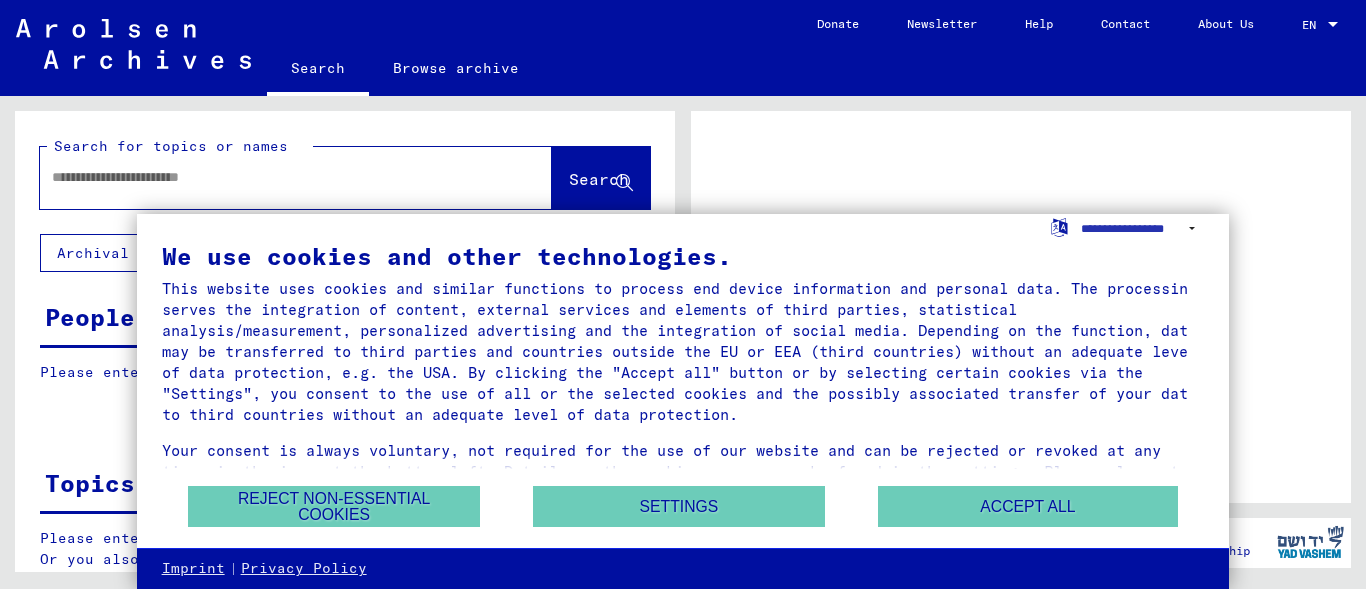scroll, scrollTop: 0, scrollLeft: 0, axis: both 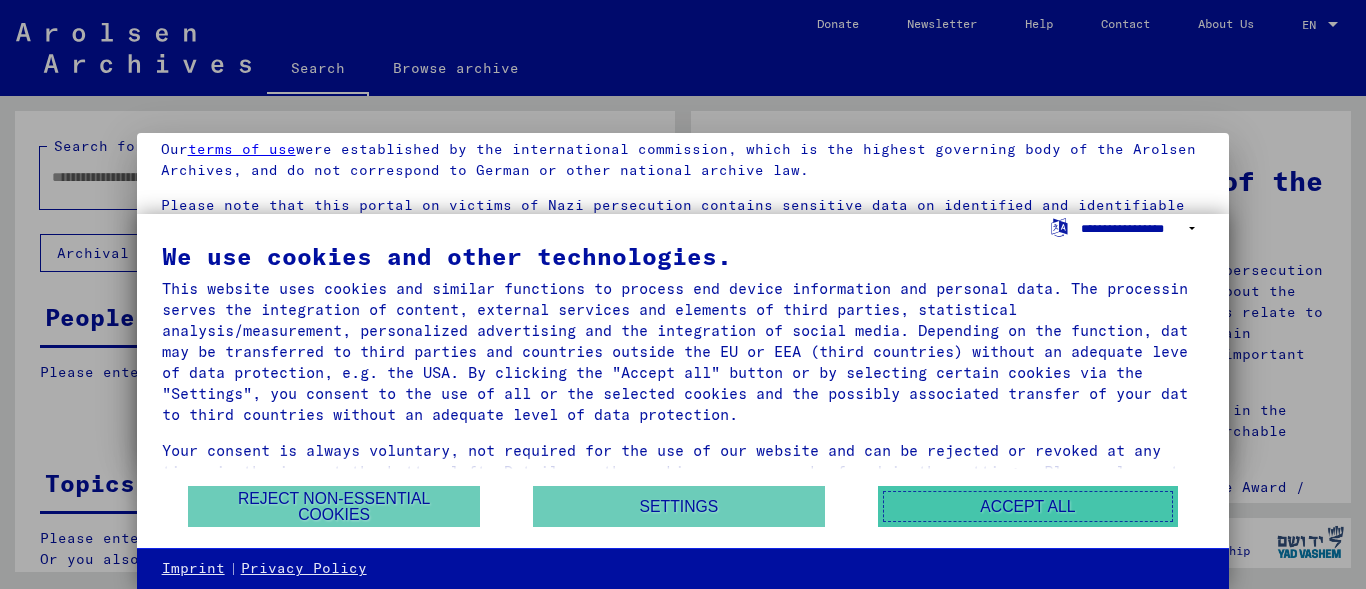 click on "Accept all" at bounding box center [1028, 506] 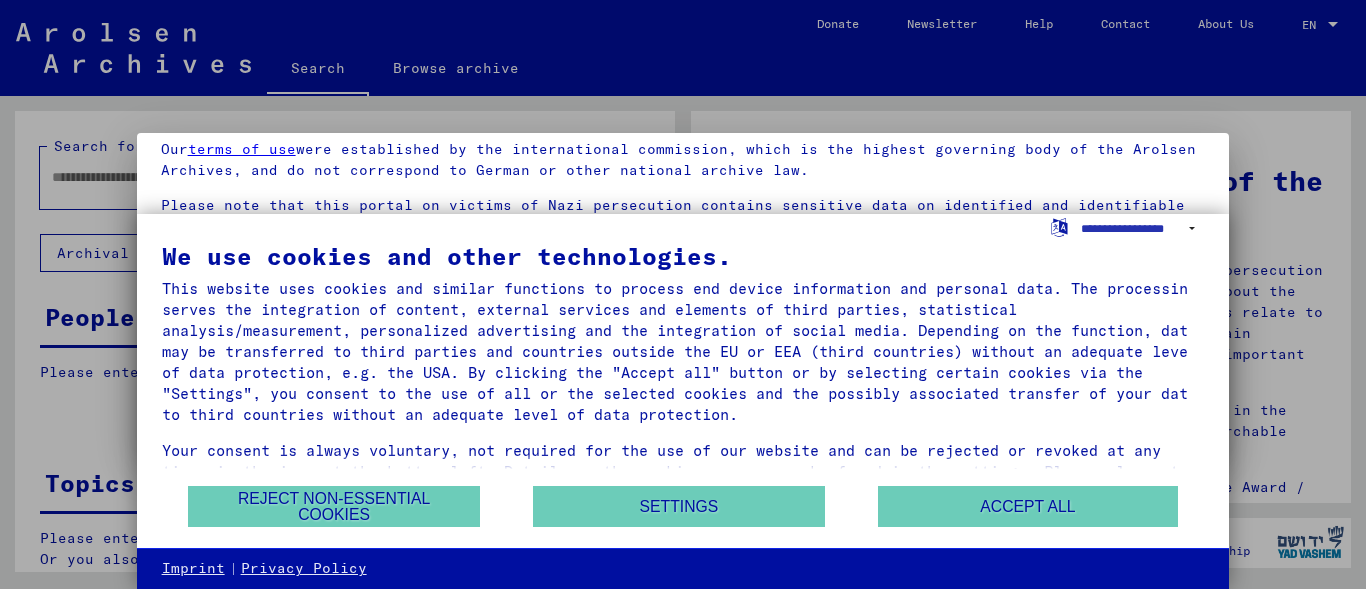 click at bounding box center (683, 294) 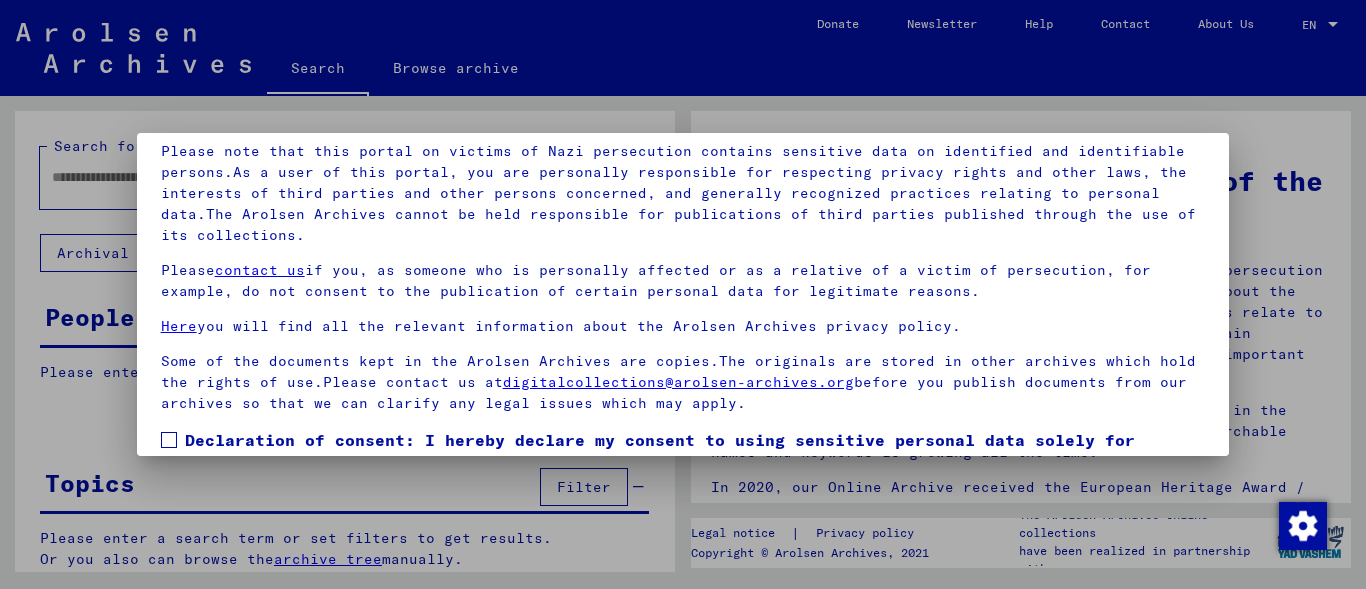 scroll, scrollTop: 159, scrollLeft: 0, axis: vertical 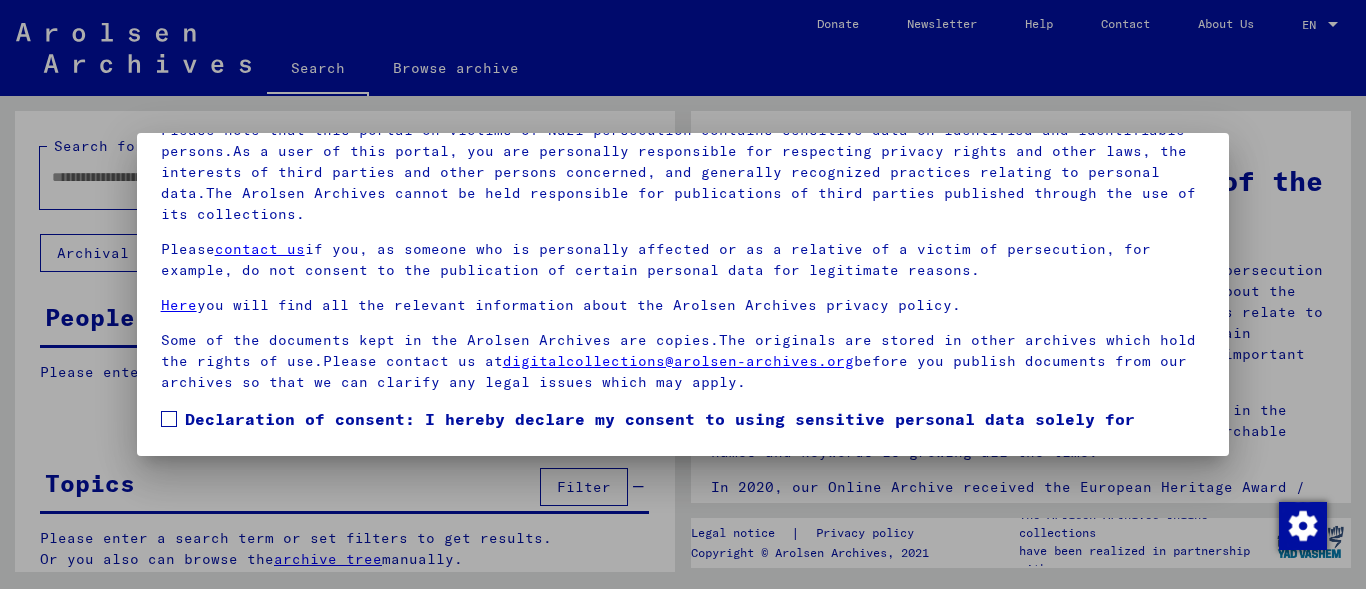 click at bounding box center (169, 419) 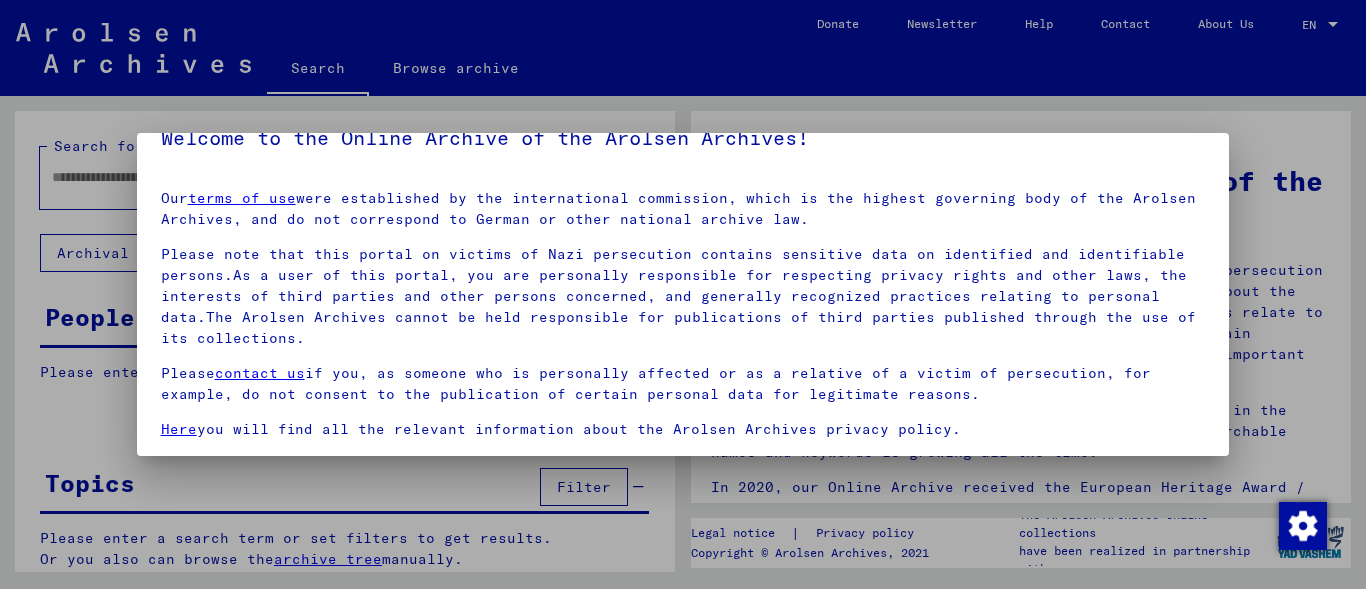 scroll, scrollTop: 0, scrollLeft: 0, axis: both 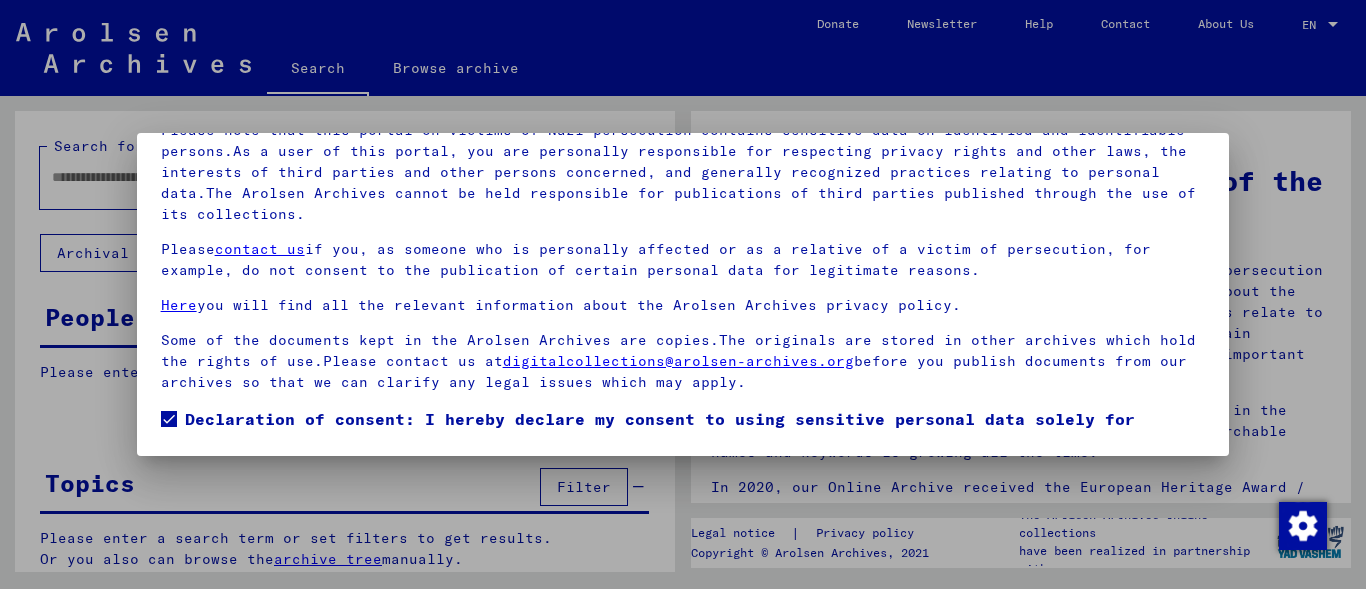 click at bounding box center (683, 294) 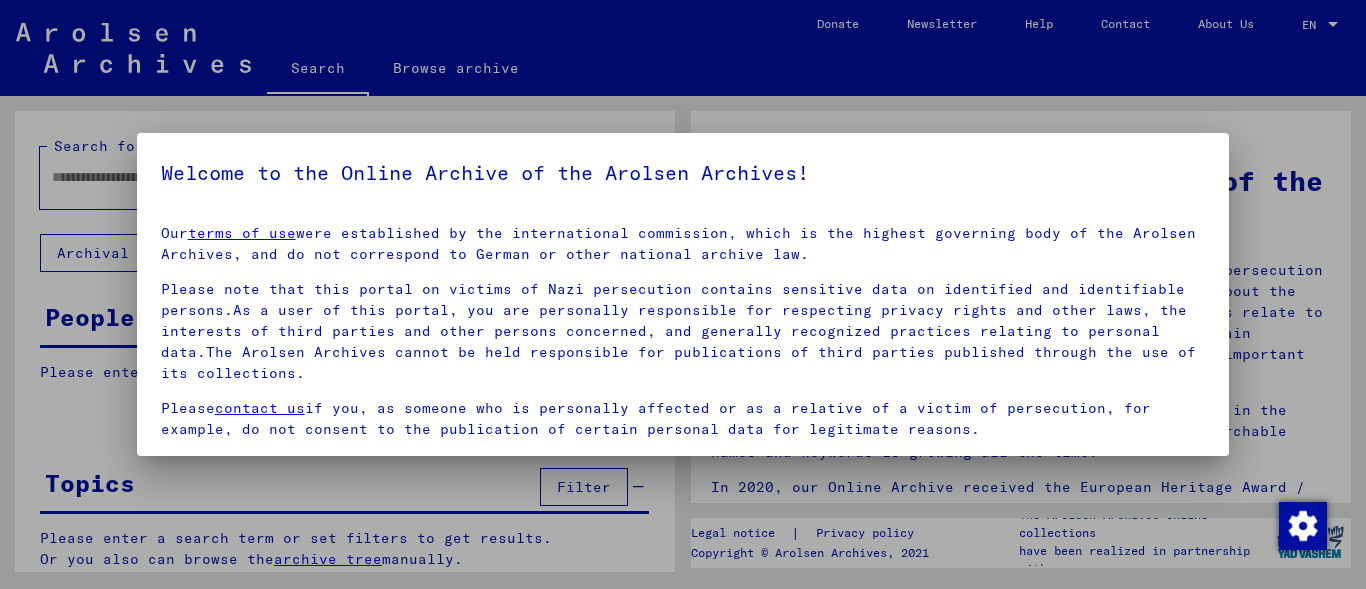 scroll, scrollTop: 159, scrollLeft: 0, axis: vertical 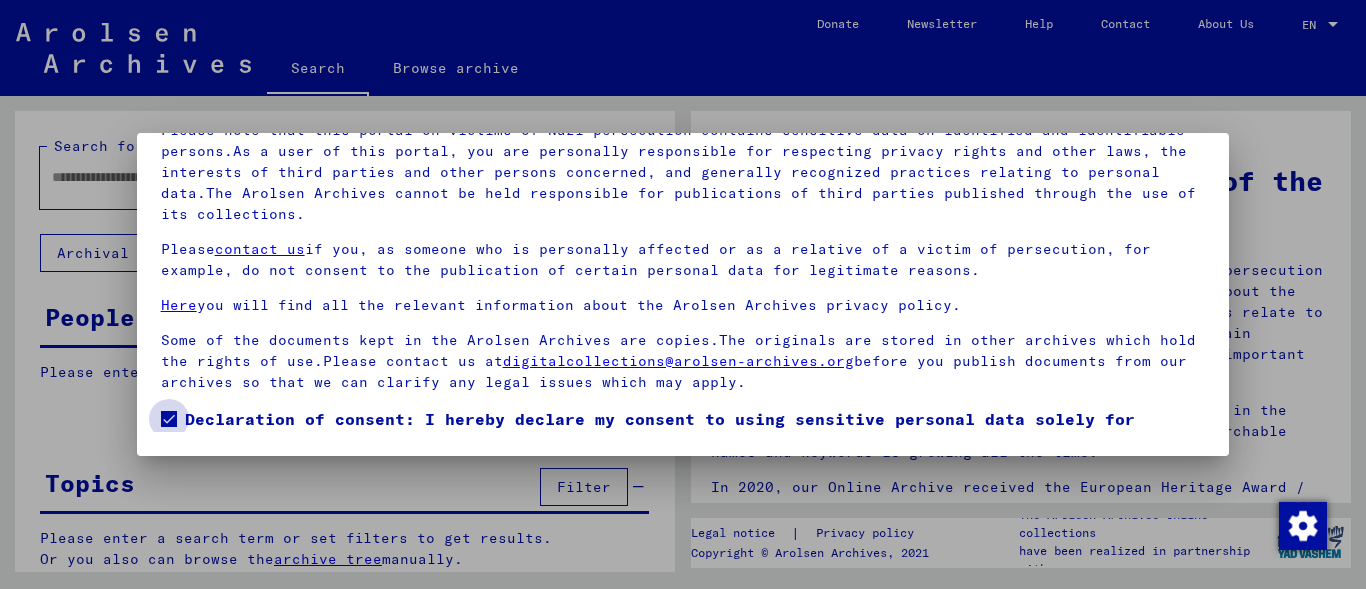 click at bounding box center (169, 419) 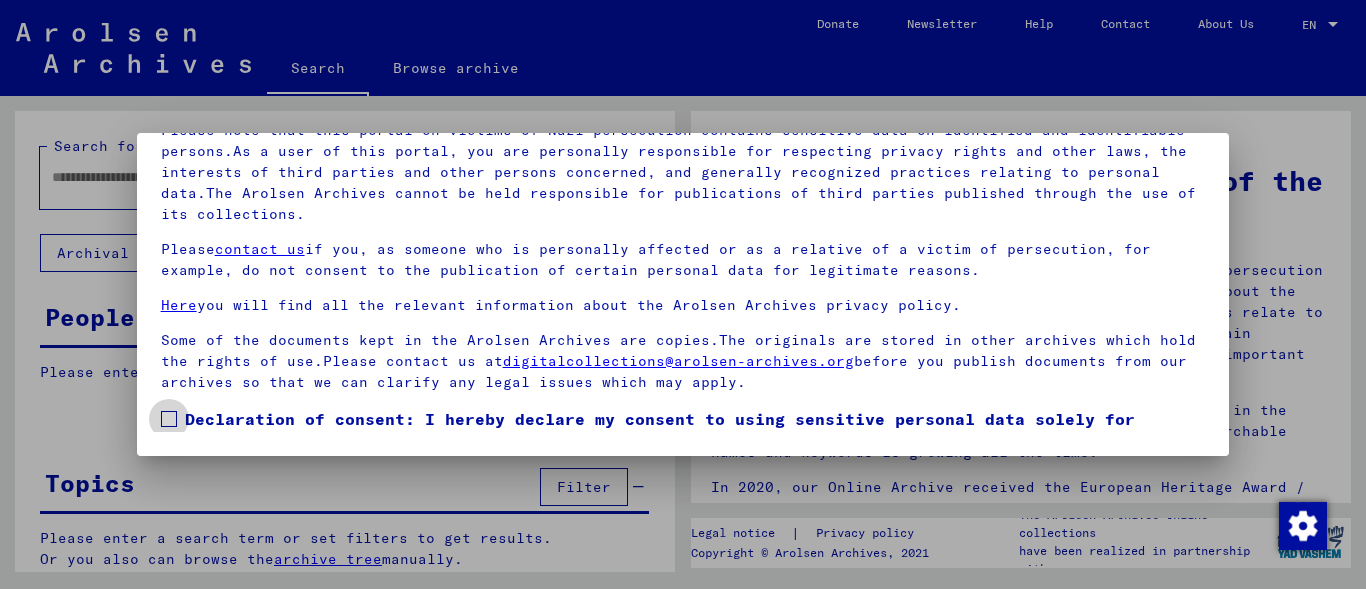 click at bounding box center (169, 419) 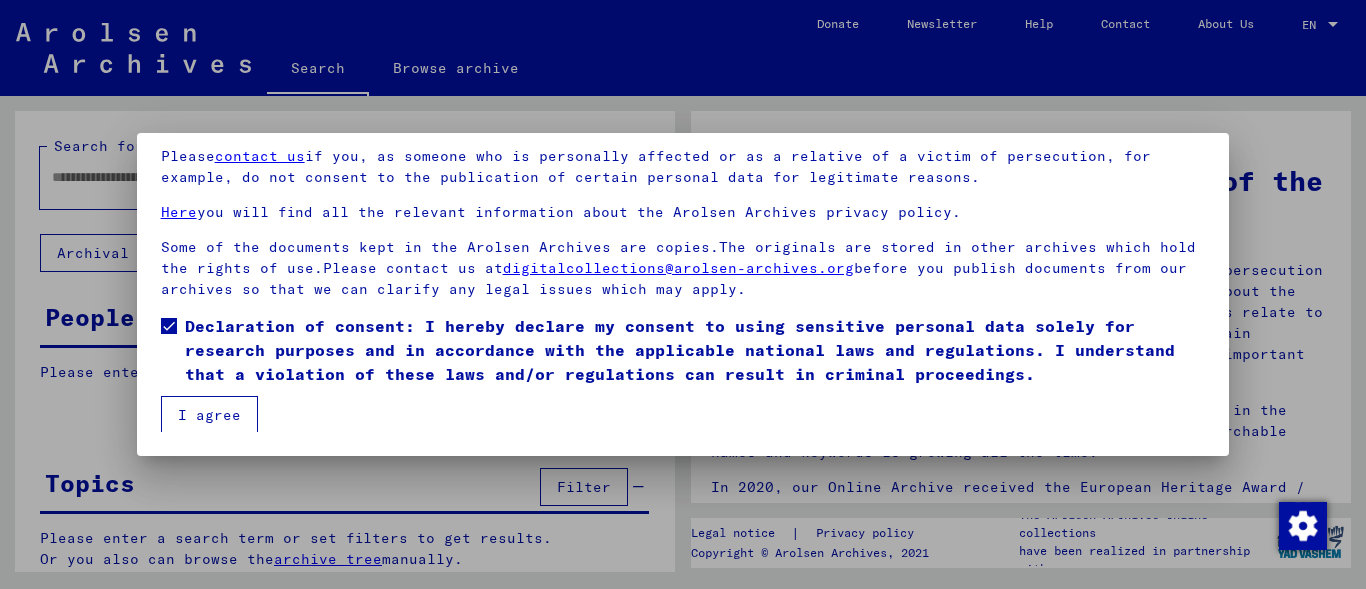 scroll, scrollTop: 95, scrollLeft: 0, axis: vertical 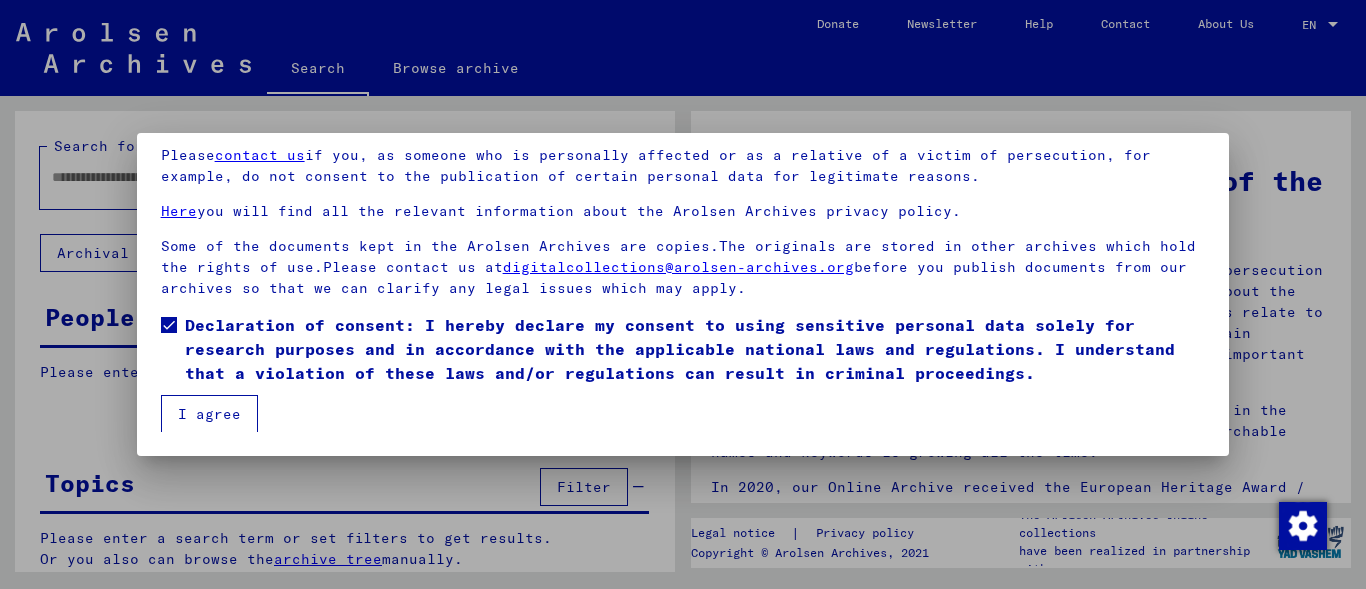 click on "I agree" at bounding box center [209, 414] 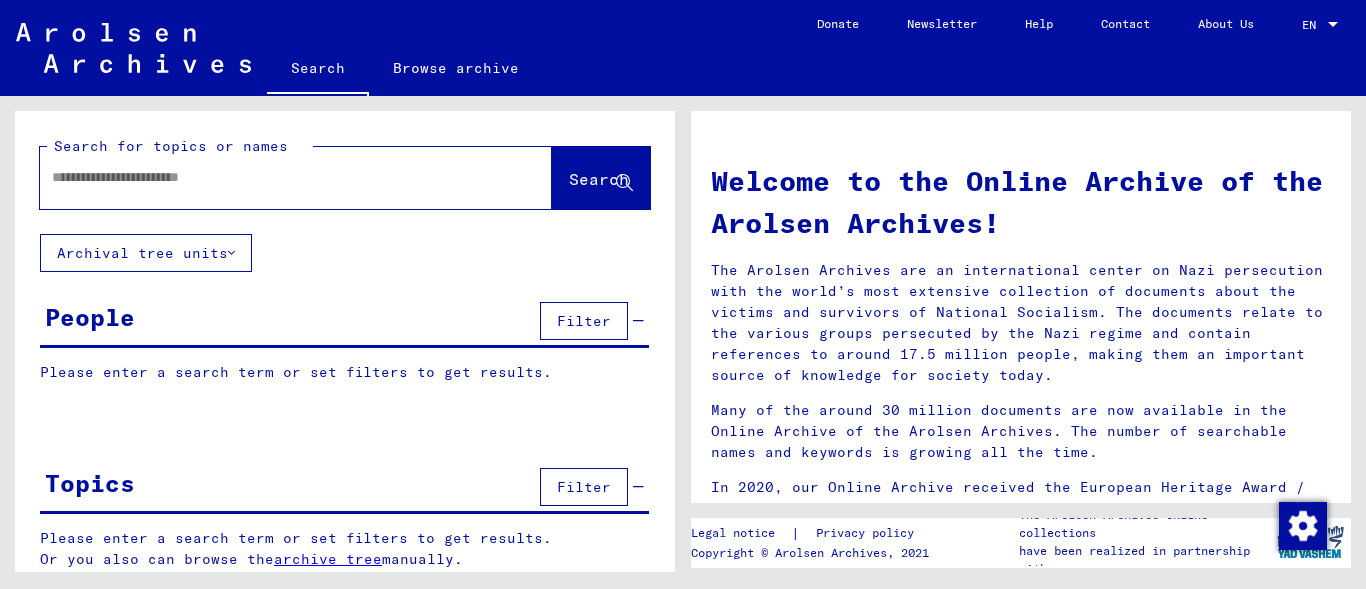 click at bounding box center [272, 177] 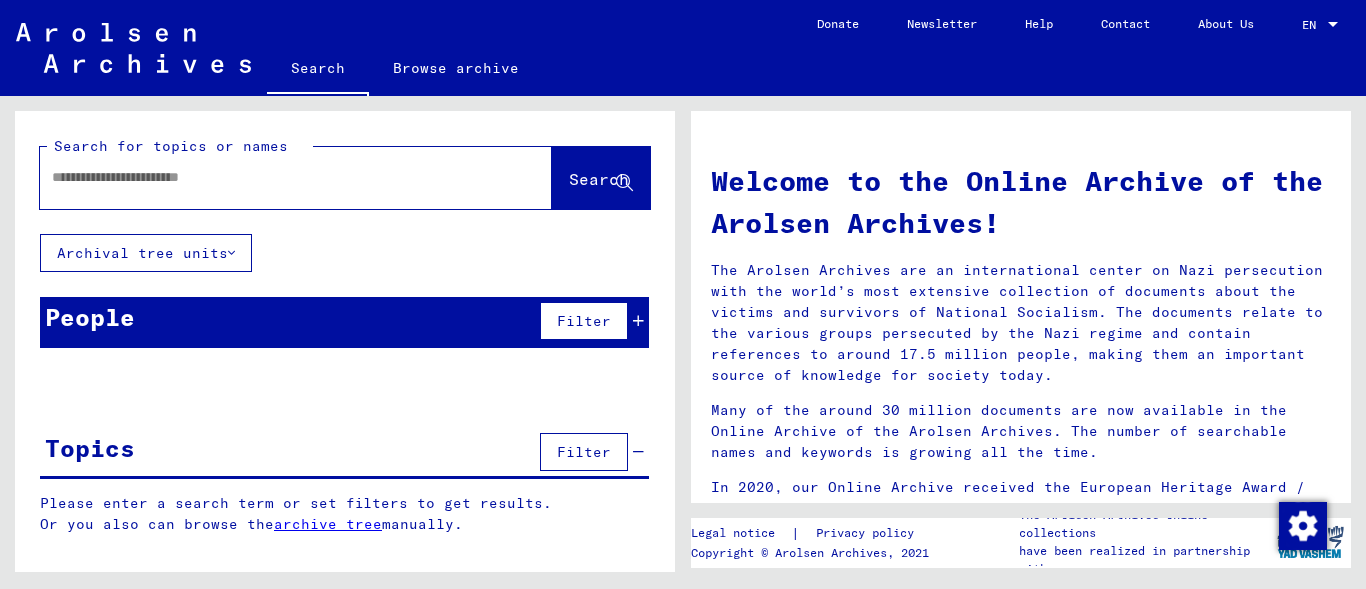 click on "People" at bounding box center [90, 317] 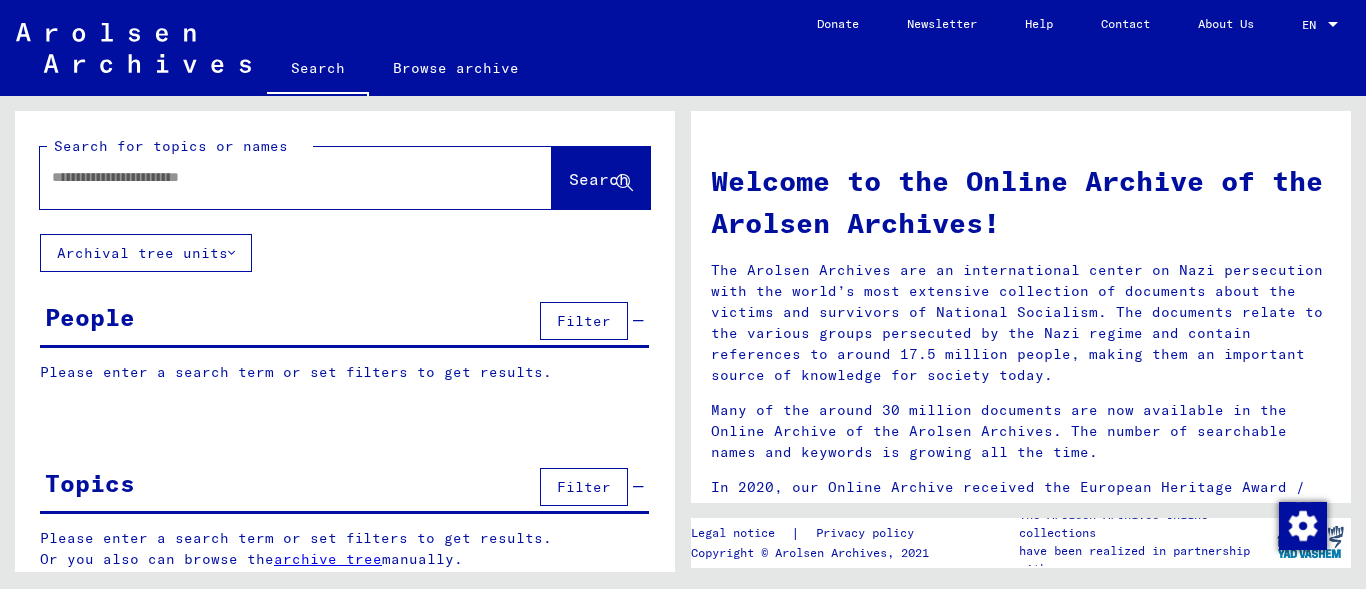 click on "Please enter a search term or set filters to get results." at bounding box center [344, 372] 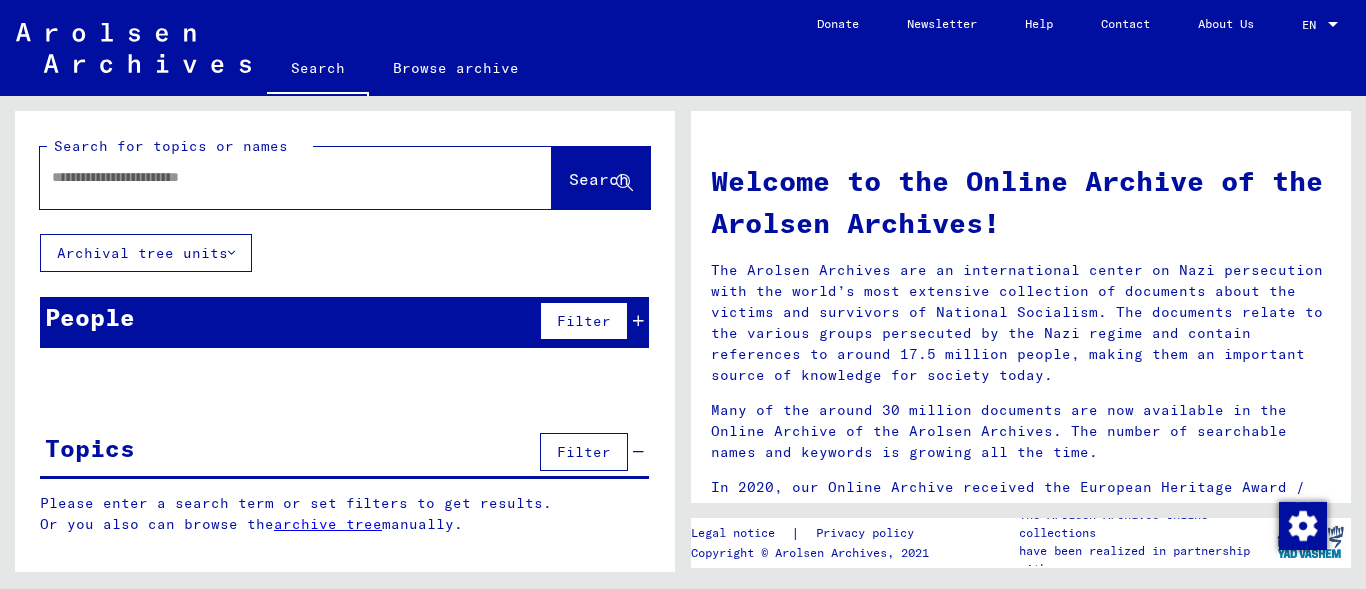 click on "Please enter a search term or set filters to get results." at bounding box center [344, 372] 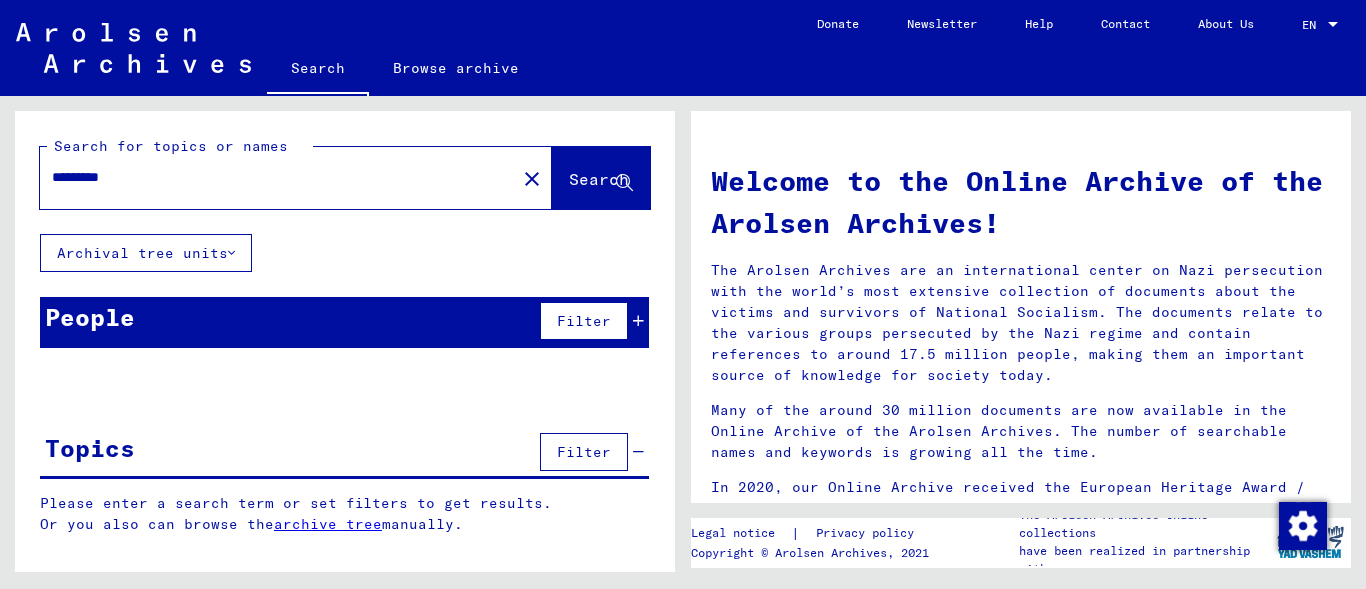 type on "*********" 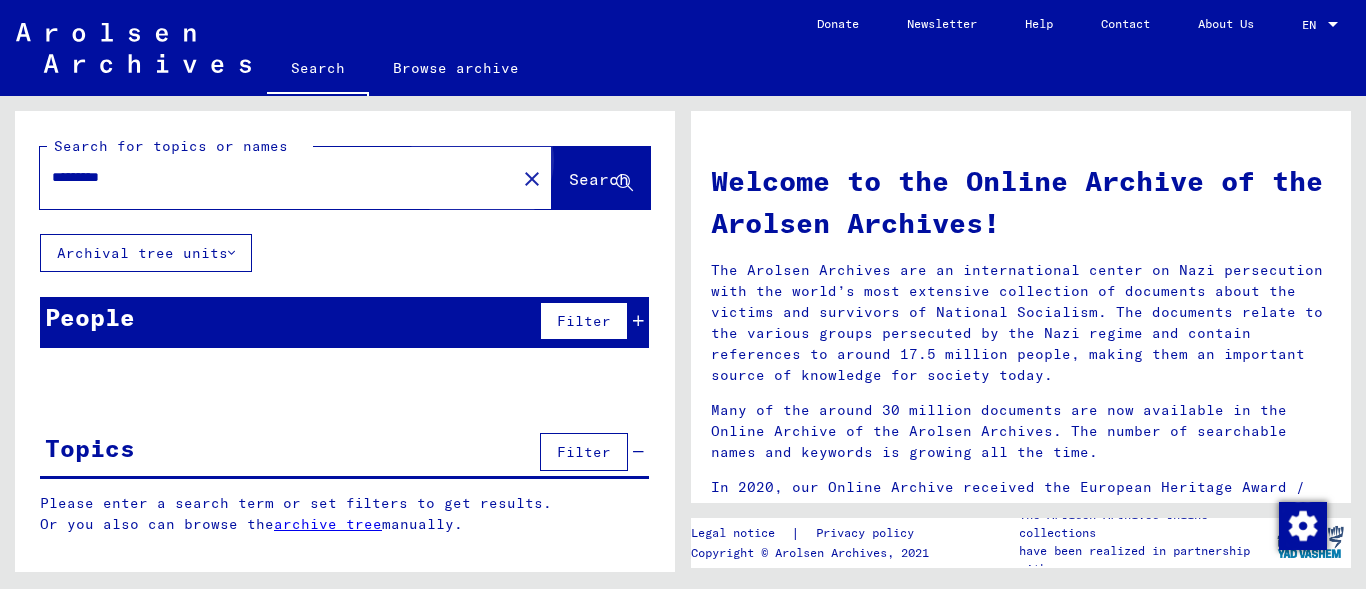 click on "Search" 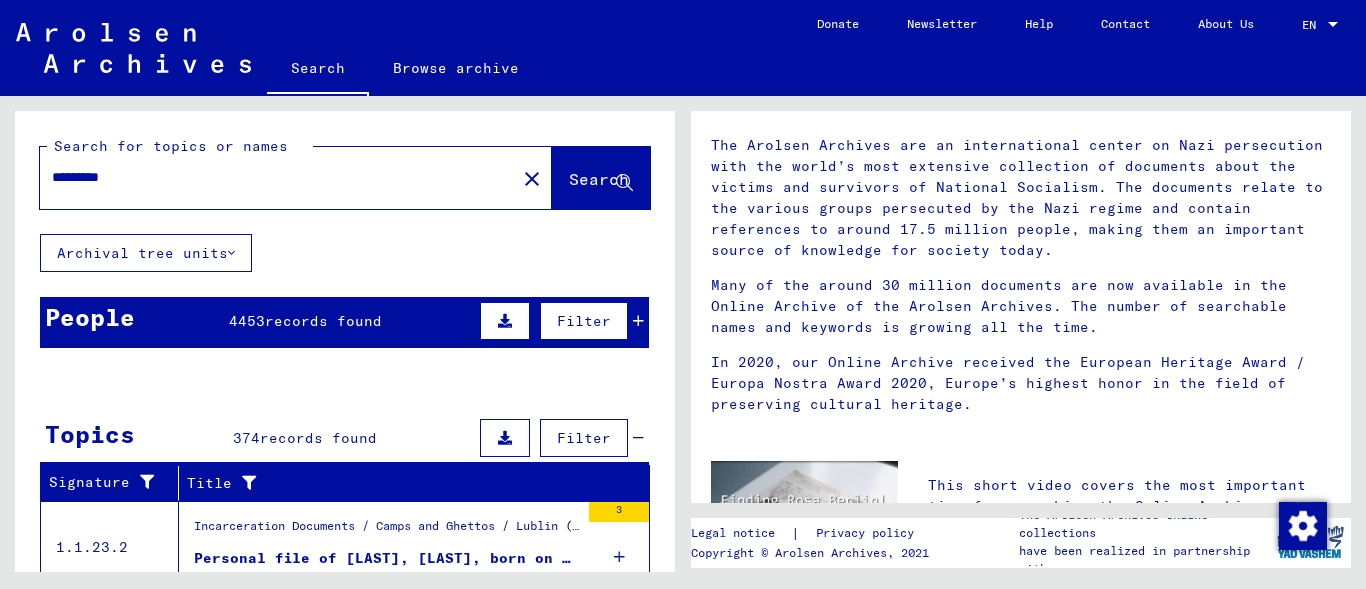 scroll, scrollTop: 129, scrollLeft: 0, axis: vertical 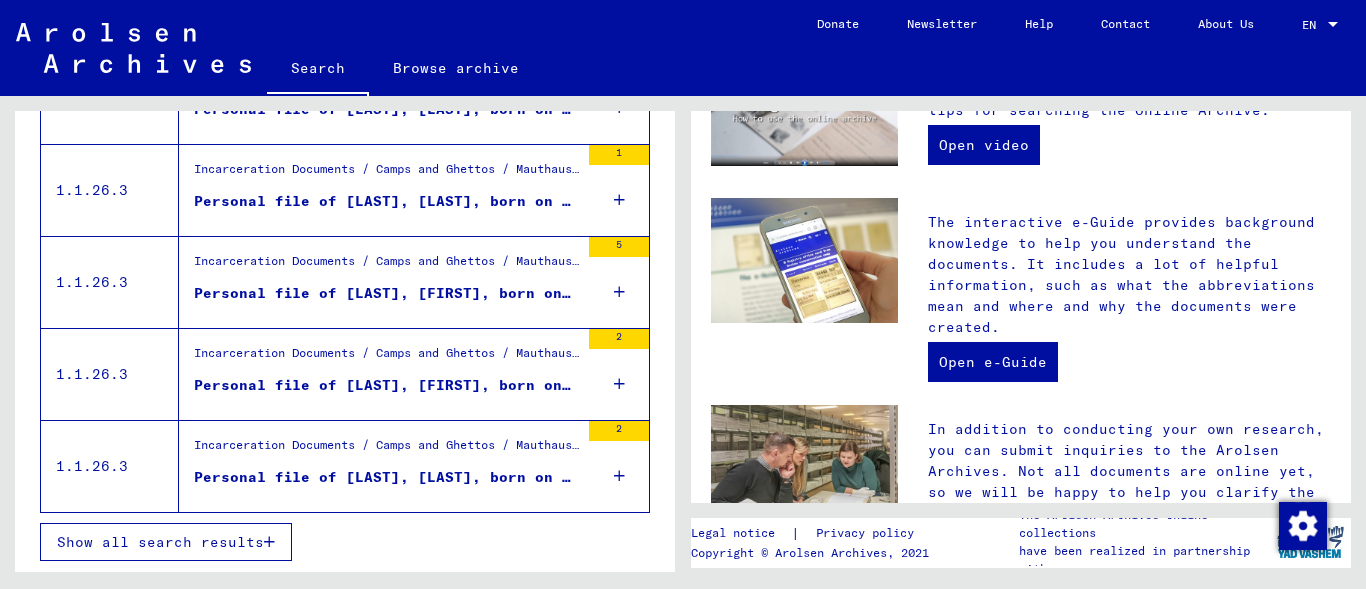 click on "Show all search results" at bounding box center (160, 542) 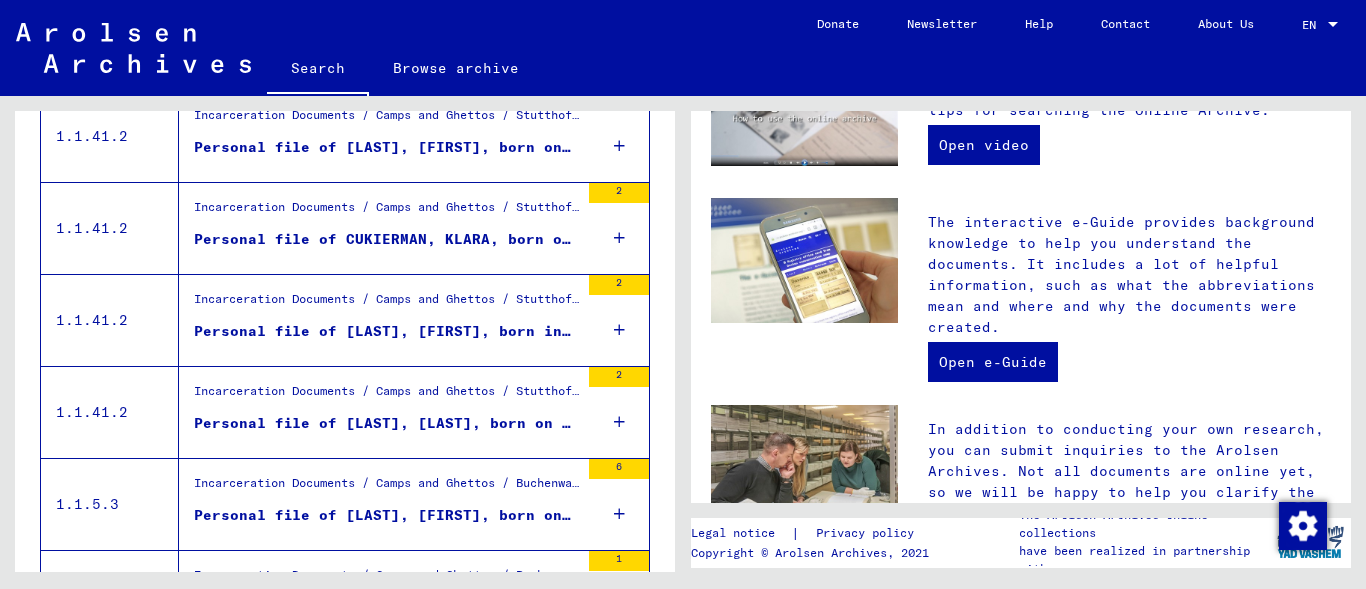 scroll, scrollTop: 1613, scrollLeft: 0, axis: vertical 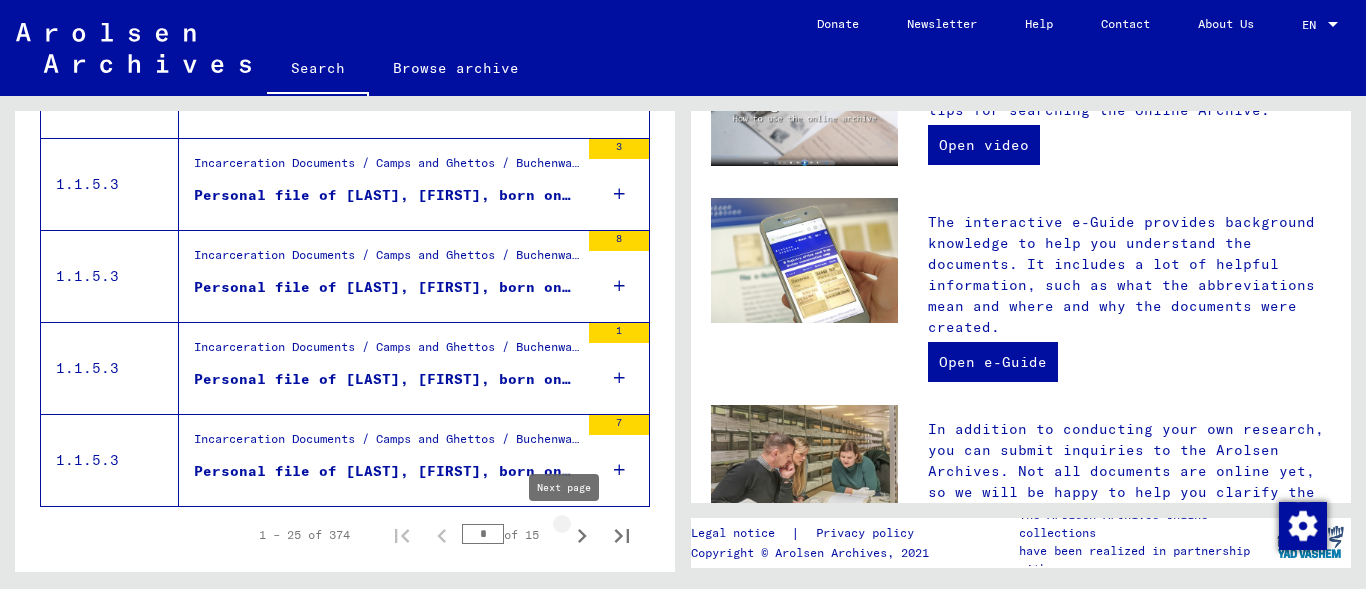 click 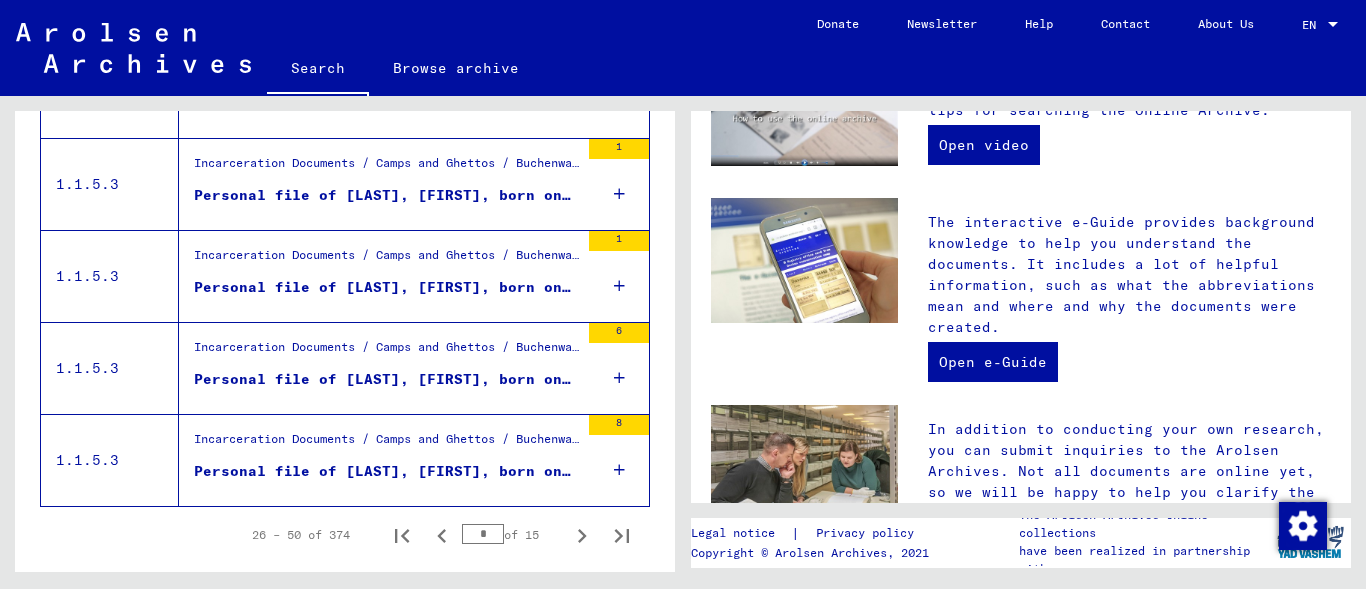 scroll, scrollTop: 2345, scrollLeft: 0, axis: vertical 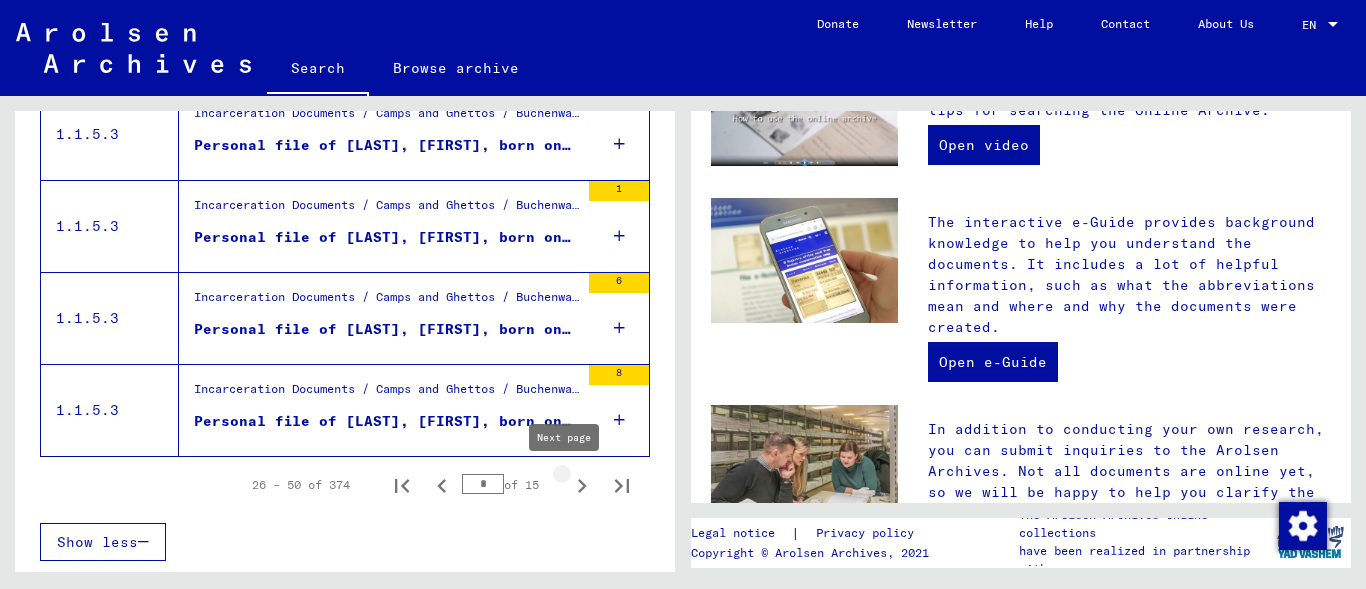 click 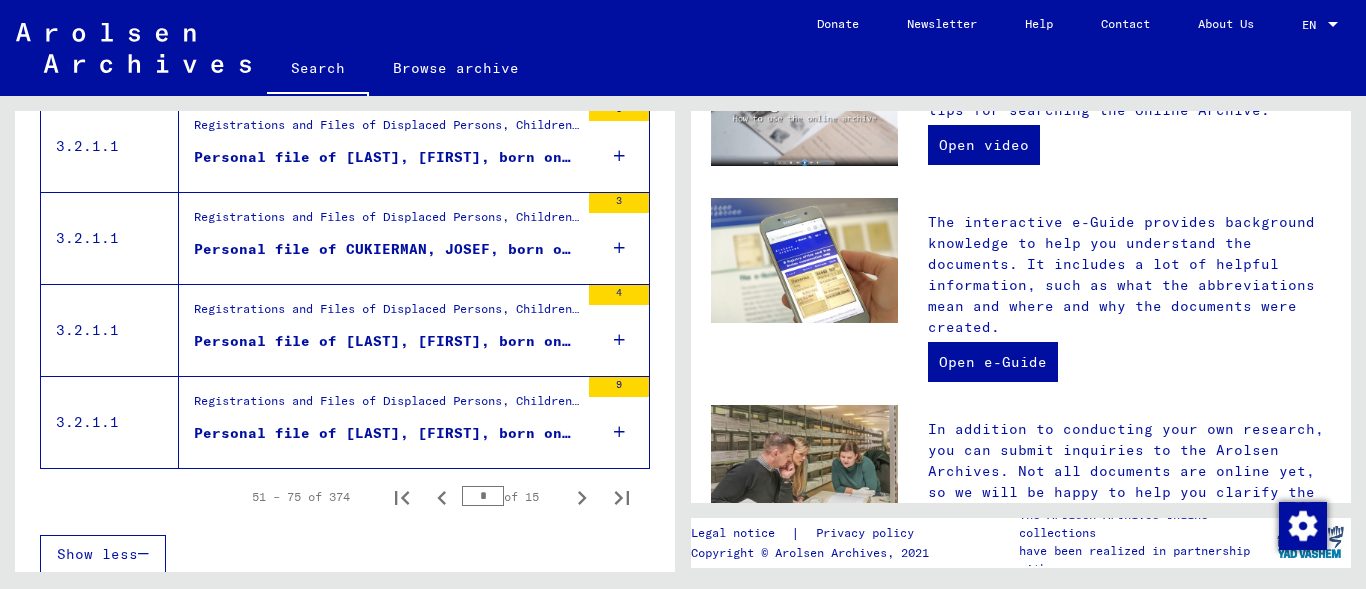 scroll, scrollTop: 2345, scrollLeft: 0, axis: vertical 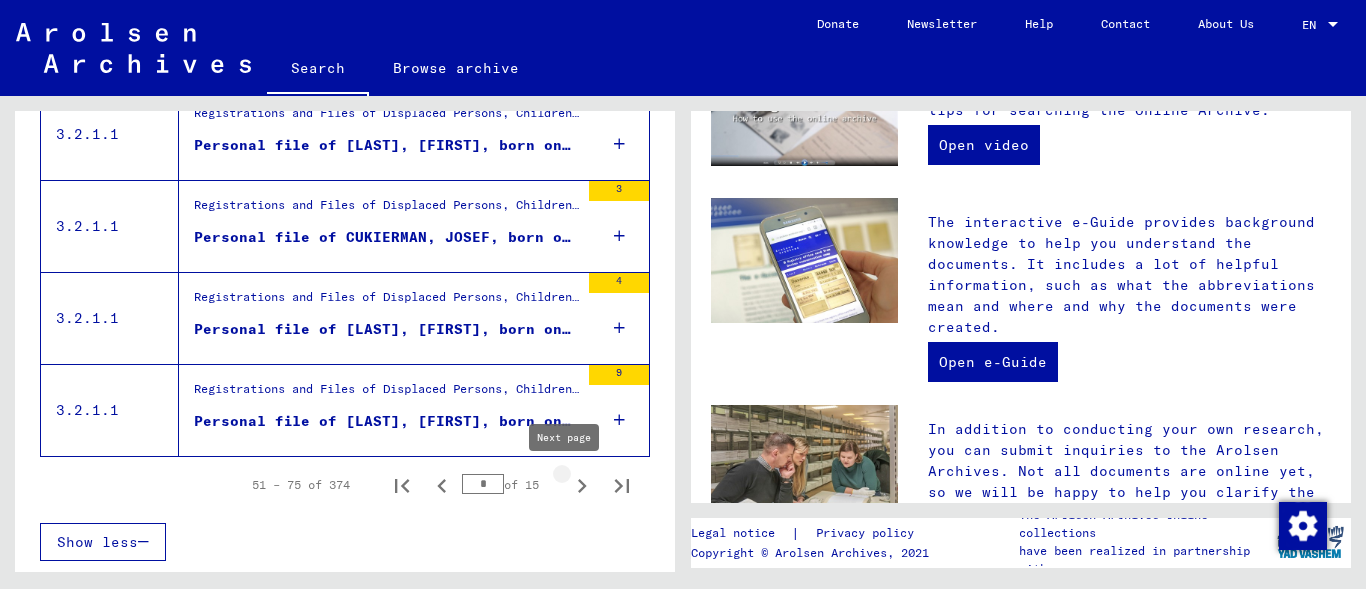 click 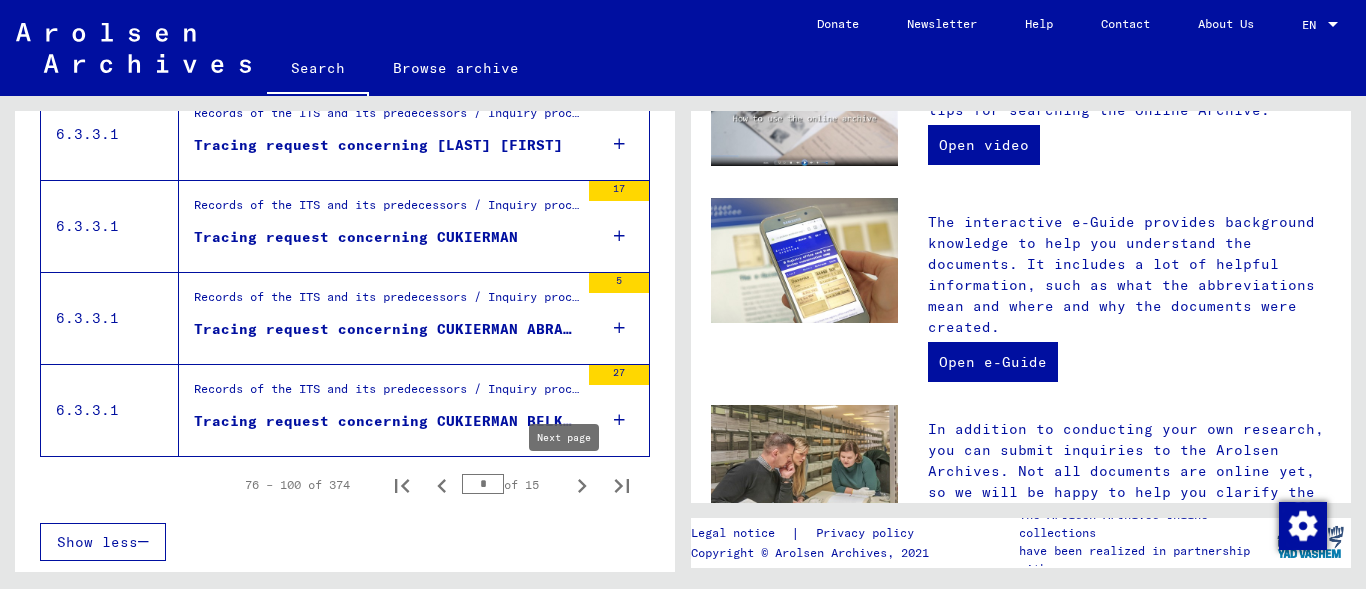 click 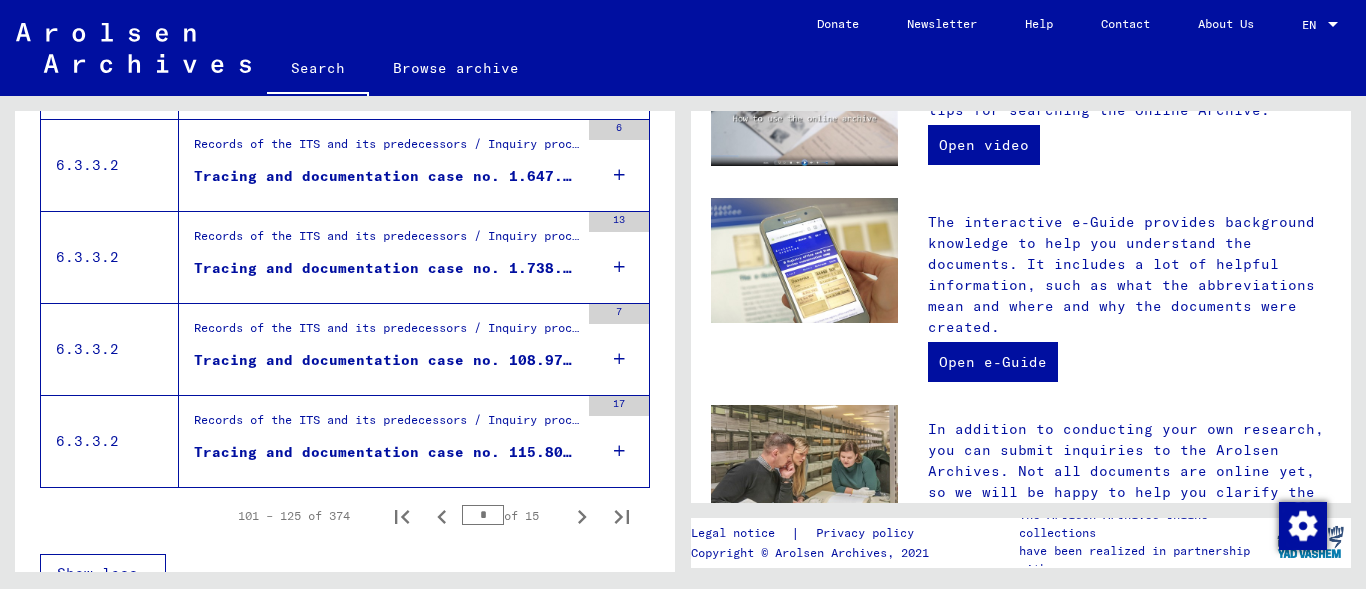 scroll, scrollTop: 2320, scrollLeft: 0, axis: vertical 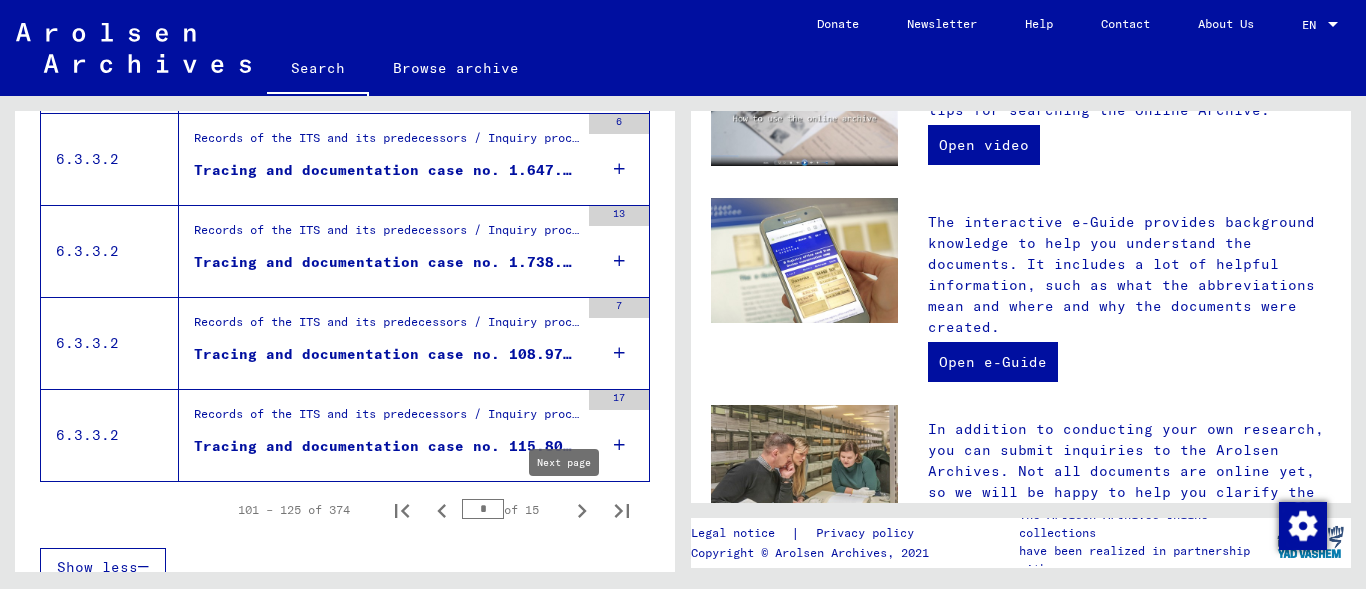 click 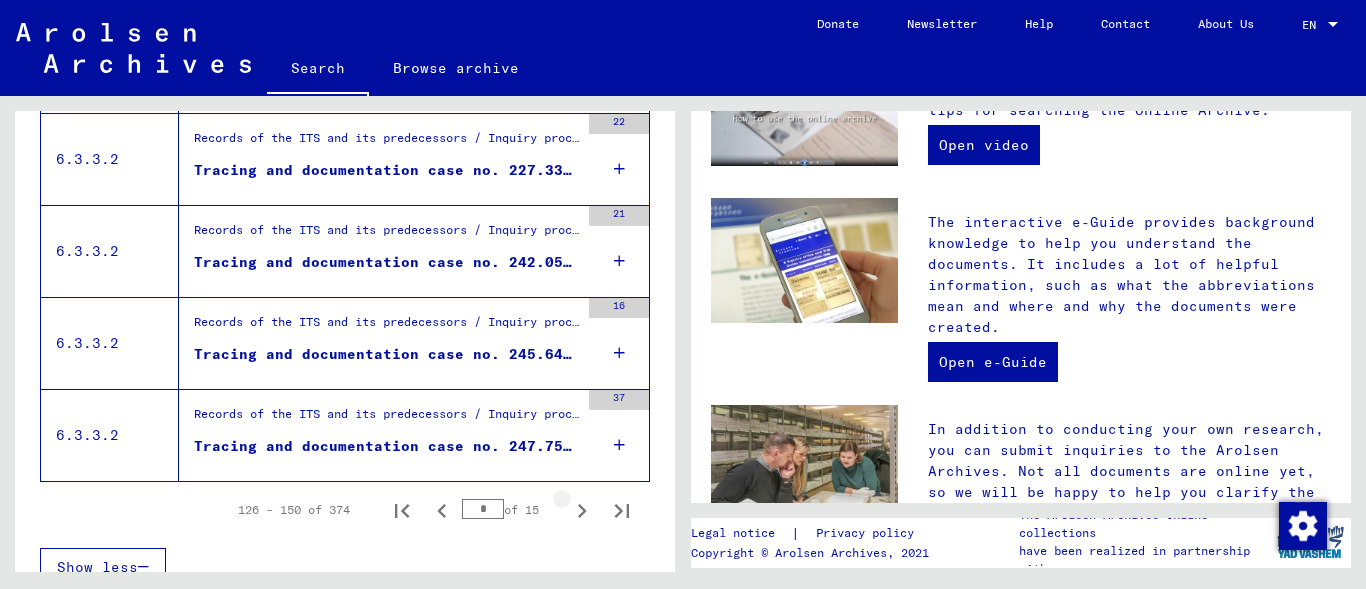 click 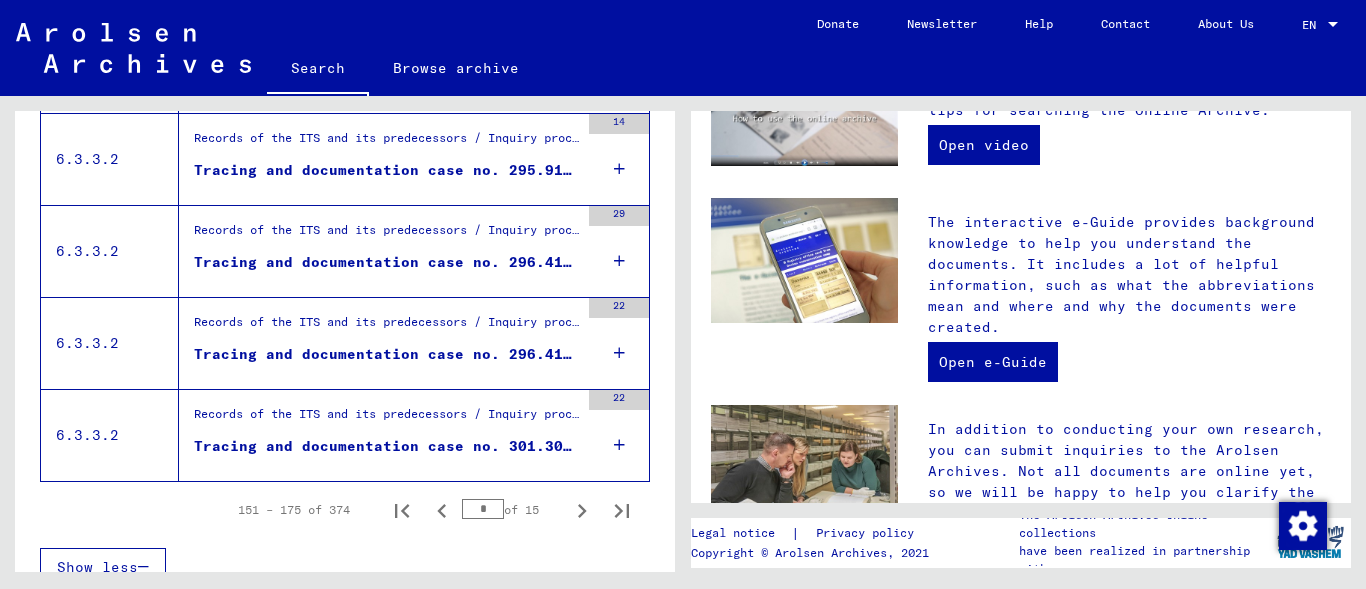 click 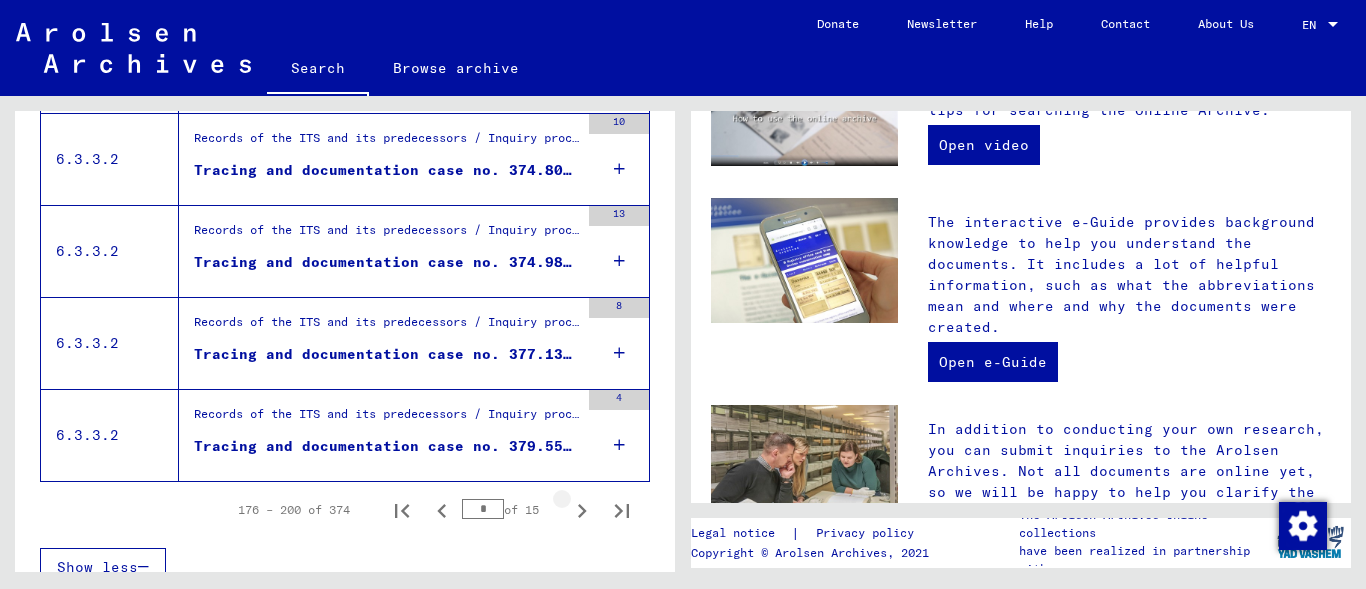 click 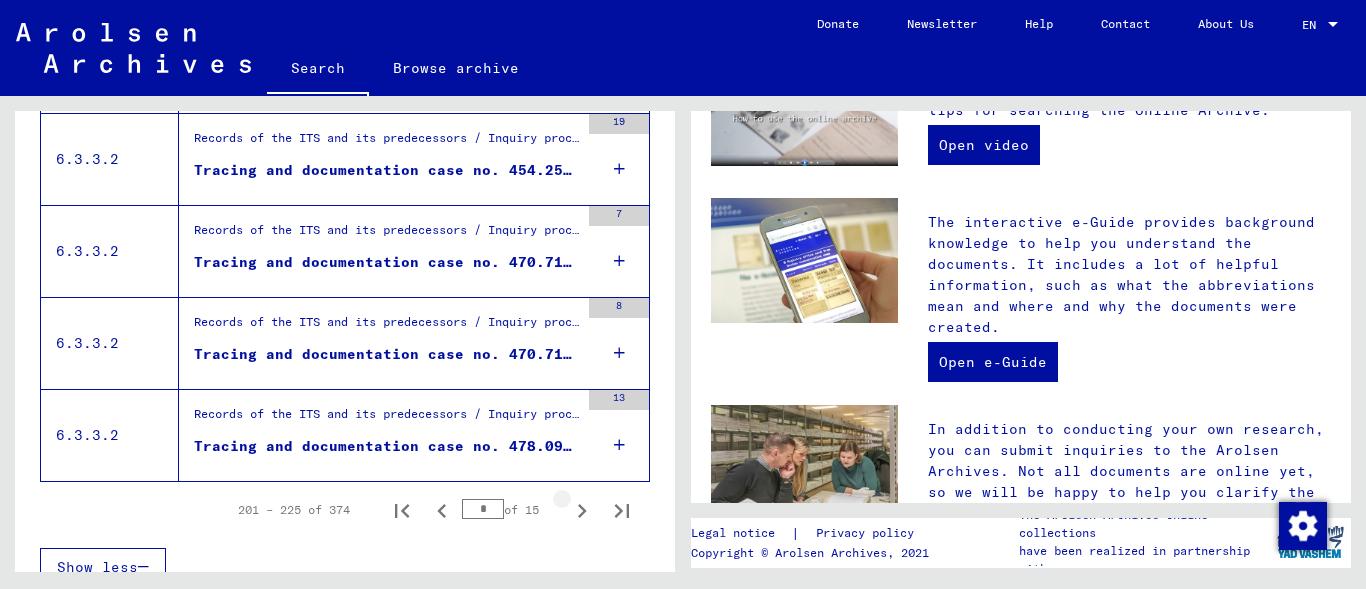 click 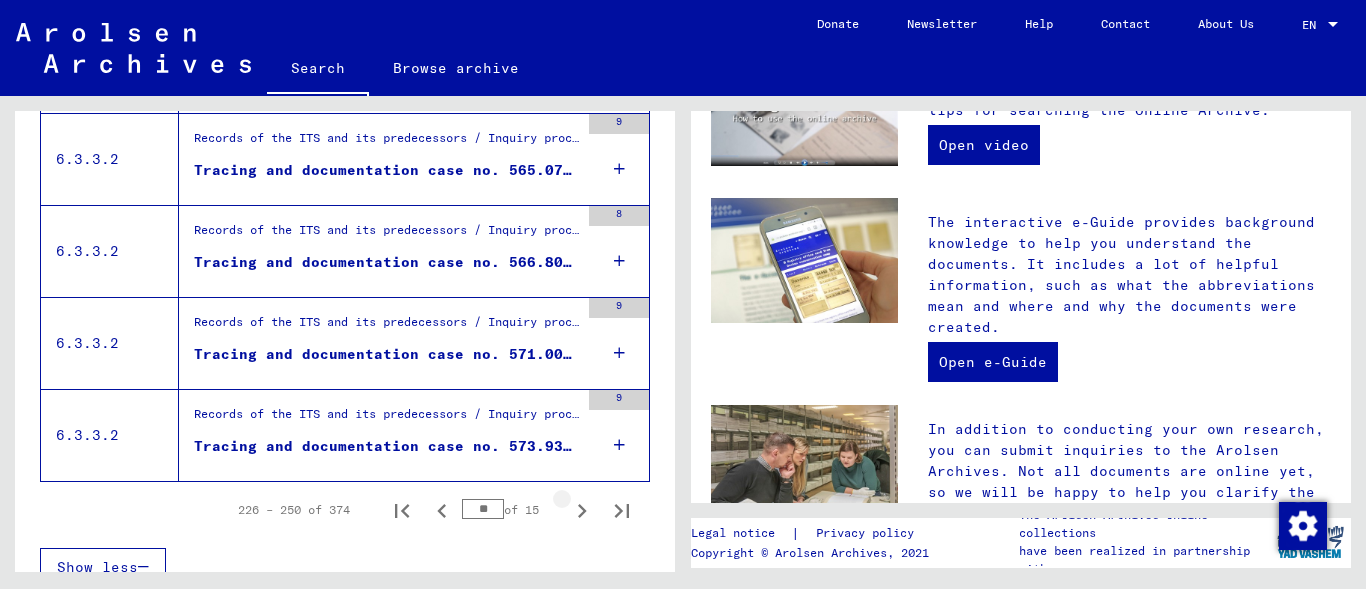 click 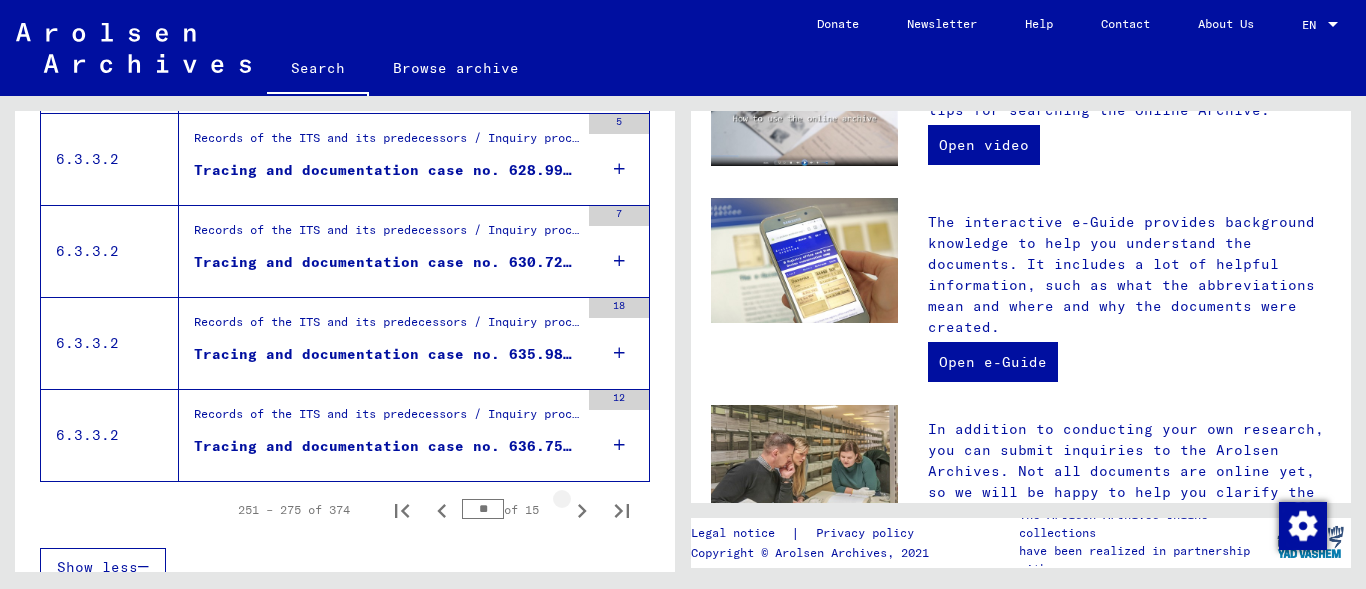 click 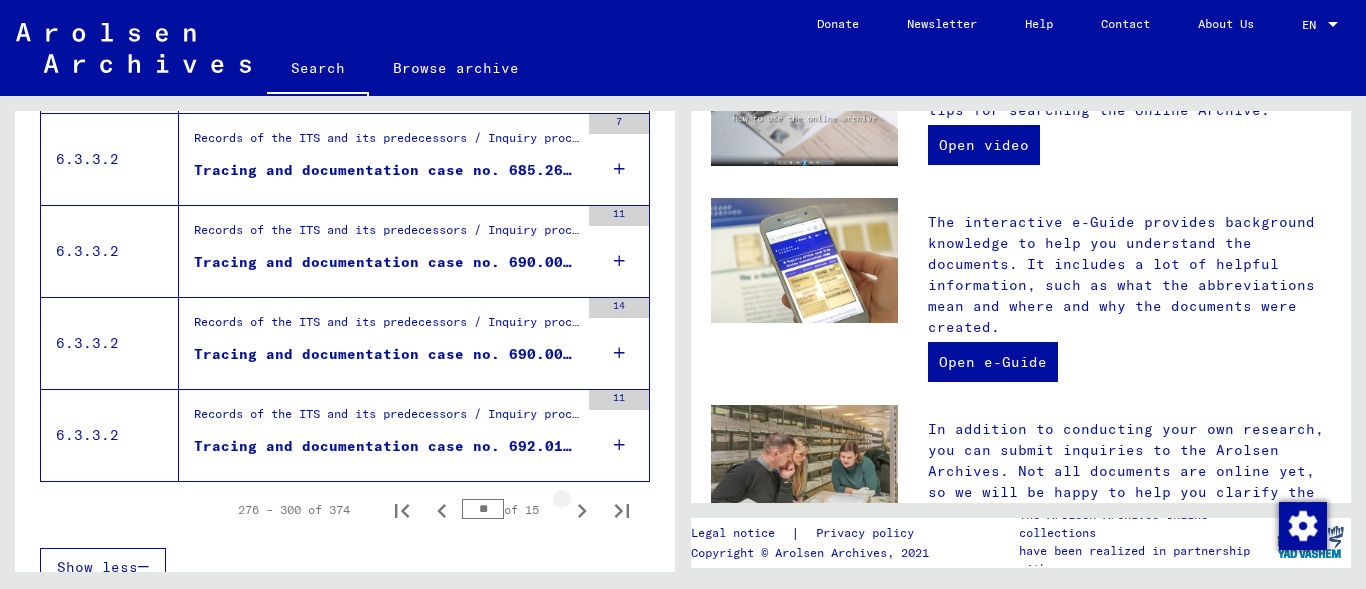 click 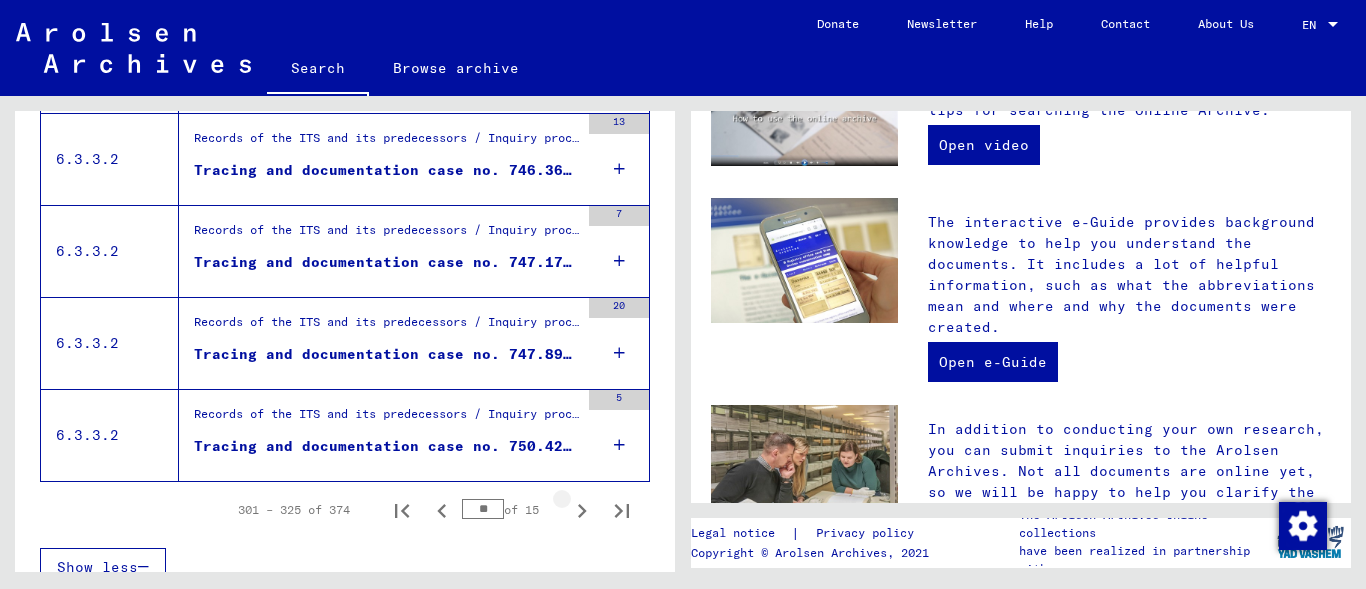 click 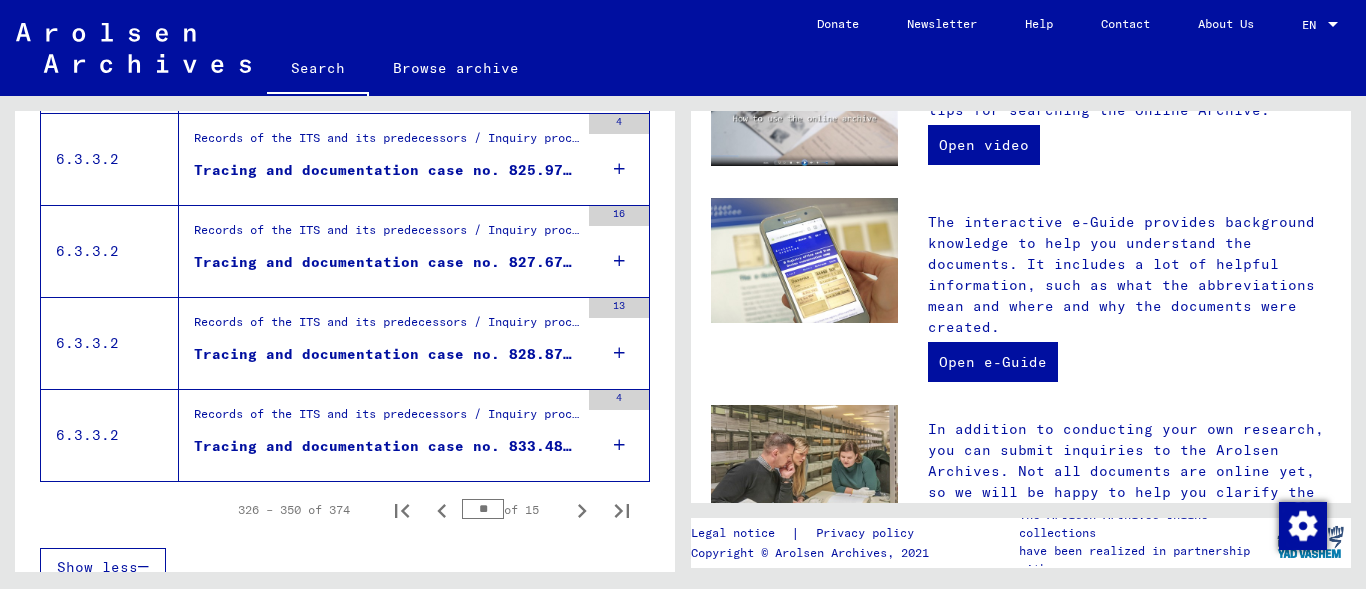 click 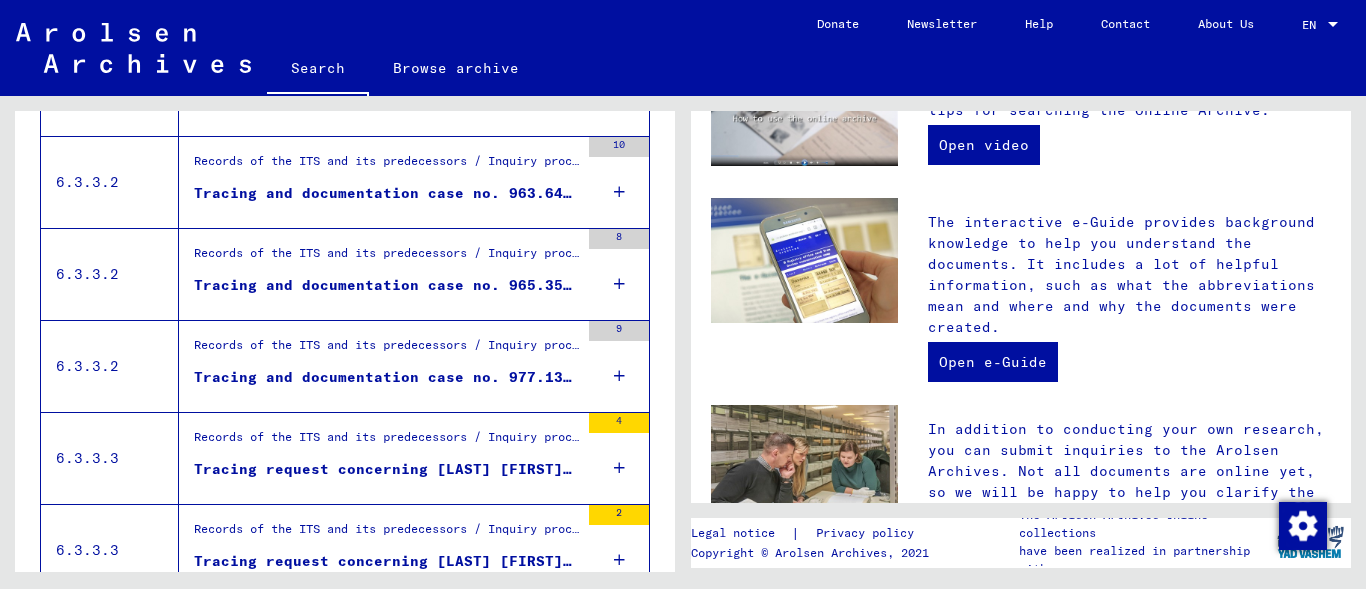 scroll, scrollTop: 1647, scrollLeft: 0, axis: vertical 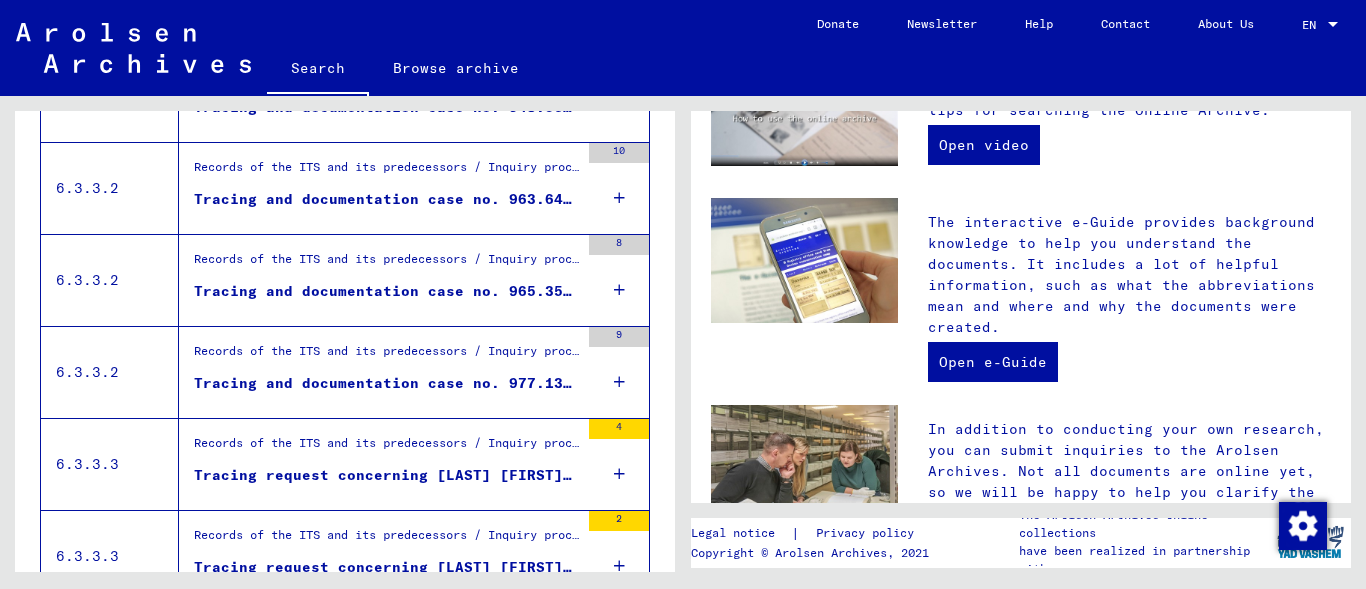 click on "Tracing and documentation case no. 977.136 for [LAST], [FIRST] born [DATE]" at bounding box center [386, 383] 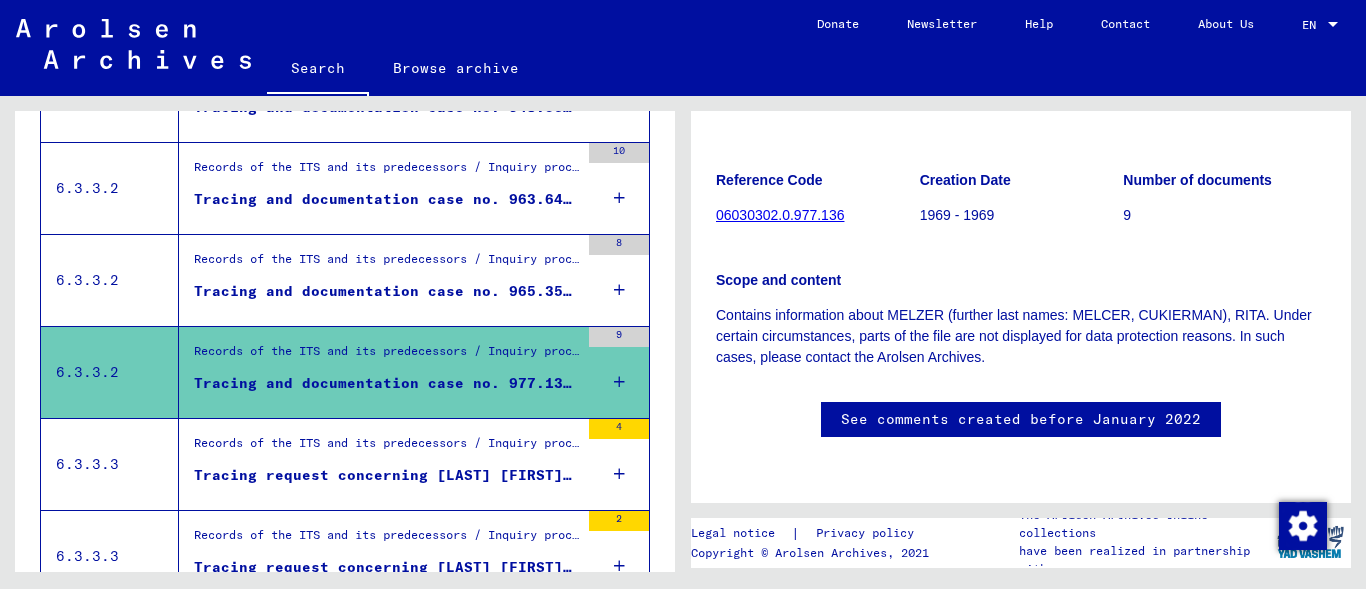 scroll, scrollTop: 537, scrollLeft: 0, axis: vertical 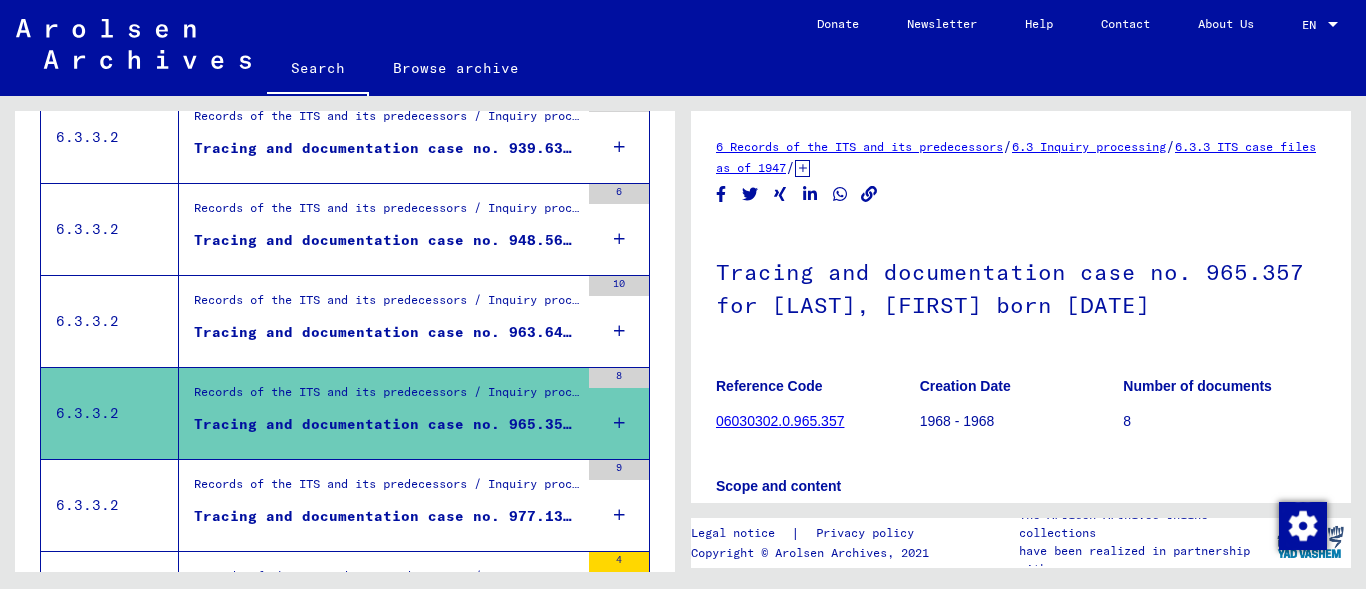 click on "Tracing and documentation case no. 963.644 for [LAST], [FIRST] born [YEAR]" at bounding box center (386, 332) 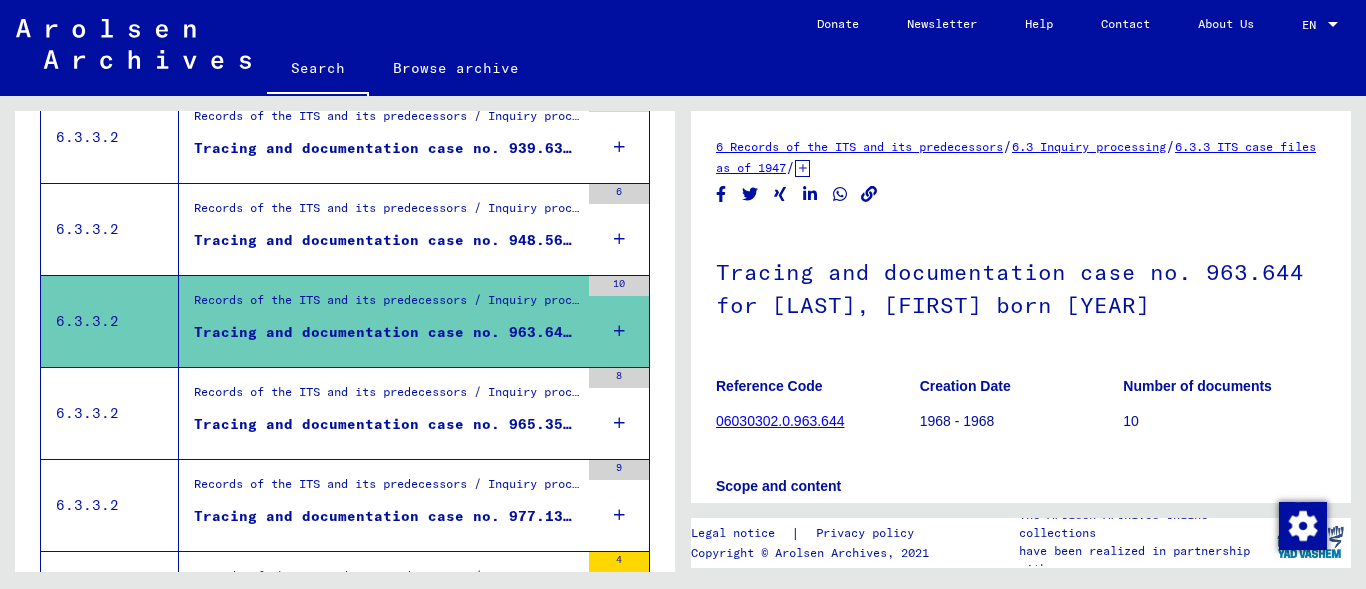 click on "Tracing and documentation case no. 948.569 for CUKIERMAN, HARRY born 14.11.1898" at bounding box center (386, 240) 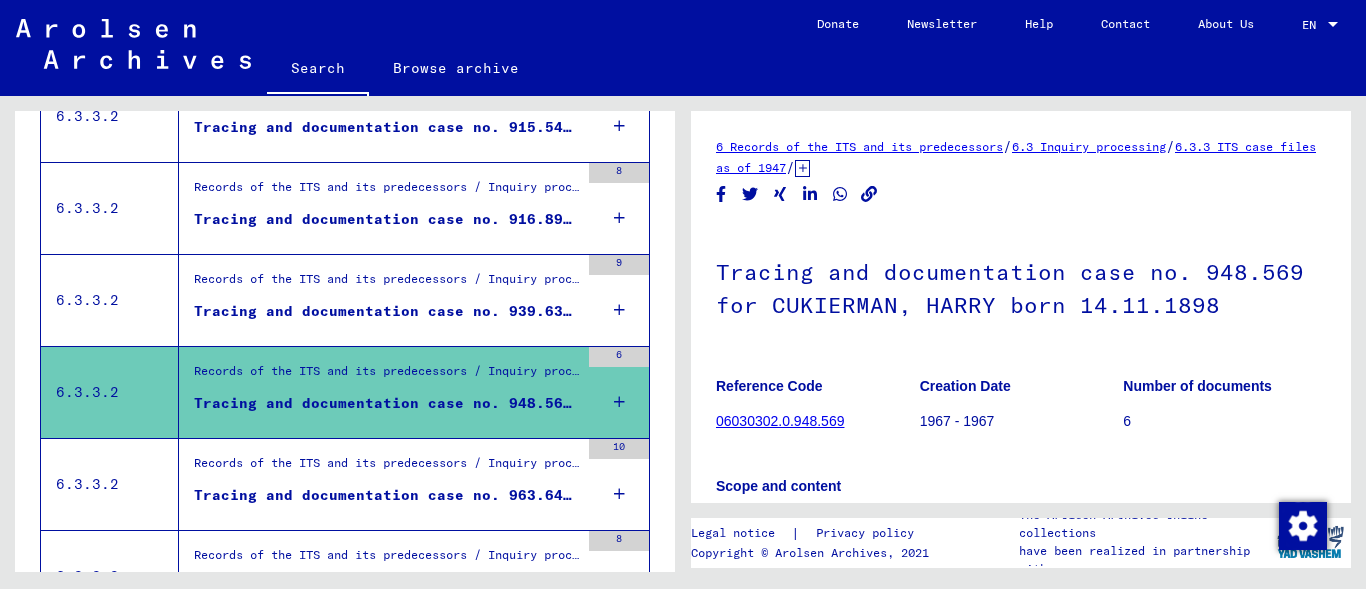 scroll, scrollTop: 1332, scrollLeft: 0, axis: vertical 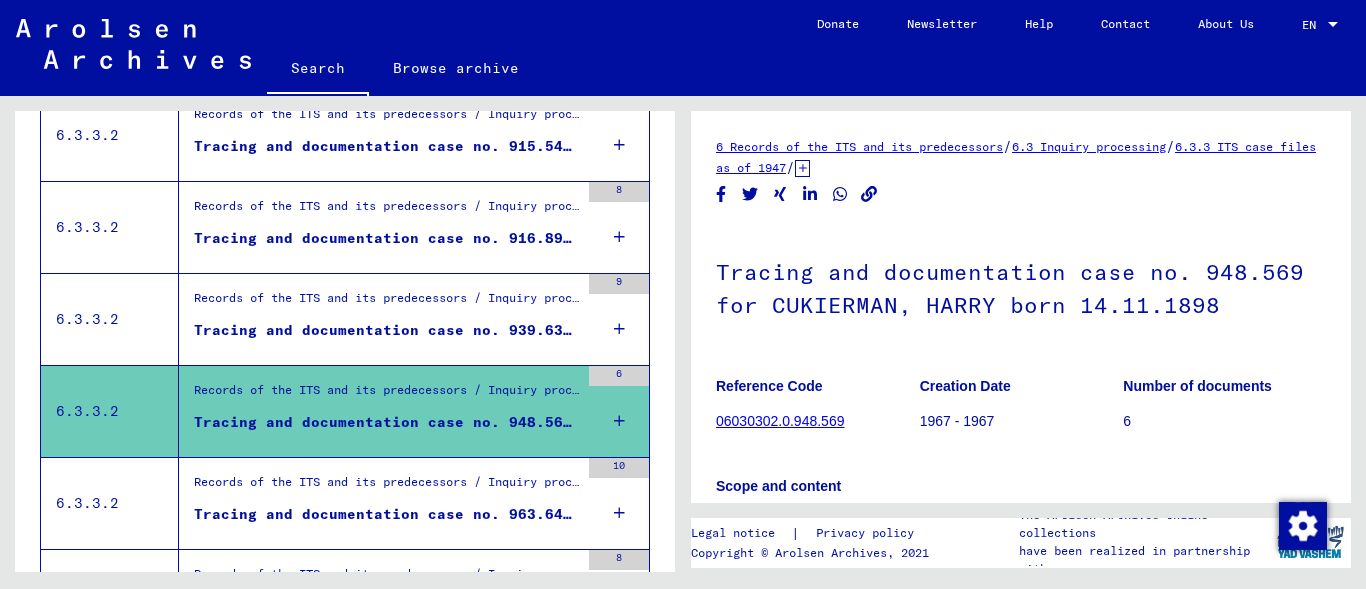click on "Tracing and documentation case no. 939.632 for [LAST], [FIRST] born [YEAR]" at bounding box center (386, 330) 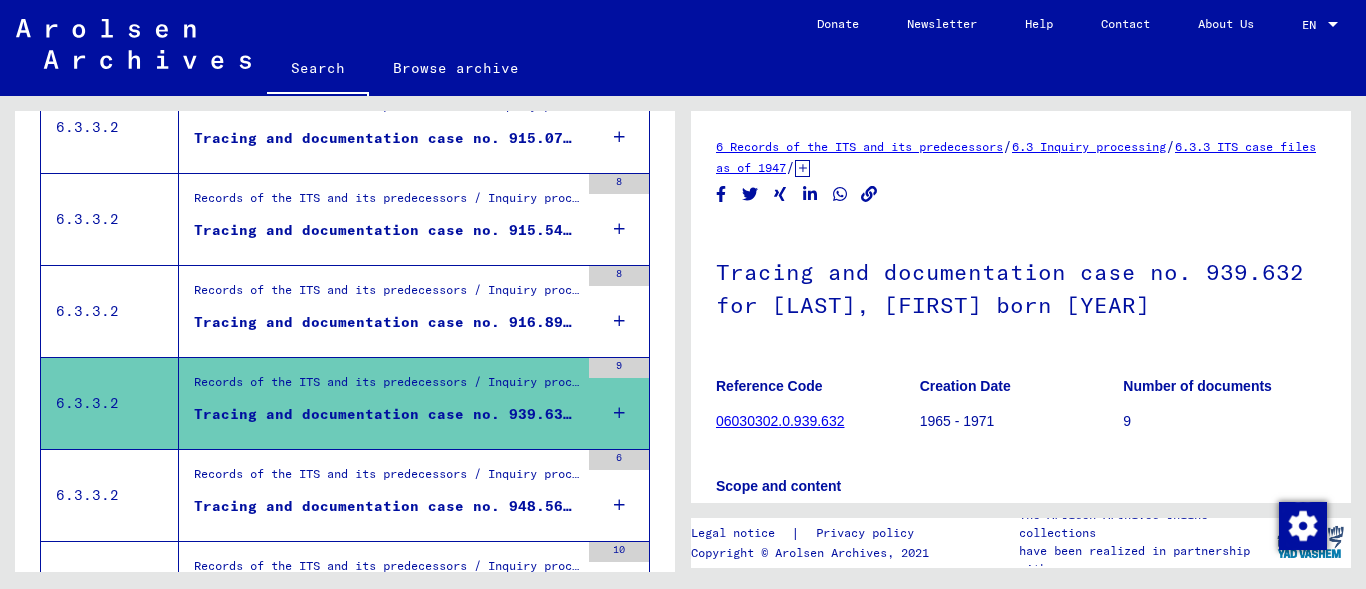 scroll, scrollTop: 1242, scrollLeft: 0, axis: vertical 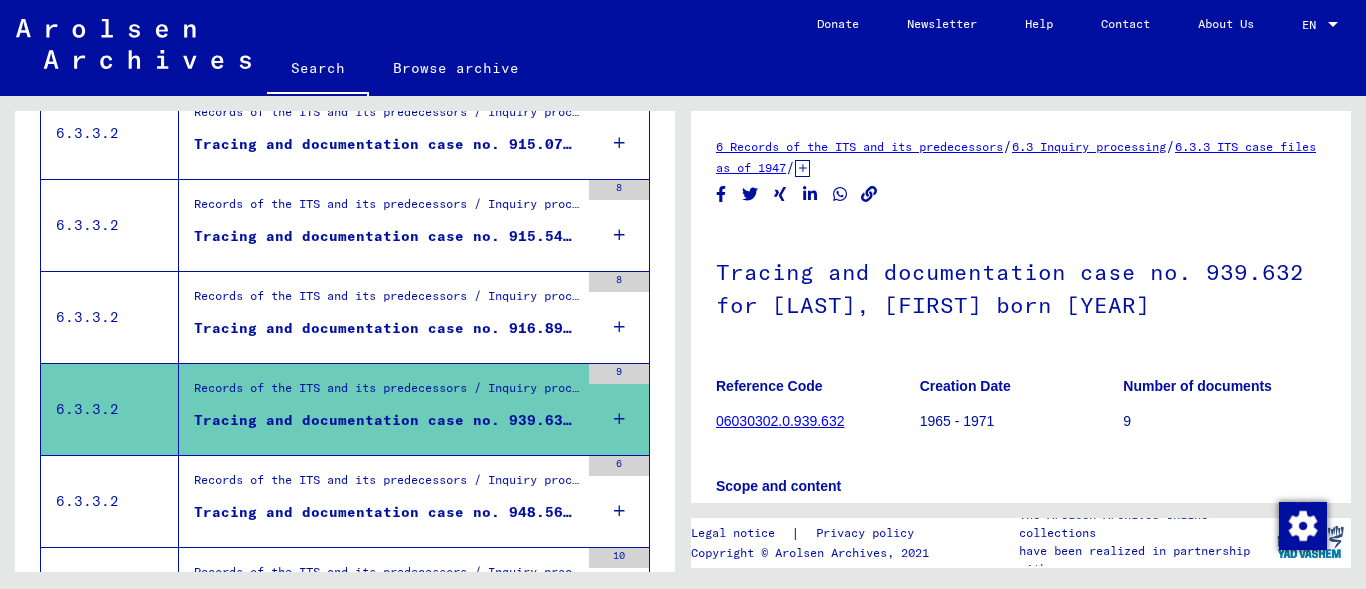 click on "Tracing and documentation case no. 916.893 for [LAST], [FIRST] born [DATE] or[YEAR]" at bounding box center [386, 328] 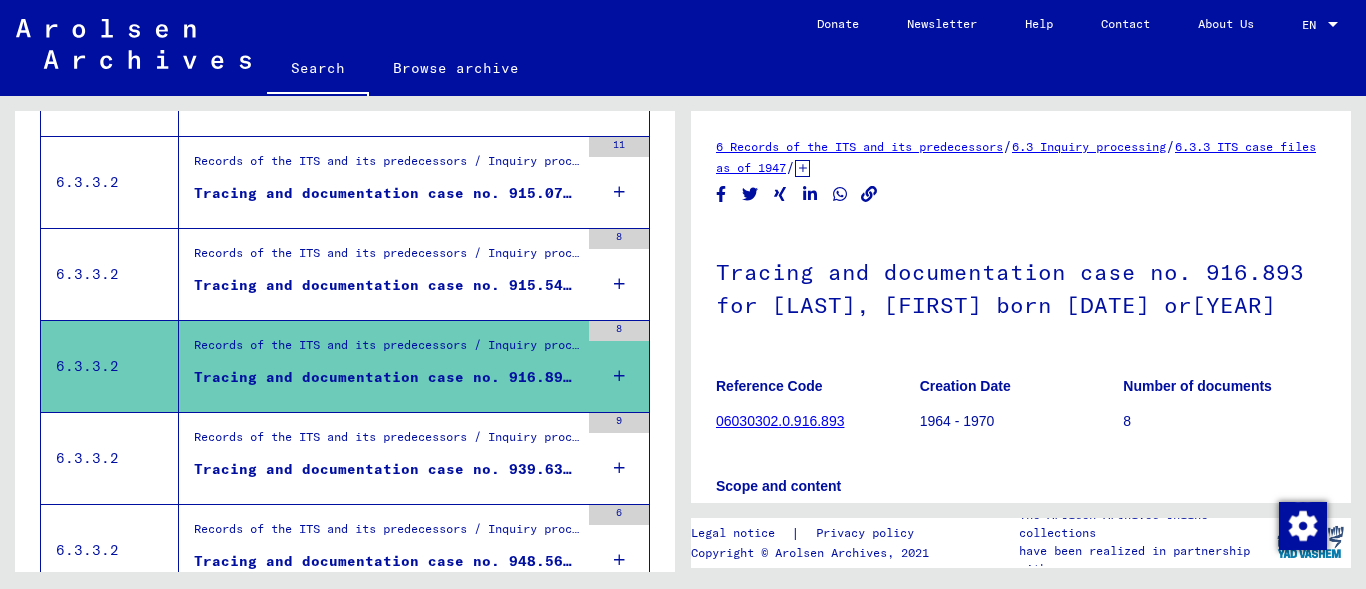 scroll, scrollTop: 1181, scrollLeft: 0, axis: vertical 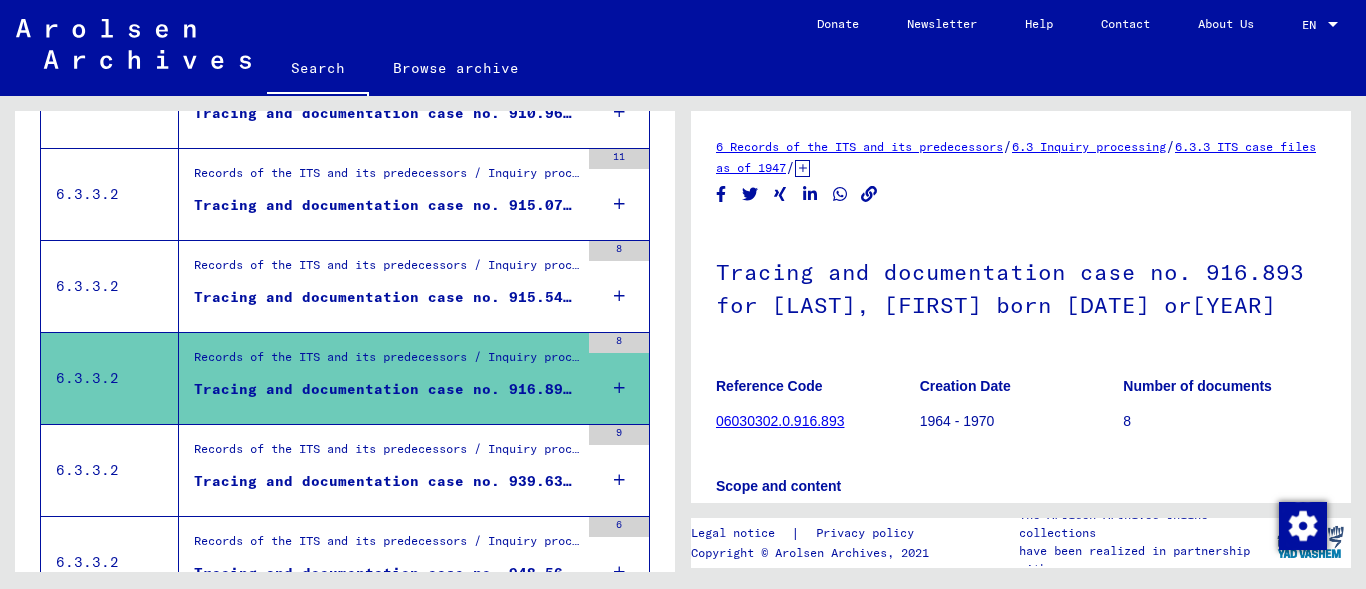 click on "Tracing and documentation case no. 915.549 for [LAST], [FIRST] born [DATE] or[DATE]" at bounding box center [386, 297] 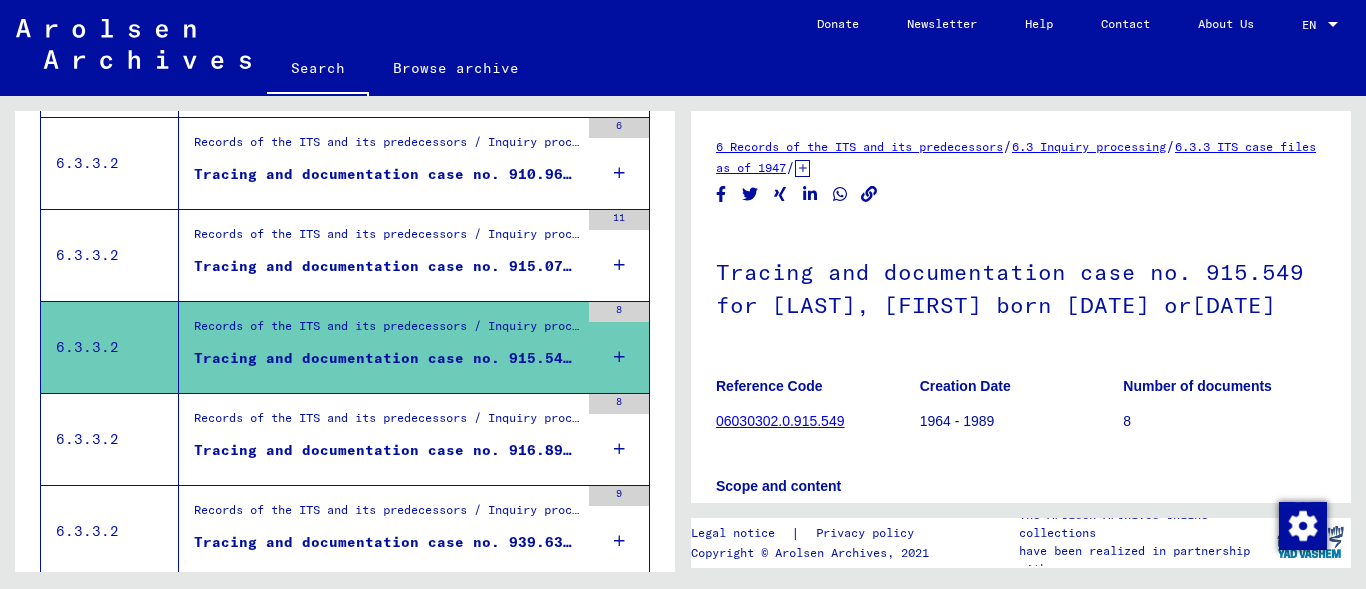 scroll, scrollTop: 1060, scrollLeft: 0, axis: vertical 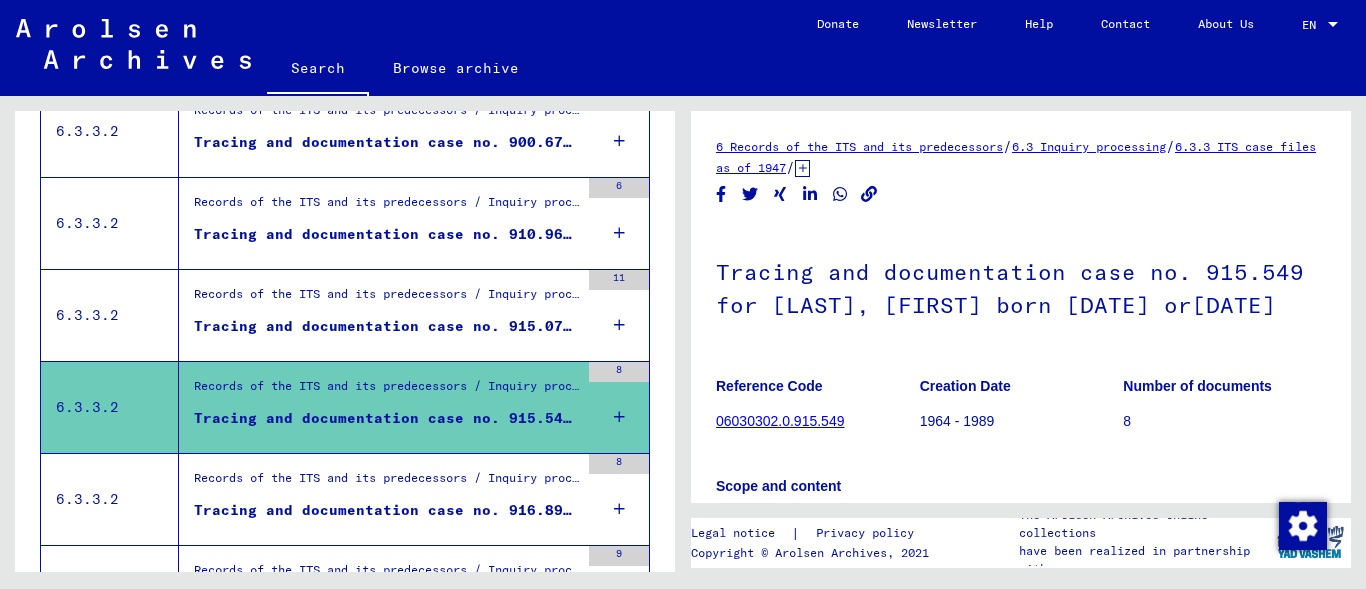 click on "Tracing and documentation case no. 915.079 for [LAST], [LAST] born [DATE]" at bounding box center [386, 326] 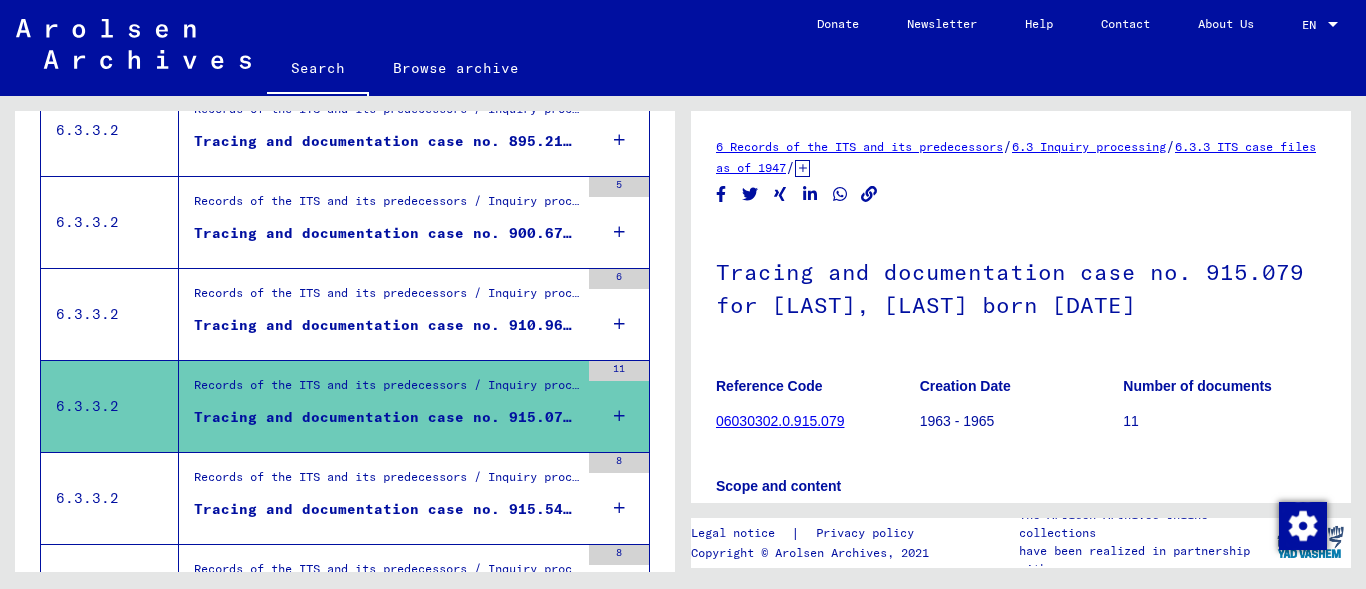 scroll, scrollTop: 963, scrollLeft: 0, axis: vertical 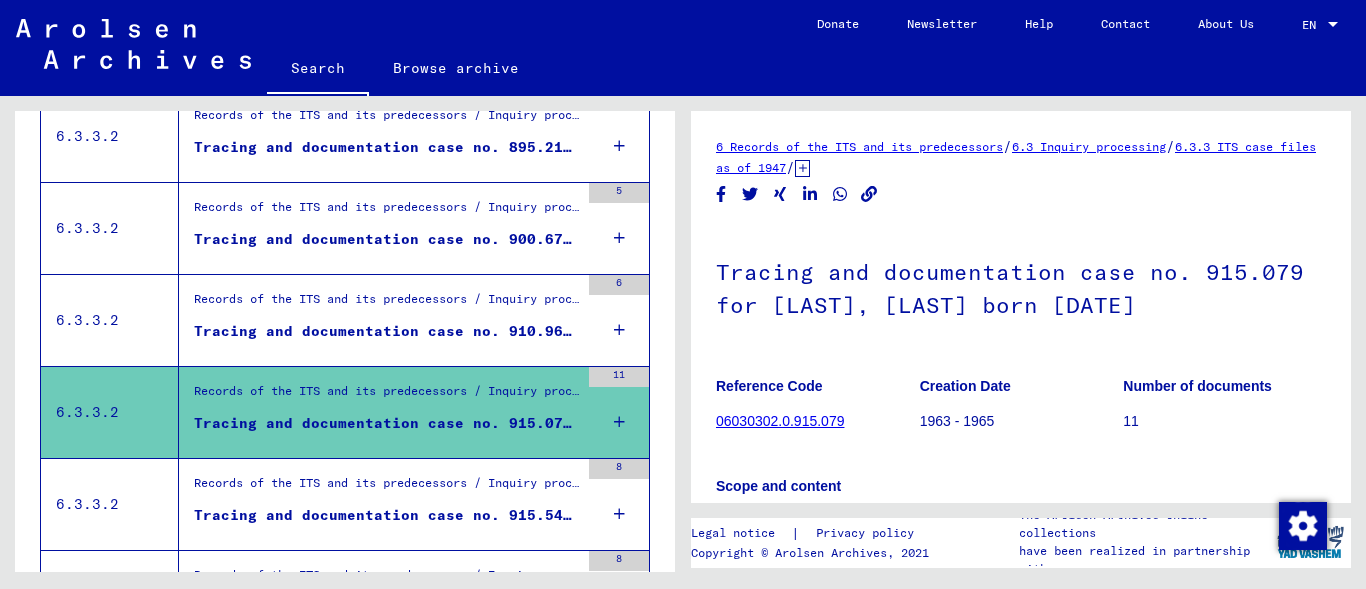 click on "Tracing and documentation case no. 910.965 for [LAST], [LAST]" at bounding box center [386, 331] 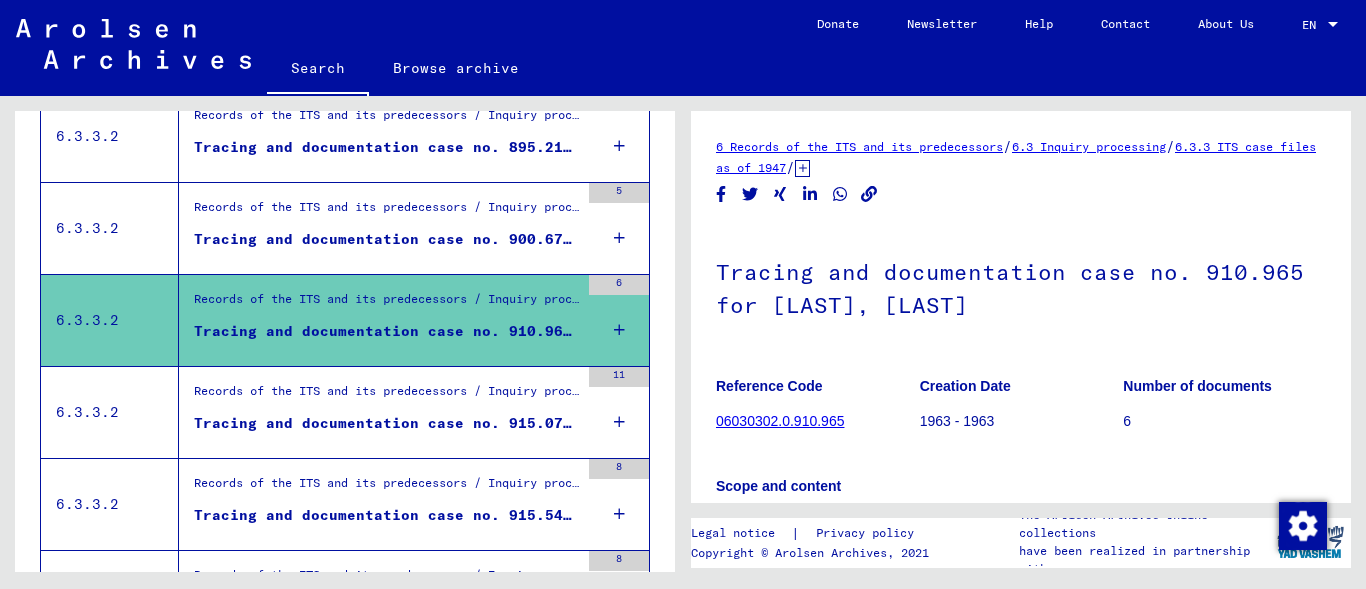 click on "Tracing and documentation case no. 900.673 for [LAST], [FIRST]" at bounding box center [386, 239] 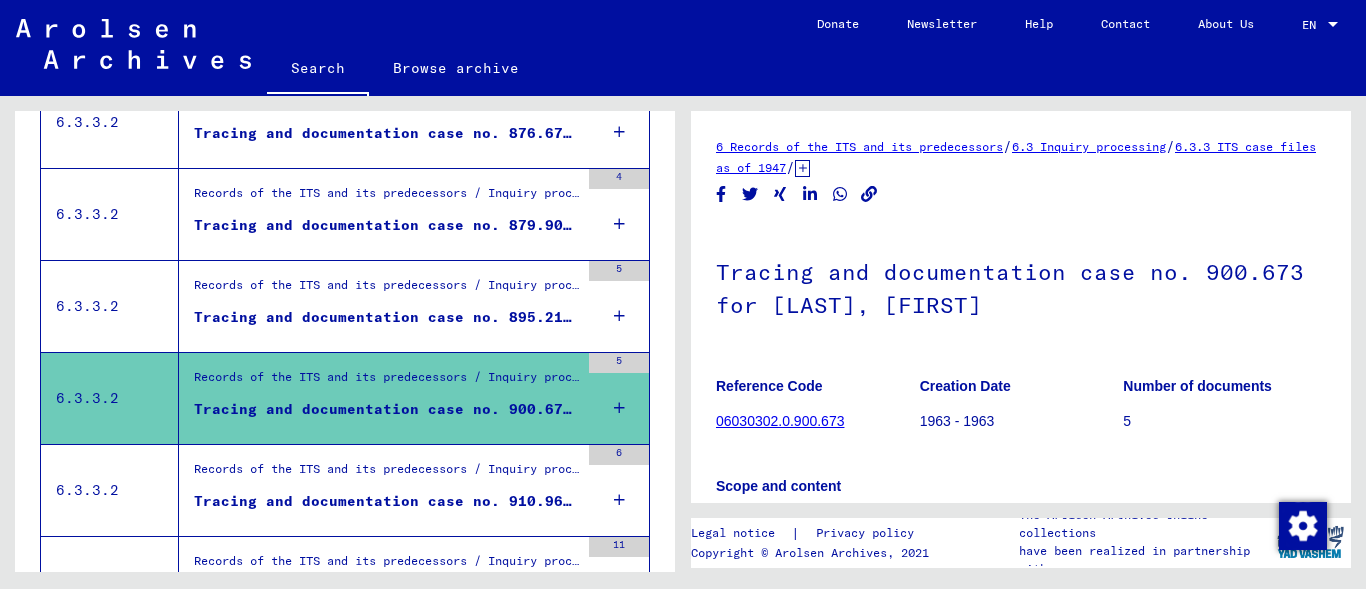 scroll, scrollTop: 787, scrollLeft: 0, axis: vertical 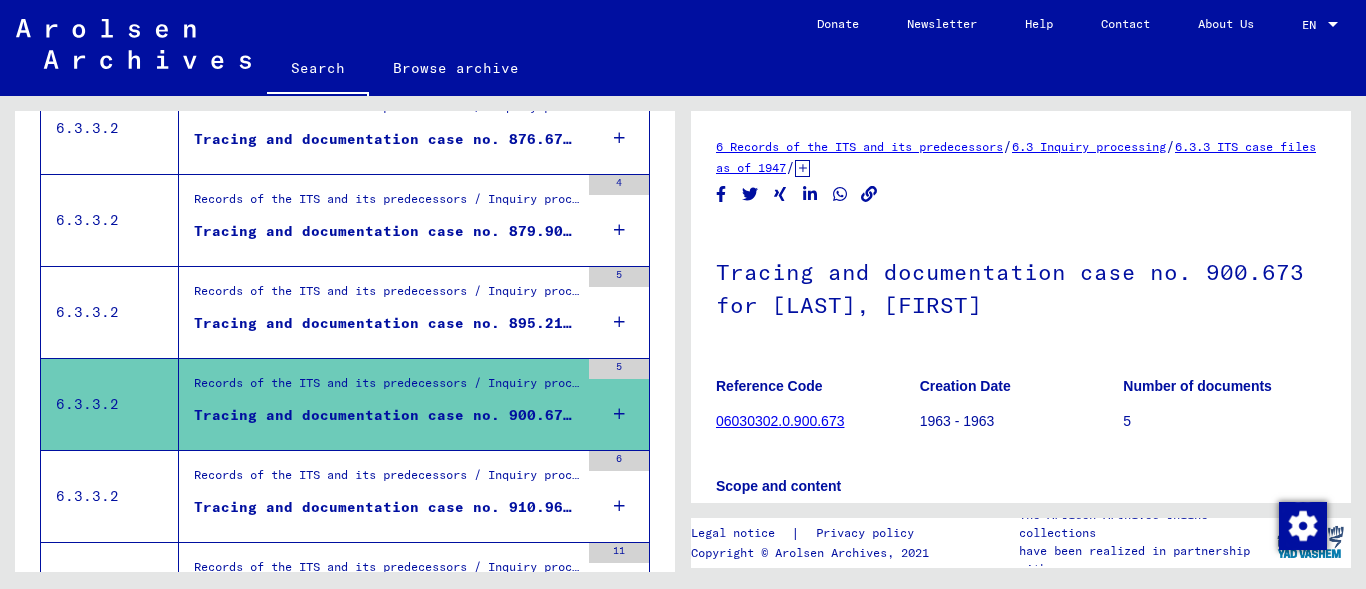 click on "Tracing and documentation case no. 895.218 for [LAST], [FIRST] born [DATE]" at bounding box center (386, 323) 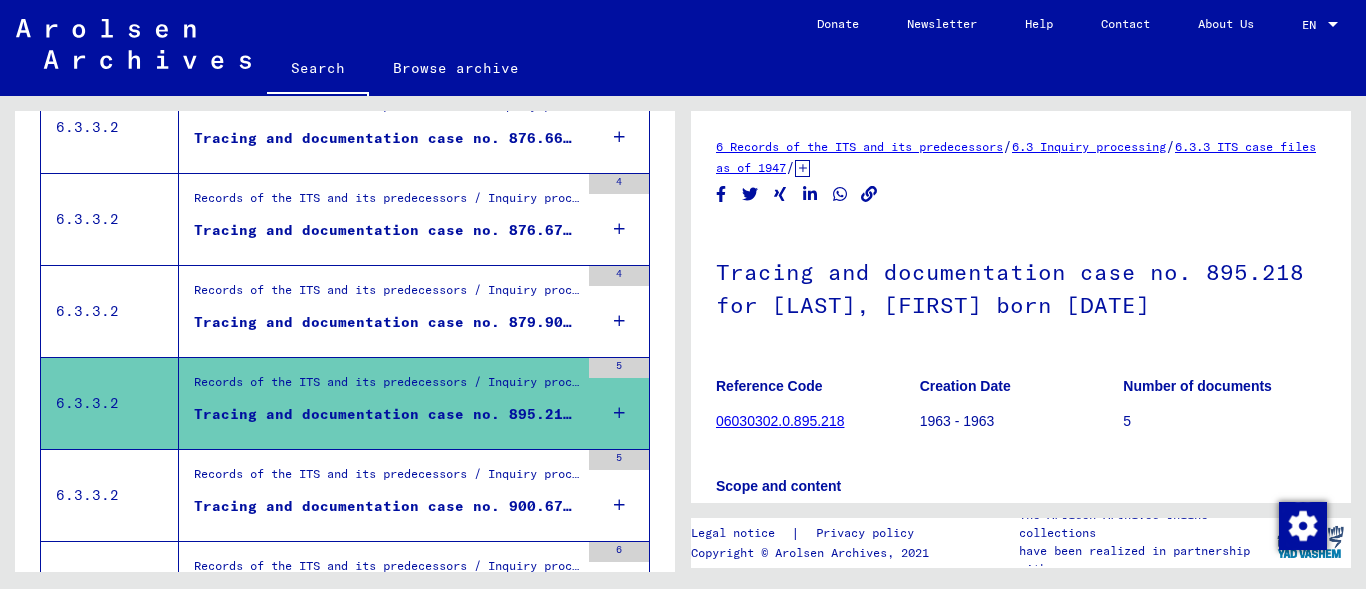 scroll, scrollTop: 690, scrollLeft: 0, axis: vertical 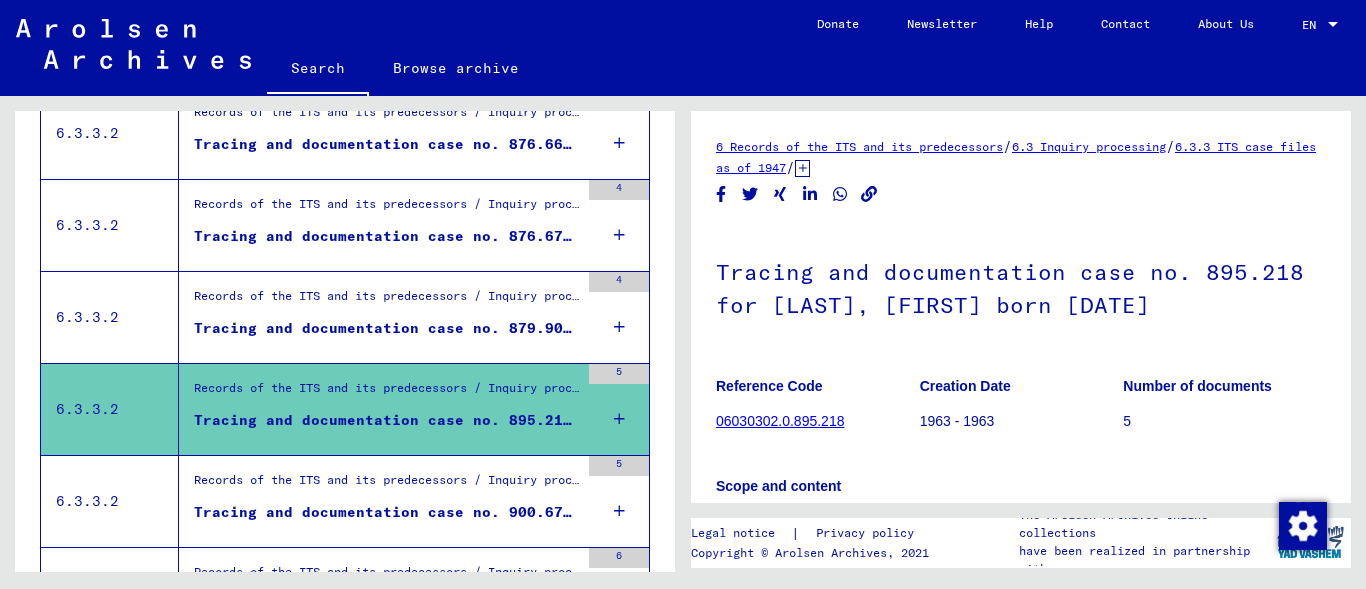 click on "Tracing and documentation case no. 879.903 for [LAST], [FIRST] born [YEAR]" at bounding box center [386, 328] 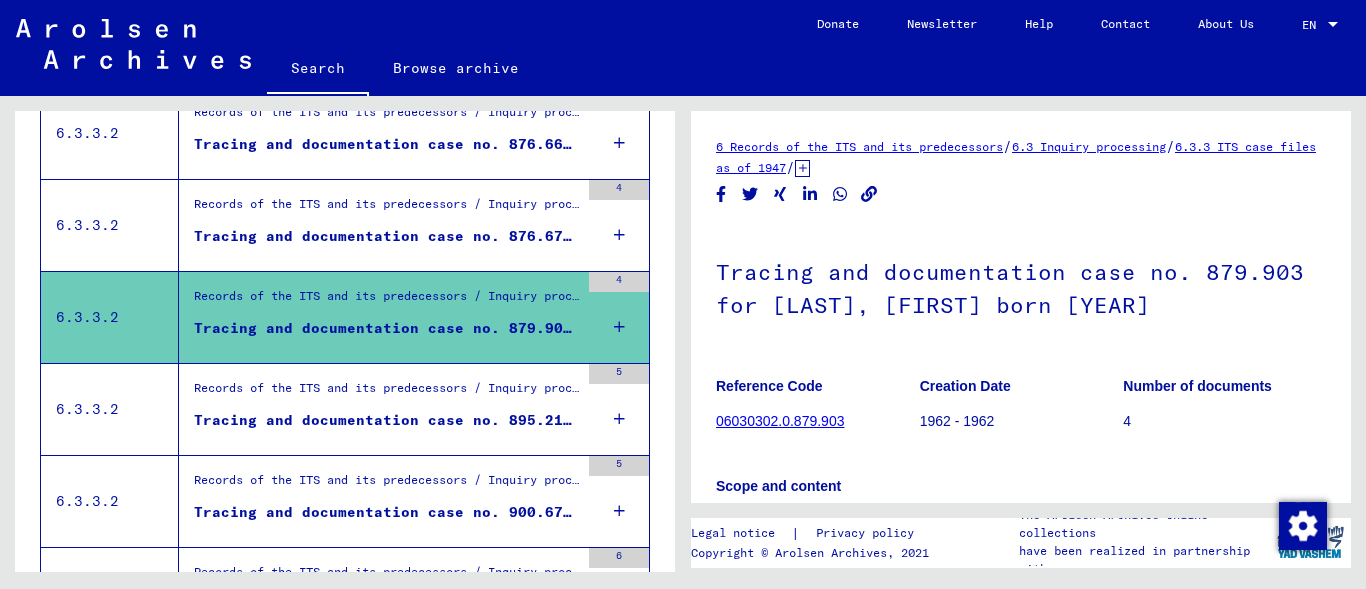 scroll, scrollTop: 612, scrollLeft: 0, axis: vertical 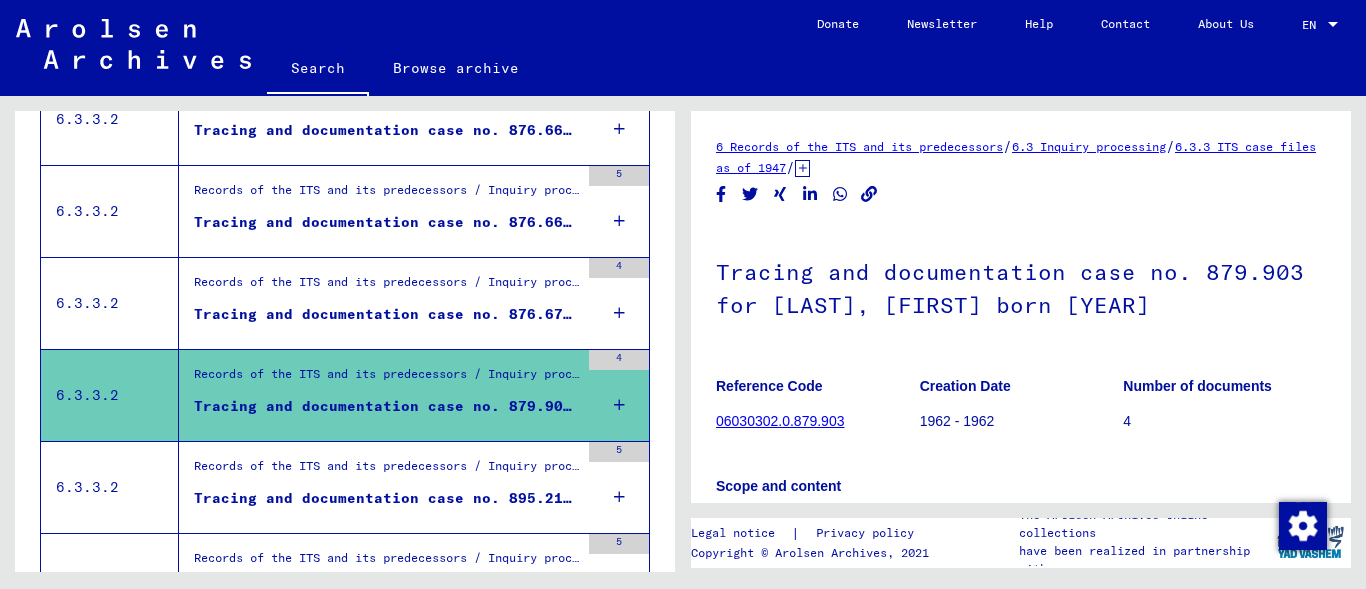 click on "Tracing and documentation case no. 876.670 for [LAST], [FIRST] born [YEAR]" at bounding box center [386, 314] 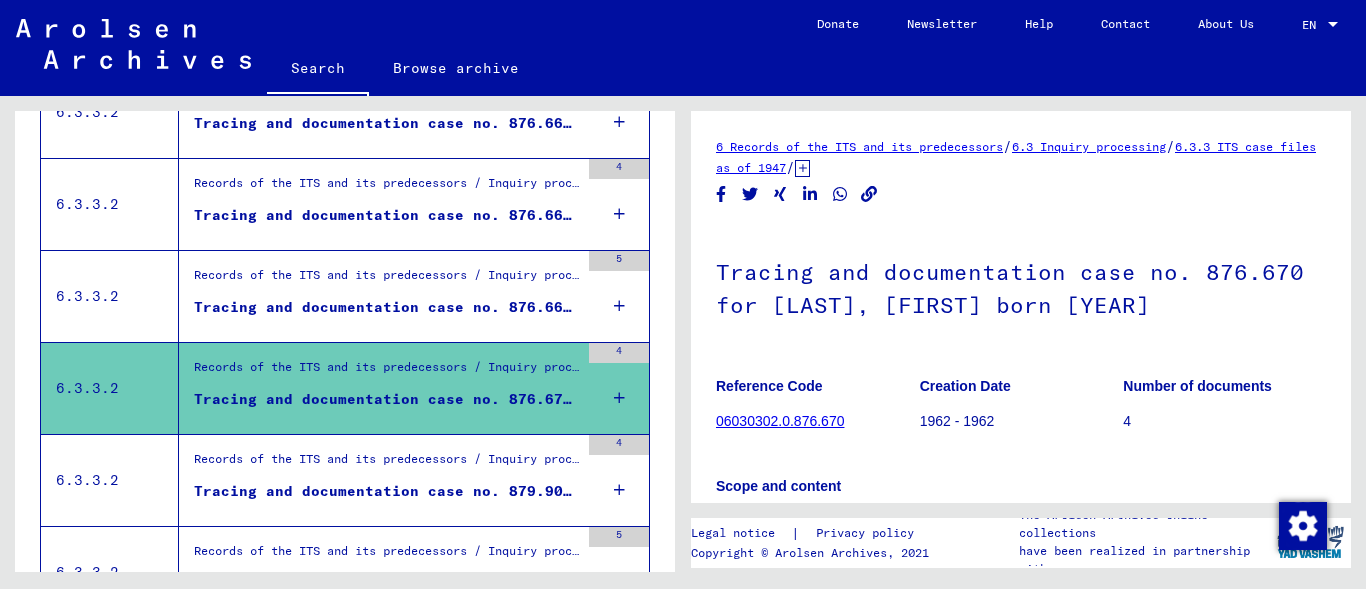 scroll, scrollTop: 515, scrollLeft: 0, axis: vertical 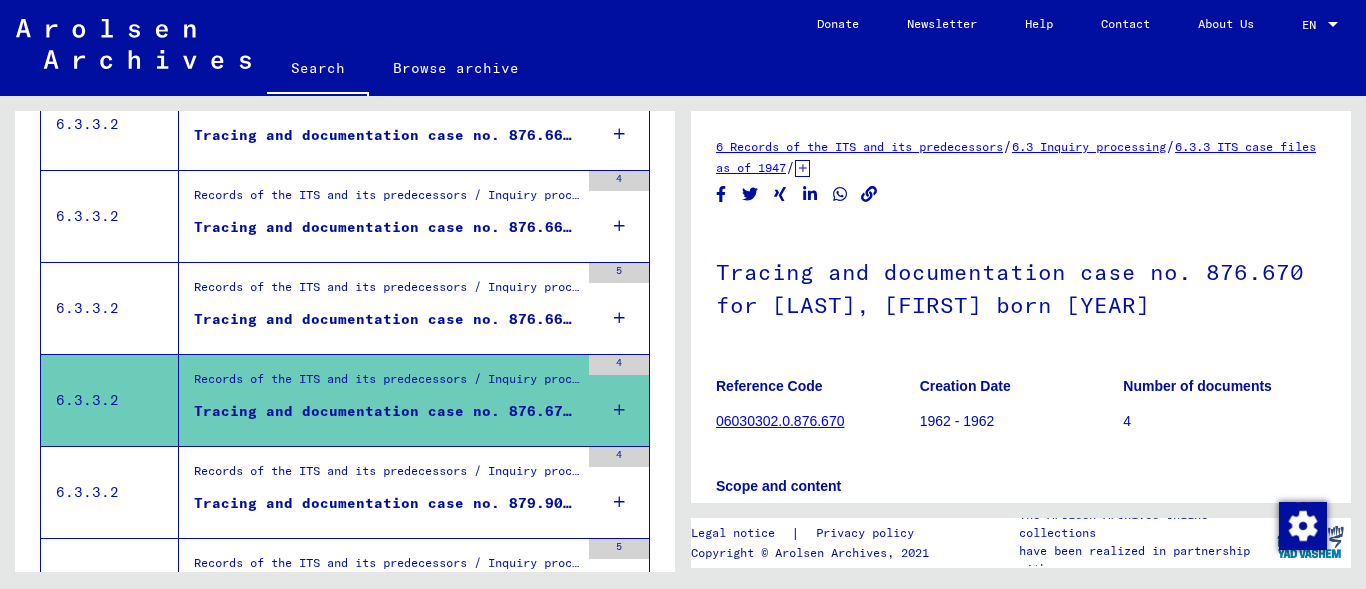 click on "Tracing and documentation case no. 876.669 for [LAST], [FIRST]" at bounding box center [386, 319] 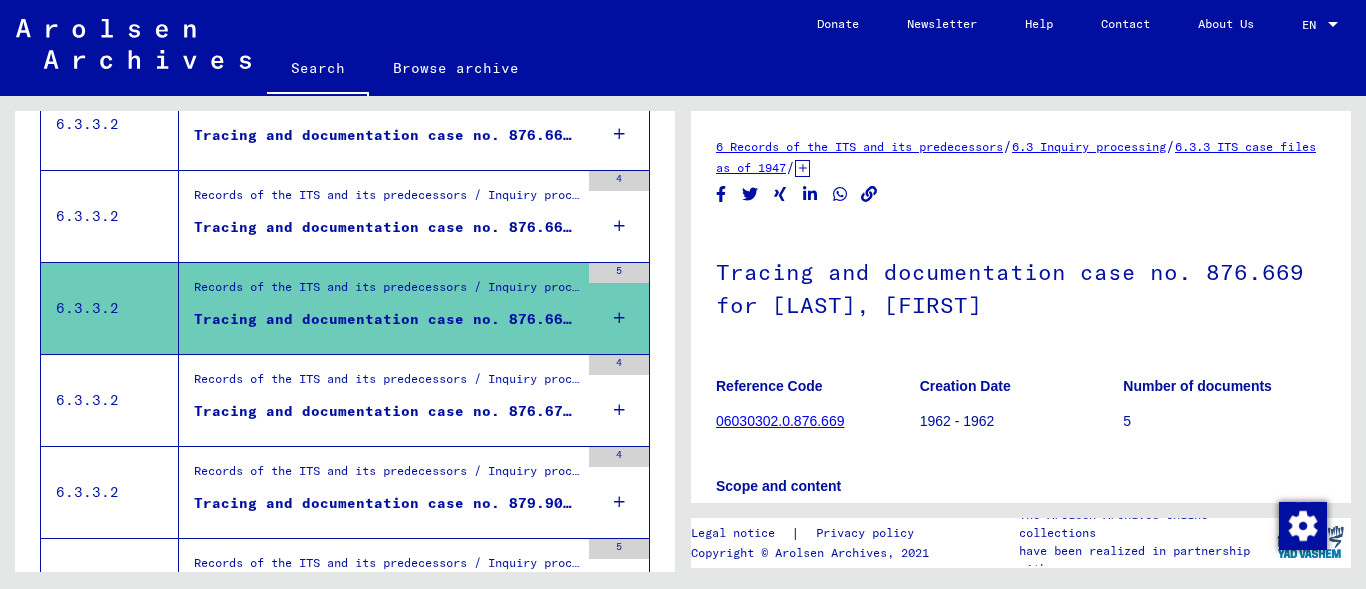 click on "Tracing and documentation case no. 876.668 for [LAST], [LAST] born [DATE]" at bounding box center [386, 227] 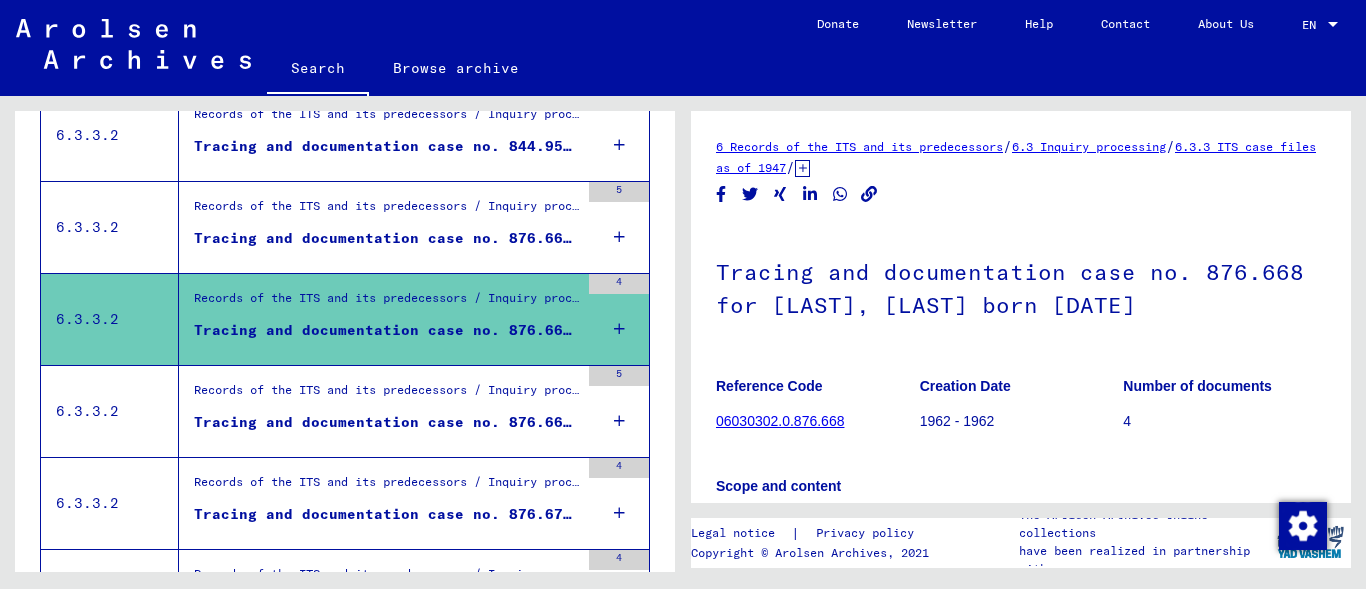 scroll, scrollTop: 382, scrollLeft: 0, axis: vertical 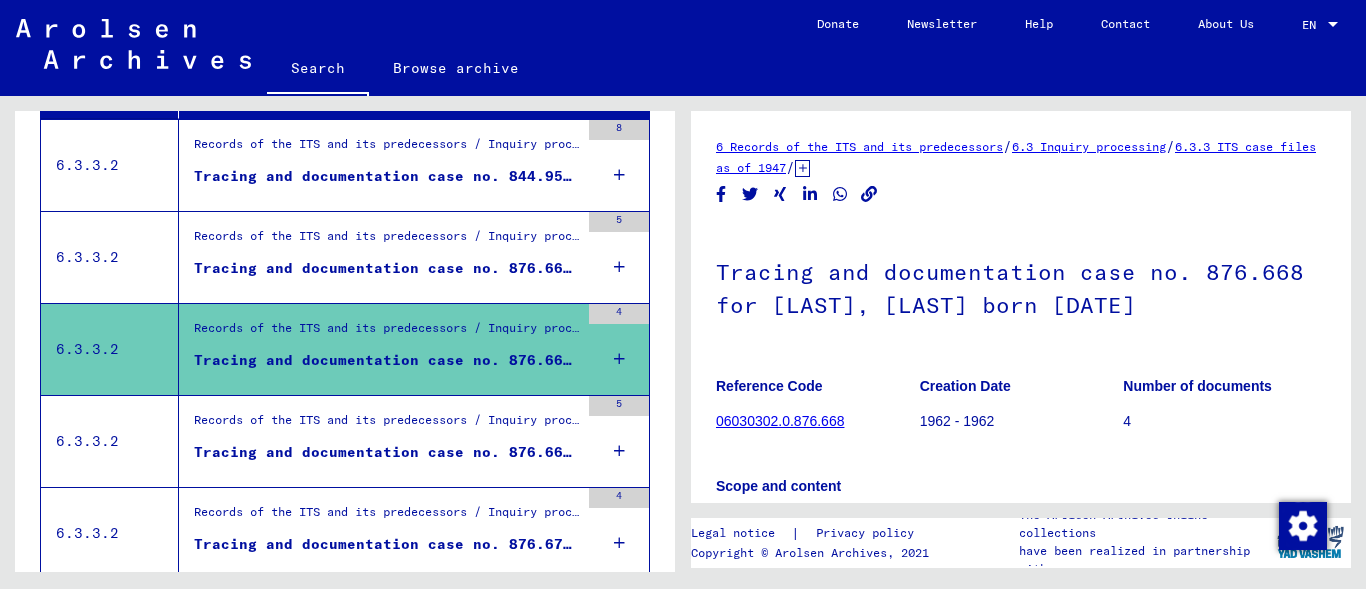 click on "Tracing and documentation case no. 876.667 for CUKIERMAN, LIBA born [YEAR]" at bounding box center (386, 268) 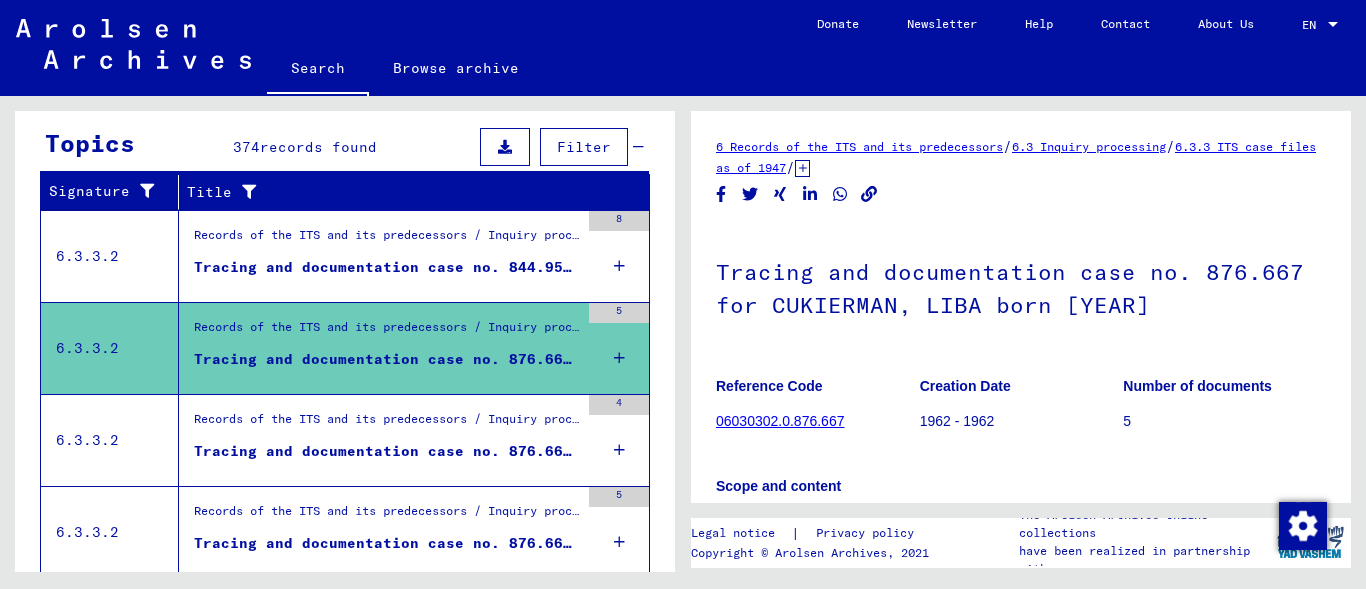 scroll, scrollTop: 285, scrollLeft: 0, axis: vertical 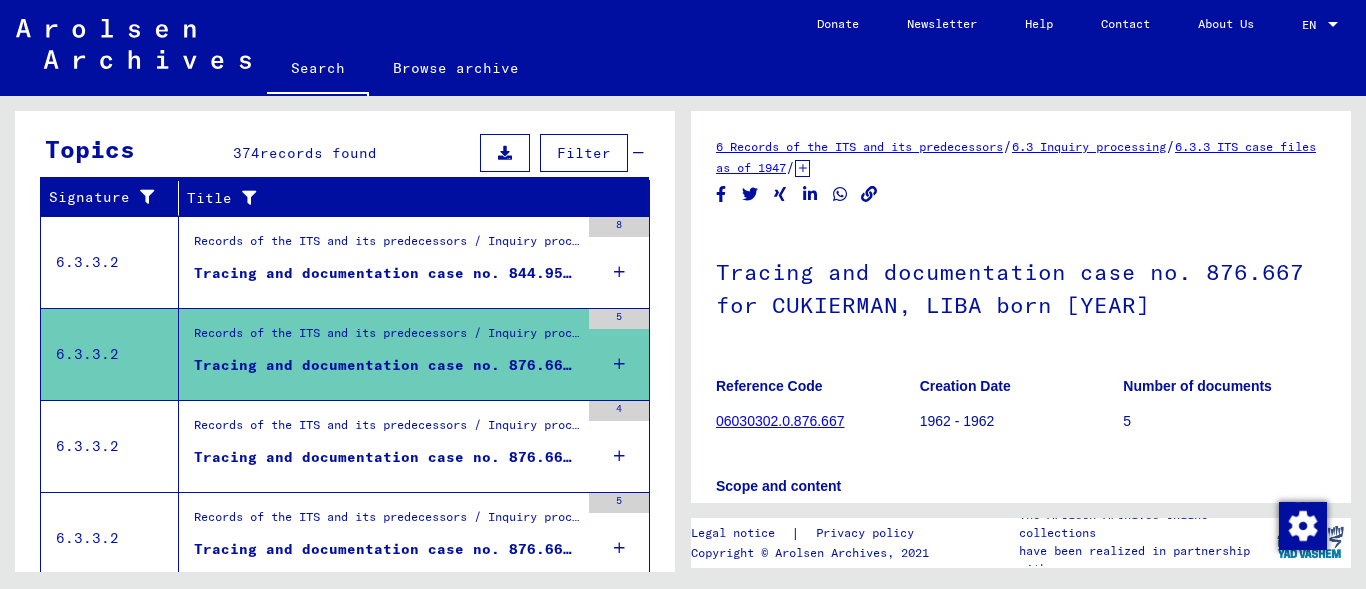 click on "Tracing and documentation case no. 844.954 for [LAST], [FIRST] born [DATE]" at bounding box center [386, 273] 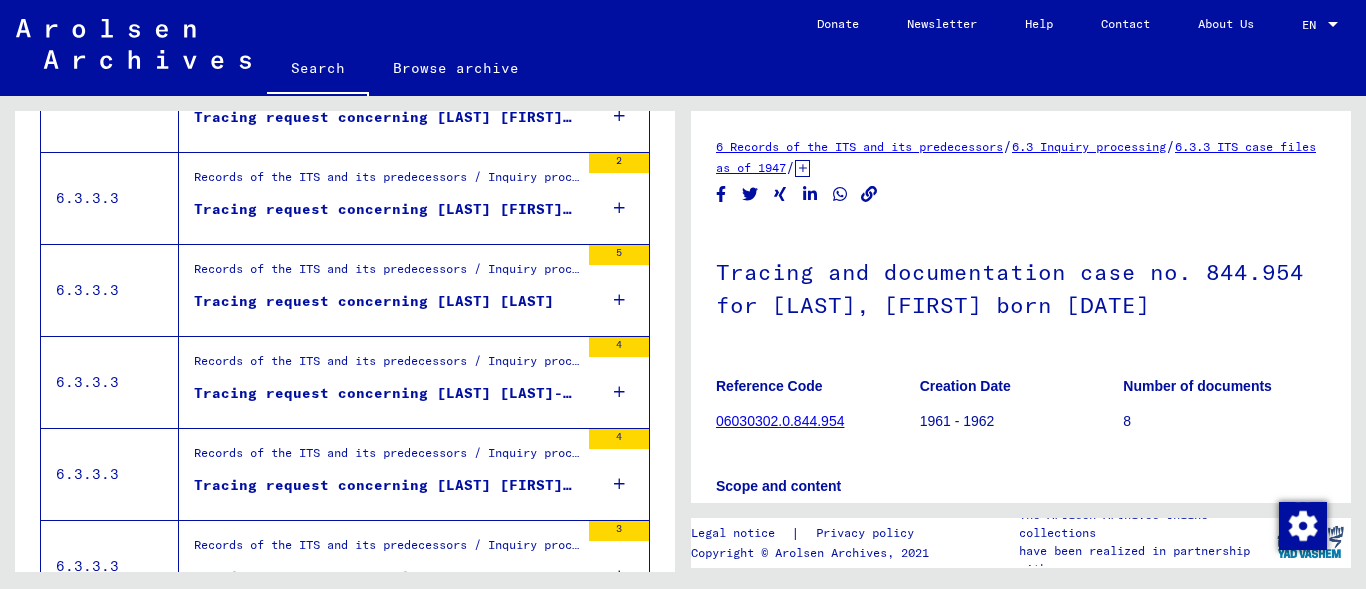 scroll, scrollTop: 2253, scrollLeft: 0, axis: vertical 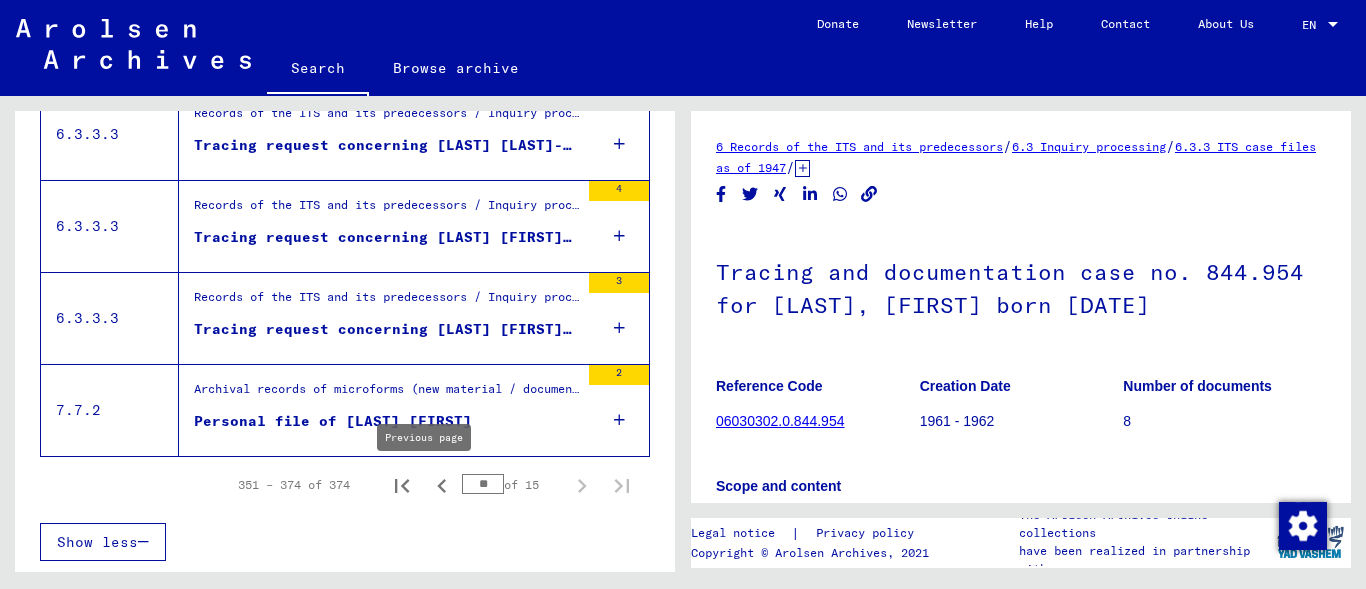 click 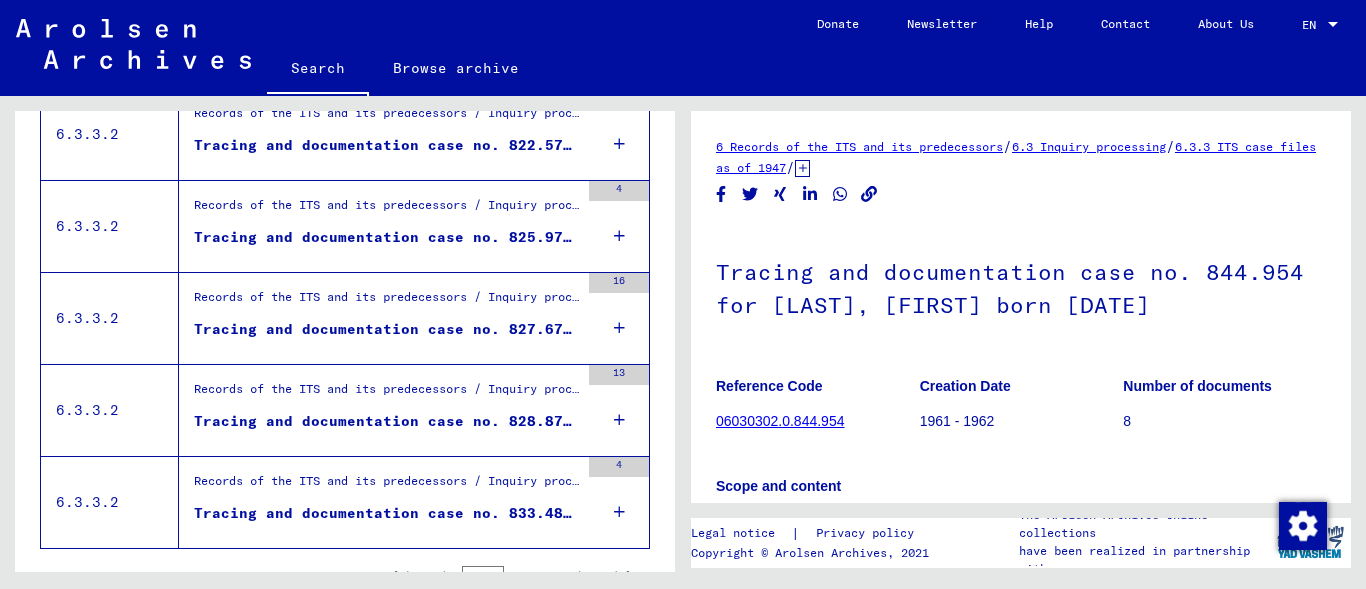 click on "Tracing and documentation case no. 833.481 for [LAST], [LAST] born [YEAR]" at bounding box center (386, 513) 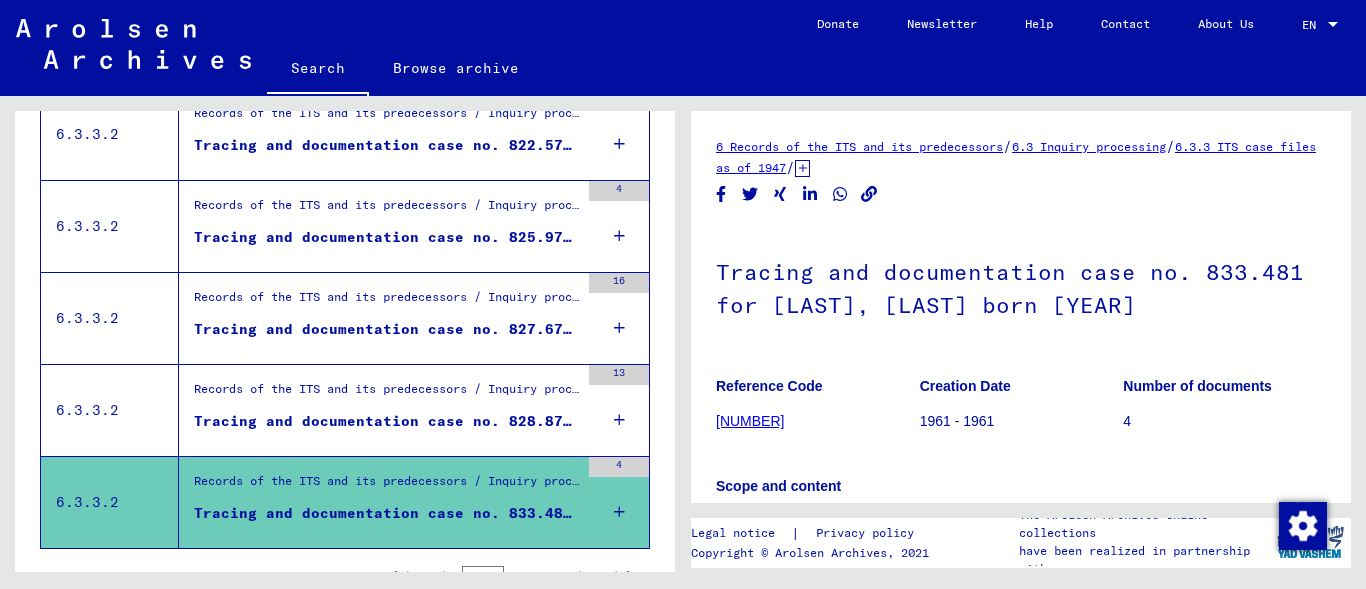 click on "Tracing and documentation case no. 828.876 for [LAST], [FIRST] born [DATE]" at bounding box center (386, 421) 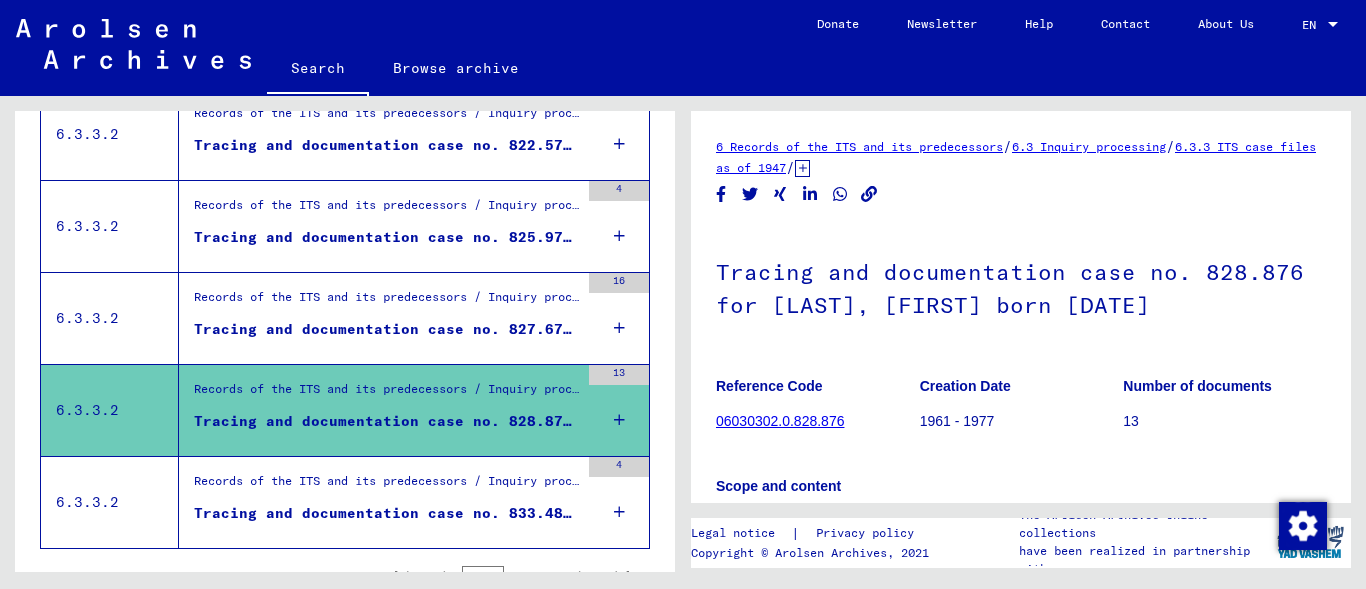click on "Tracing and documentation case no. 827.670 for [LAST], [FIRST] born [DATE]" at bounding box center (386, 329) 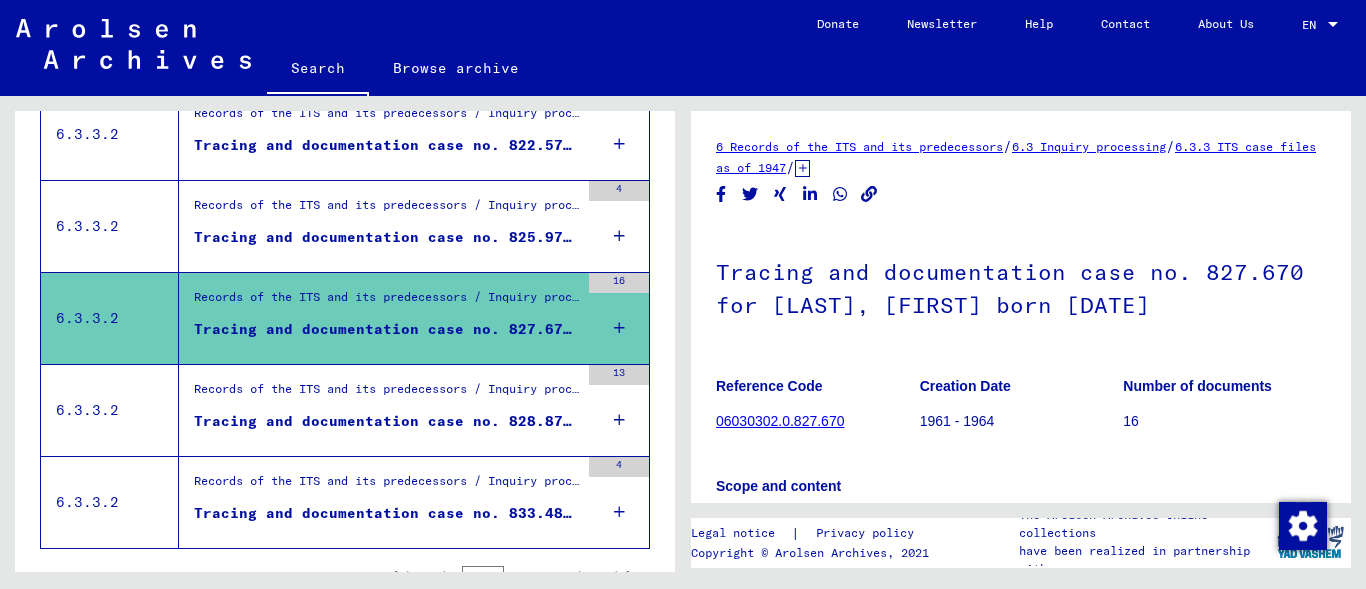 click on "Tracing and documentation case no. 825.973 for [LAST], [FIRST] born [YEAR]" at bounding box center (386, 237) 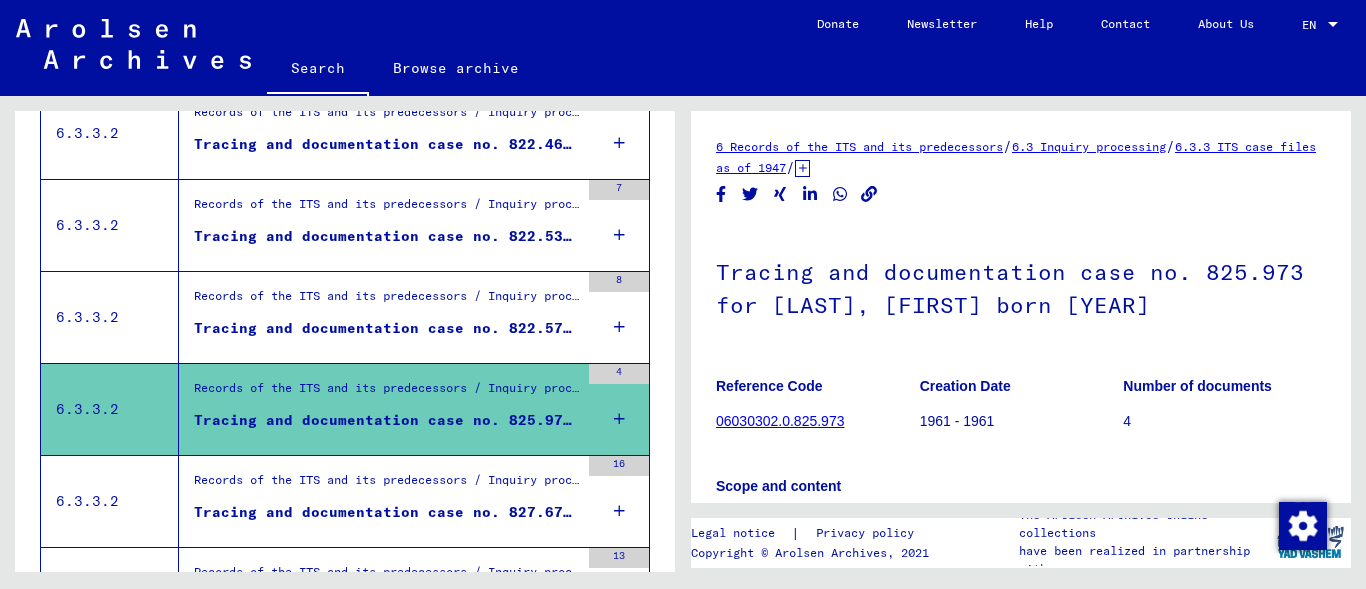 scroll, scrollTop: 2064, scrollLeft: 0, axis: vertical 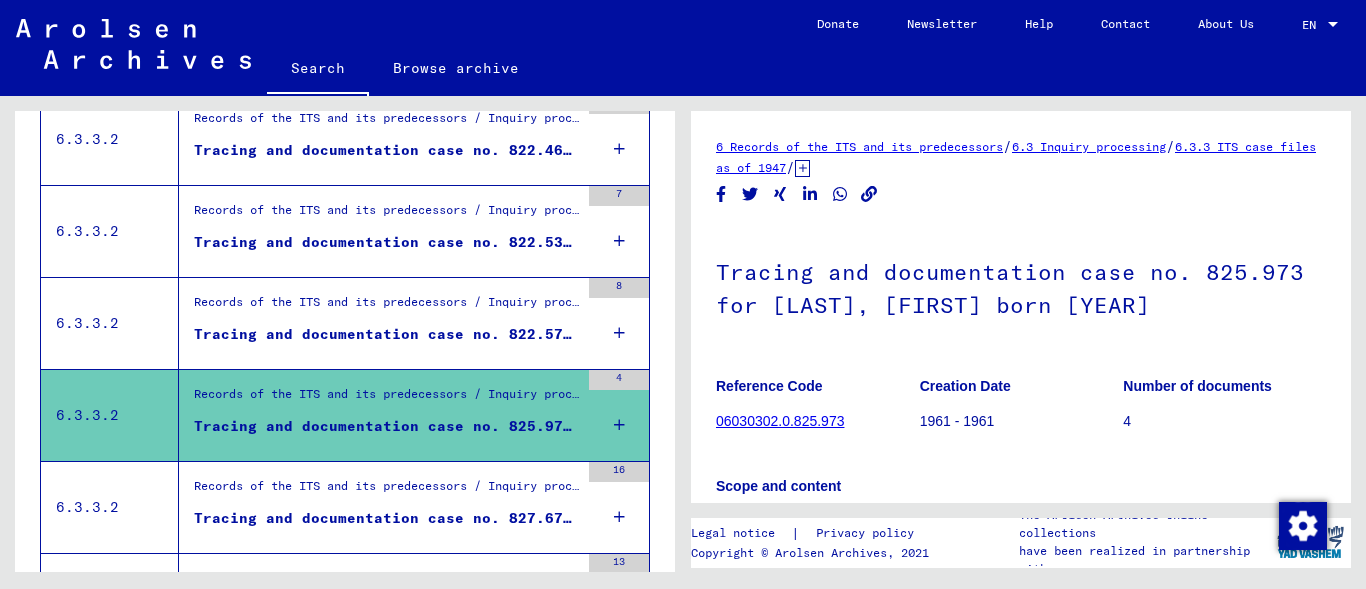 click on "Tracing and documentation case no. 822.579 for AIZENSZTARK, MIRIAM born [DATE]" at bounding box center [386, 334] 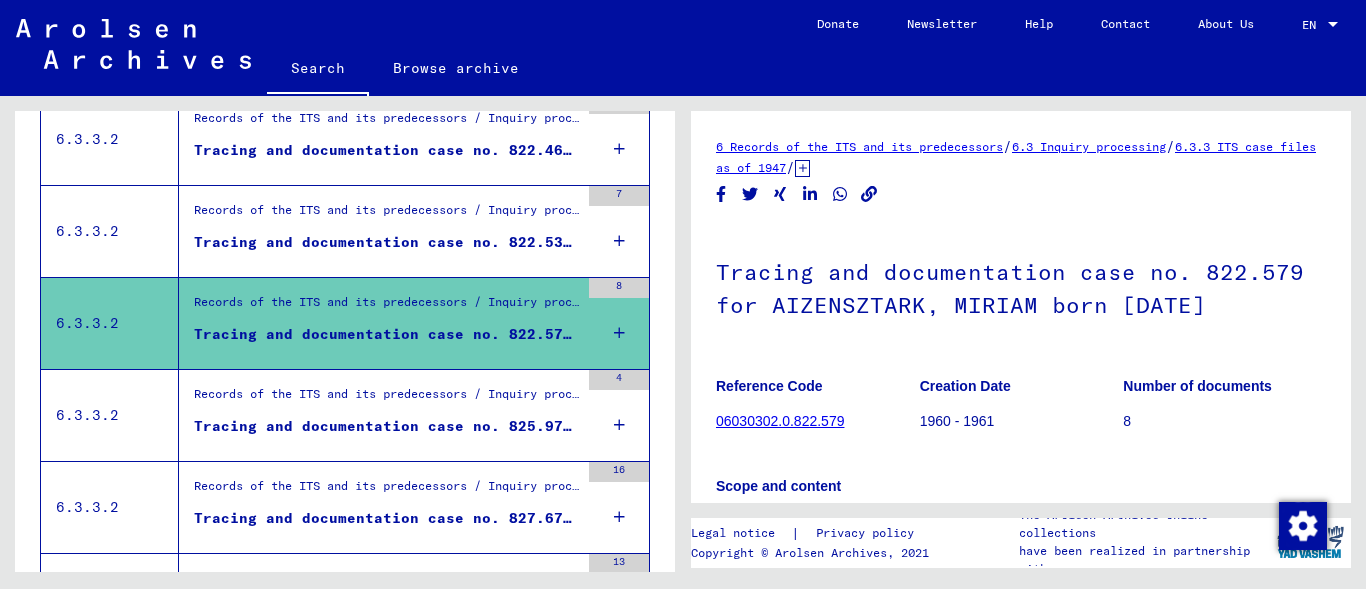 click on "Tracing and documentation case no. 822.538 for [LAST], [FIRST] born [DATE]" at bounding box center (386, 242) 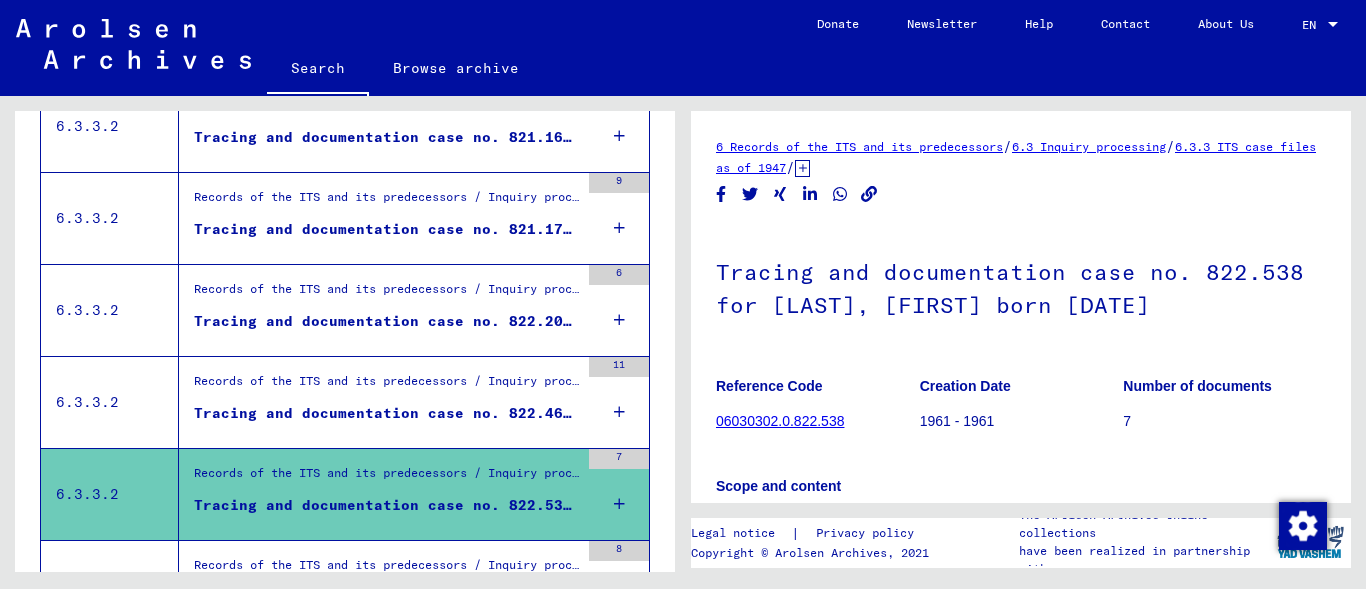 scroll, scrollTop: 1795, scrollLeft: 0, axis: vertical 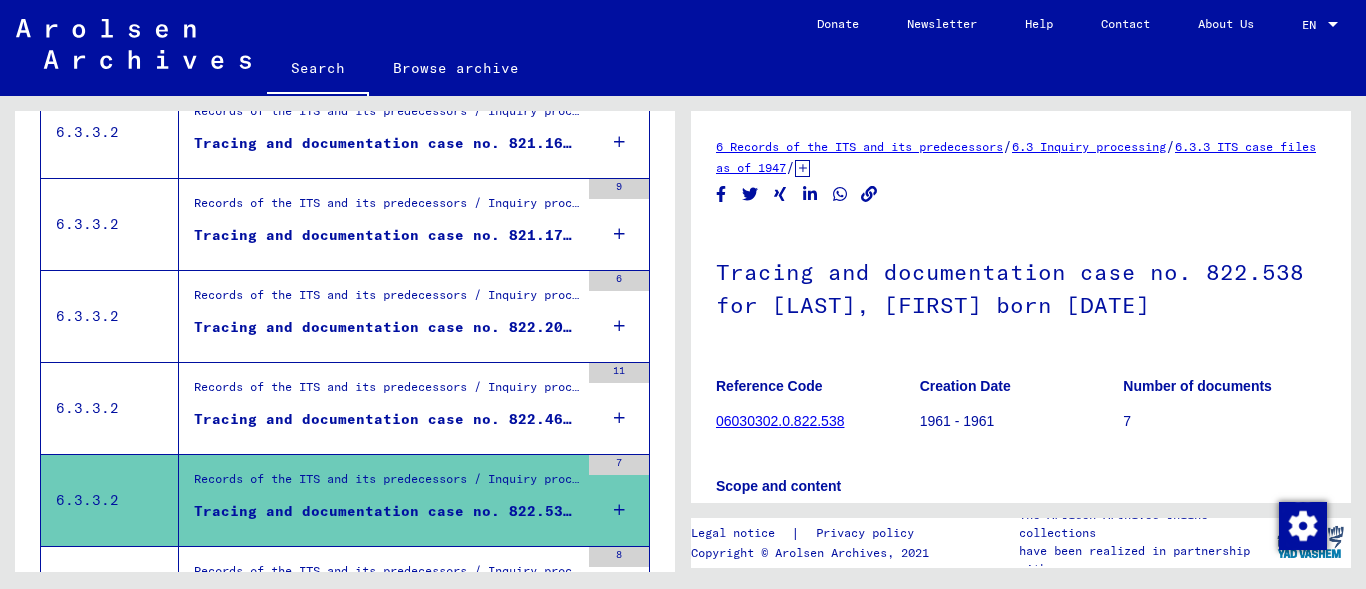 click on "Tracing and documentation case no. 822.468 for [LAST], [LAST] born [DATE]" at bounding box center (386, 419) 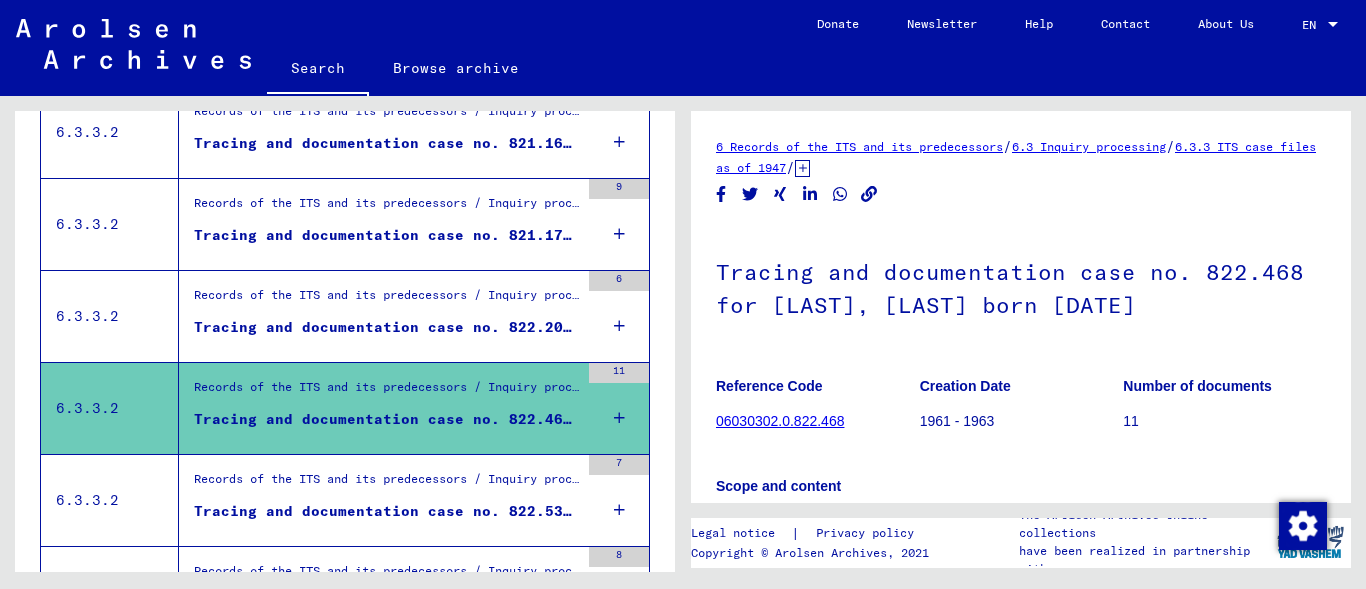 click on "Tracing and documentation case no. 822.208 for [LAST], [FIRST] born [DATE]" at bounding box center (386, 327) 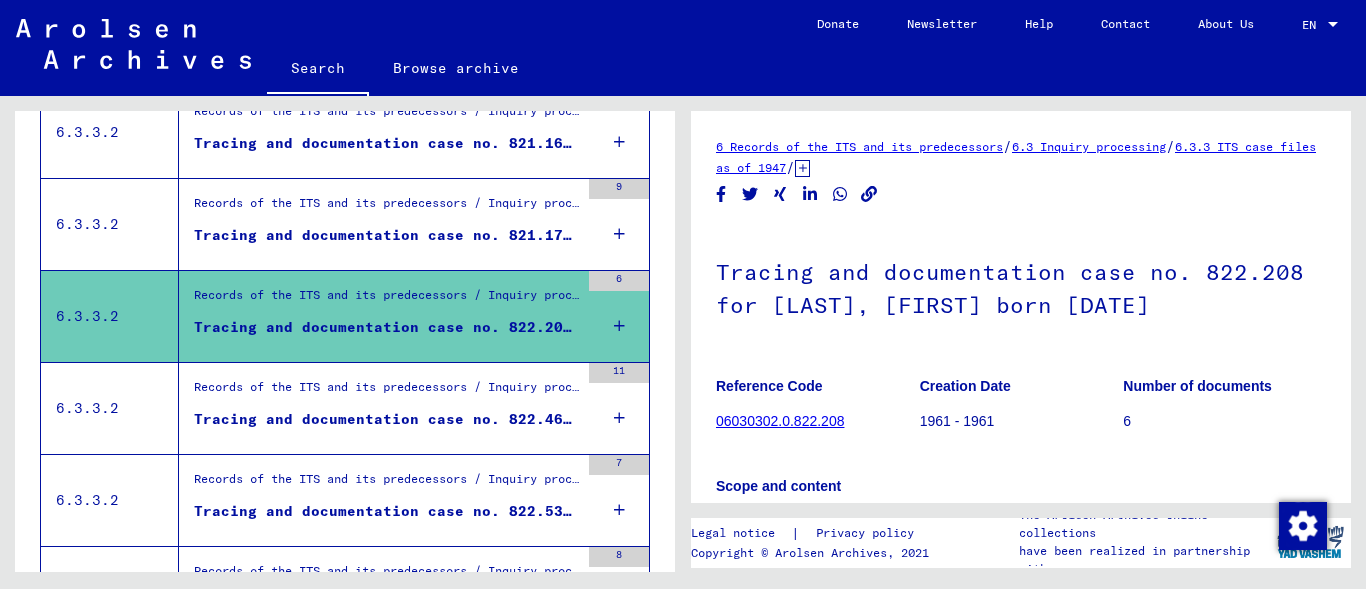 click on "Tracing and documentation case no. 821.170 for [LAST], [FIRST] born [DATE]" at bounding box center [386, 235] 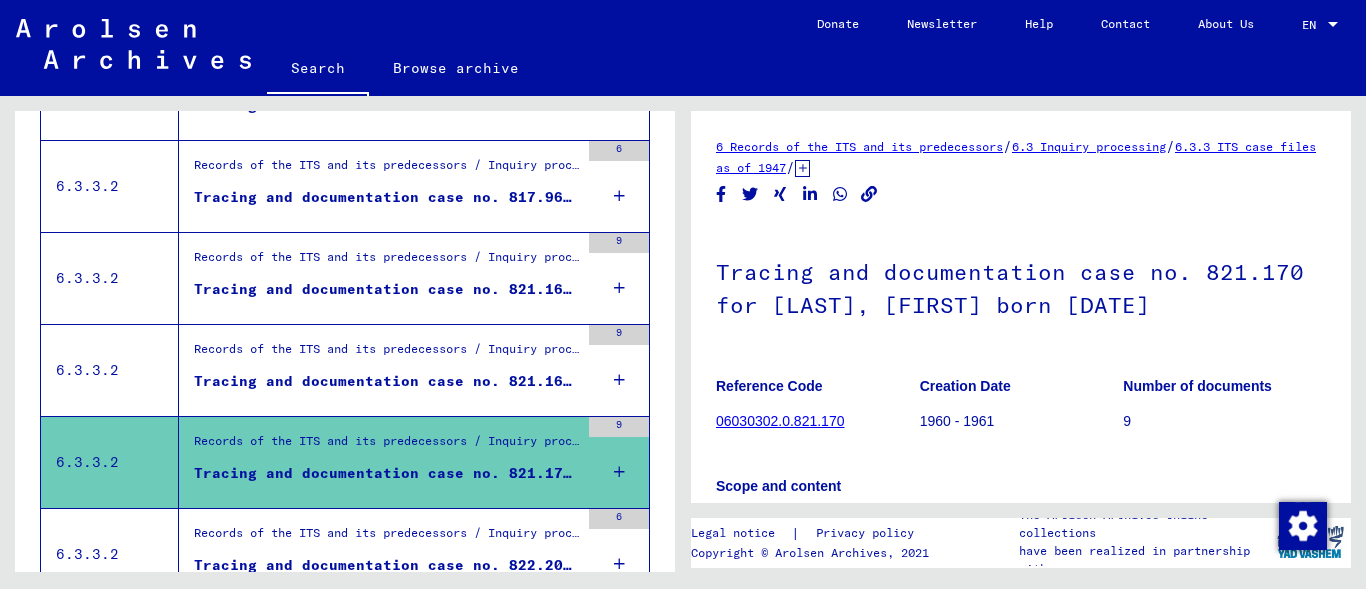 scroll, scrollTop: 1526, scrollLeft: 0, axis: vertical 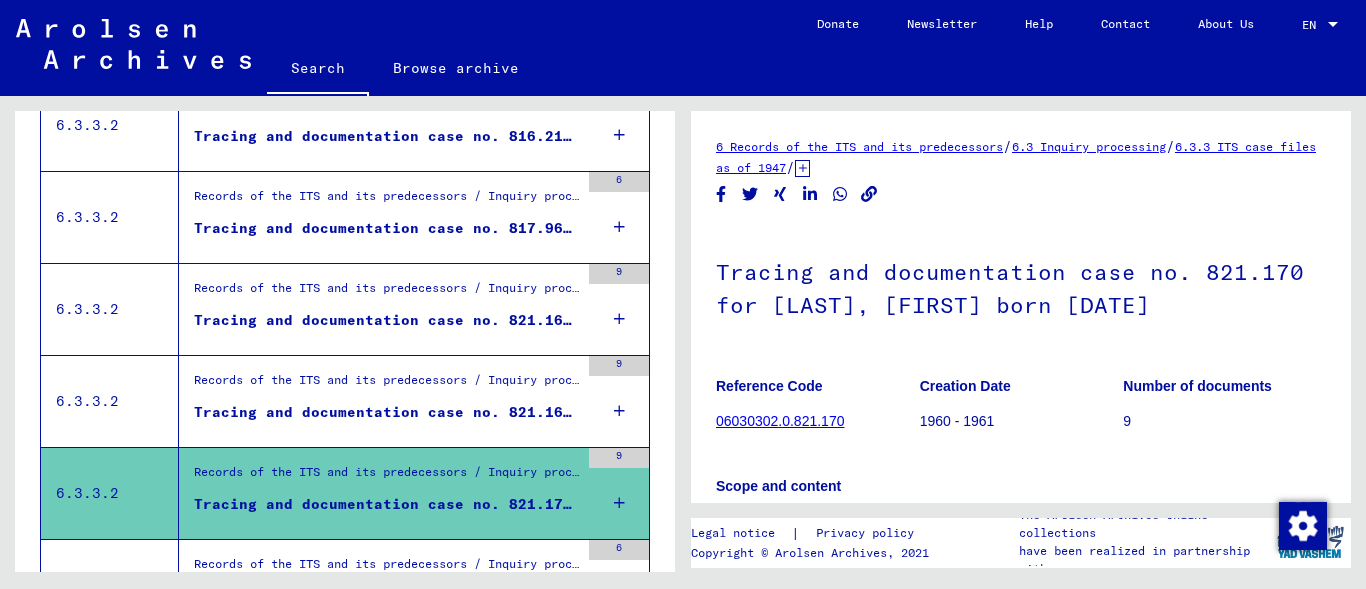 click on "Tracing and documentation case no. 821.169 for CUKIERMAN, HENIA born [DATE]" at bounding box center [386, 412] 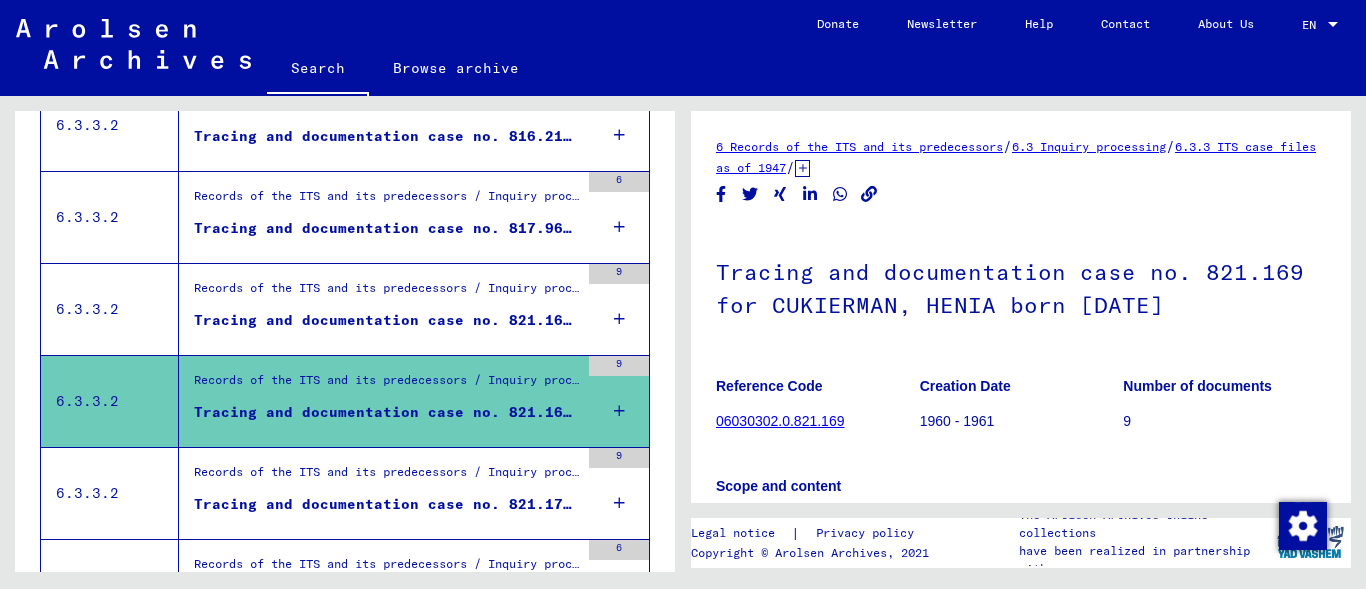 click on "Tracing and documentation case no. 821.168 for ZUCKERMANN, ADOLPHE born [DATE]" at bounding box center [386, 320] 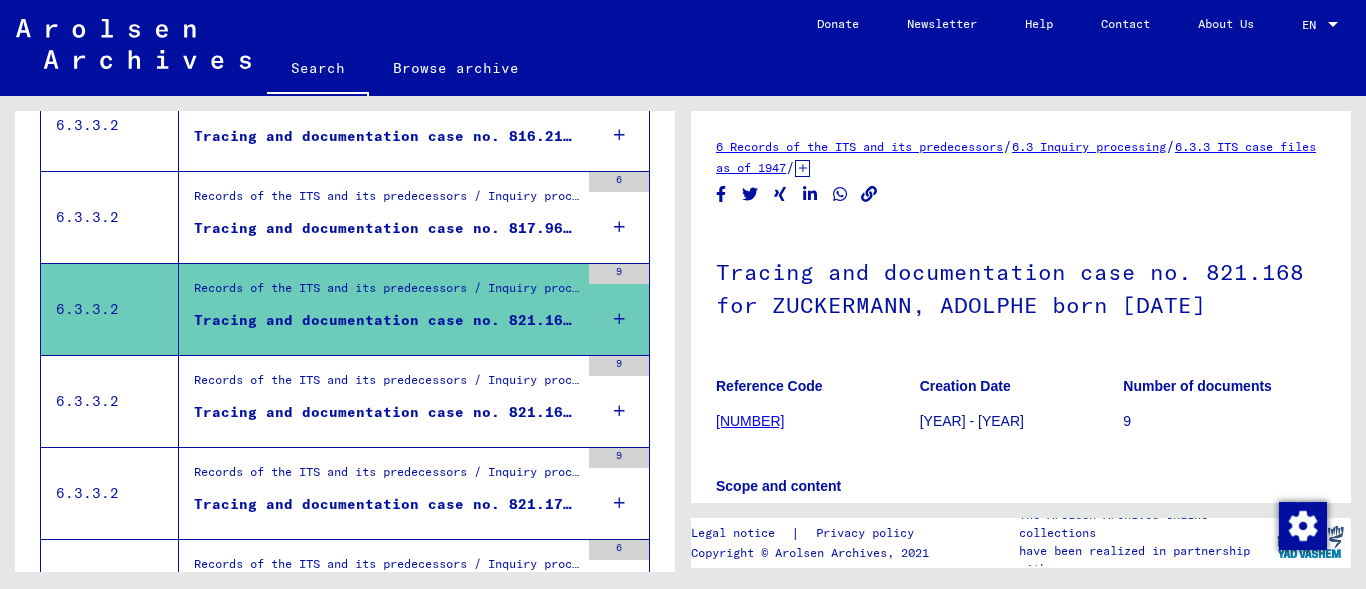 click on "Tracing and documentation case no. 817.965 for [LAST], [FIRST] born [DATE]" at bounding box center (386, 228) 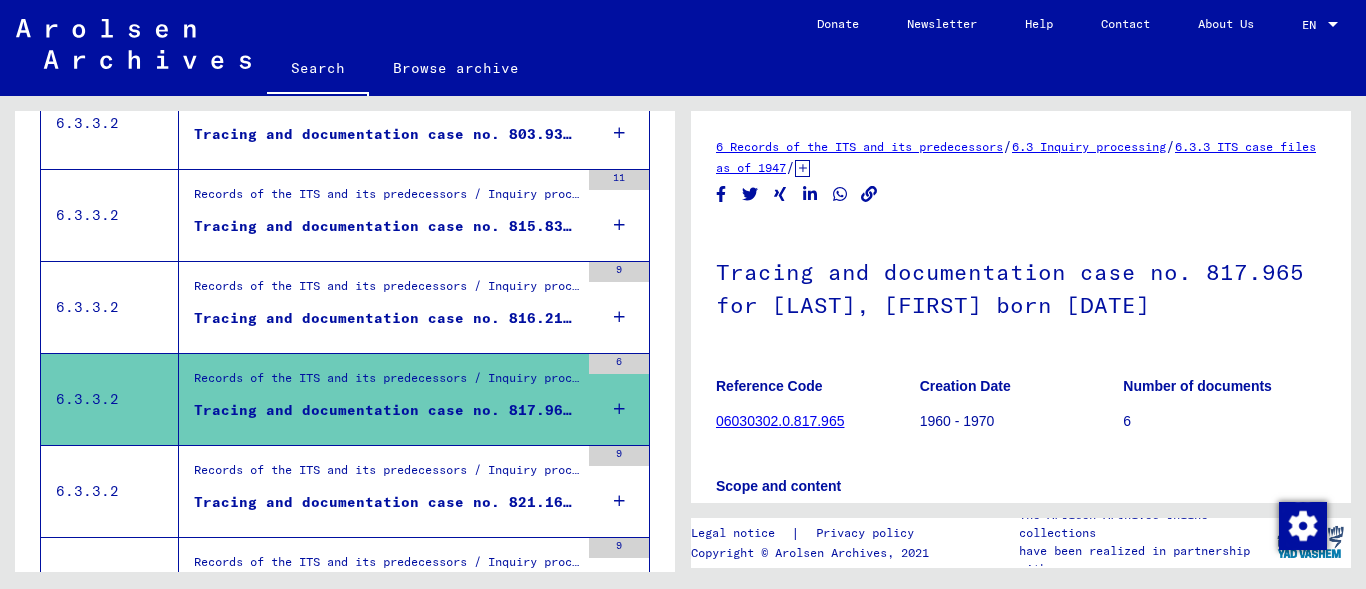 scroll, scrollTop: 1282, scrollLeft: 0, axis: vertical 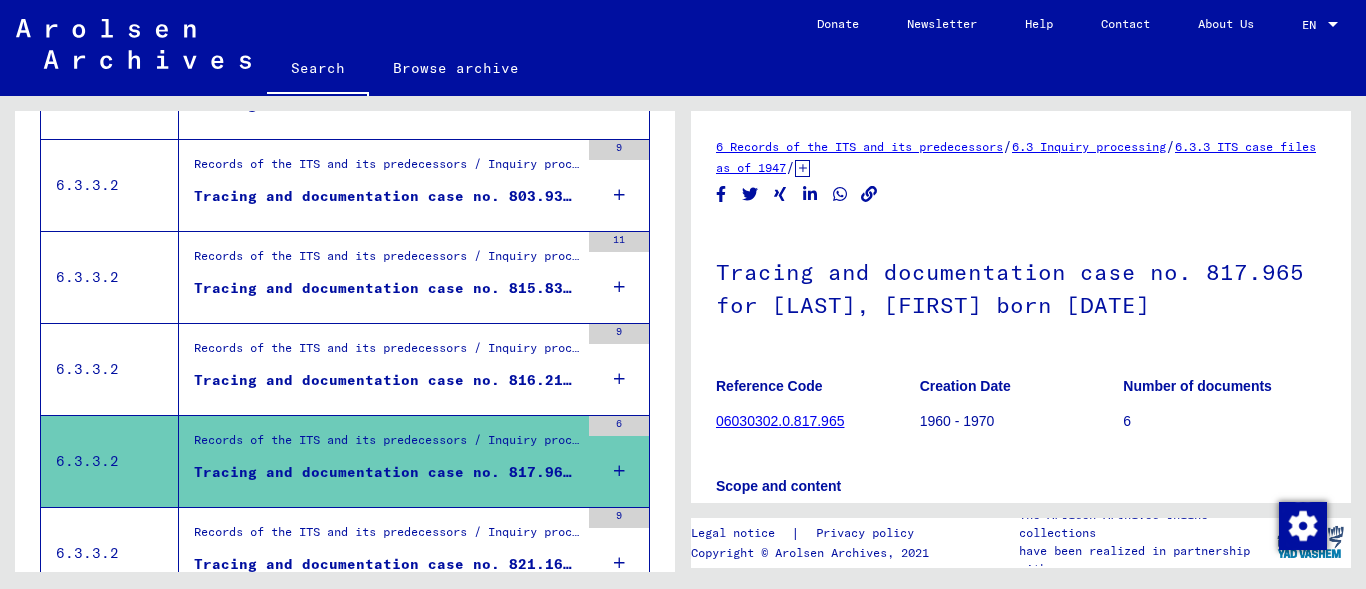 click on "Tracing and documentation case no. 816.213 for CUKIERMAN, ARON born [DATE]" at bounding box center (386, 380) 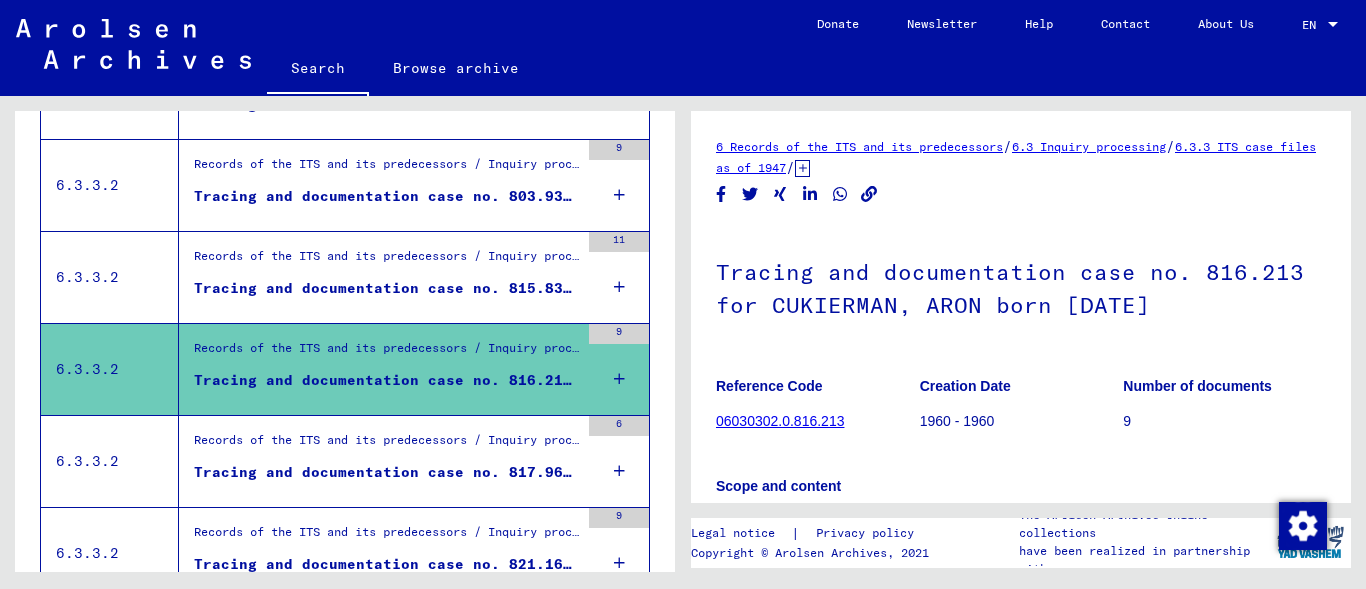 click on "Tracing and documentation case no. 815.830 for [LAST], [FIRST] born [DATE]" at bounding box center (386, 288) 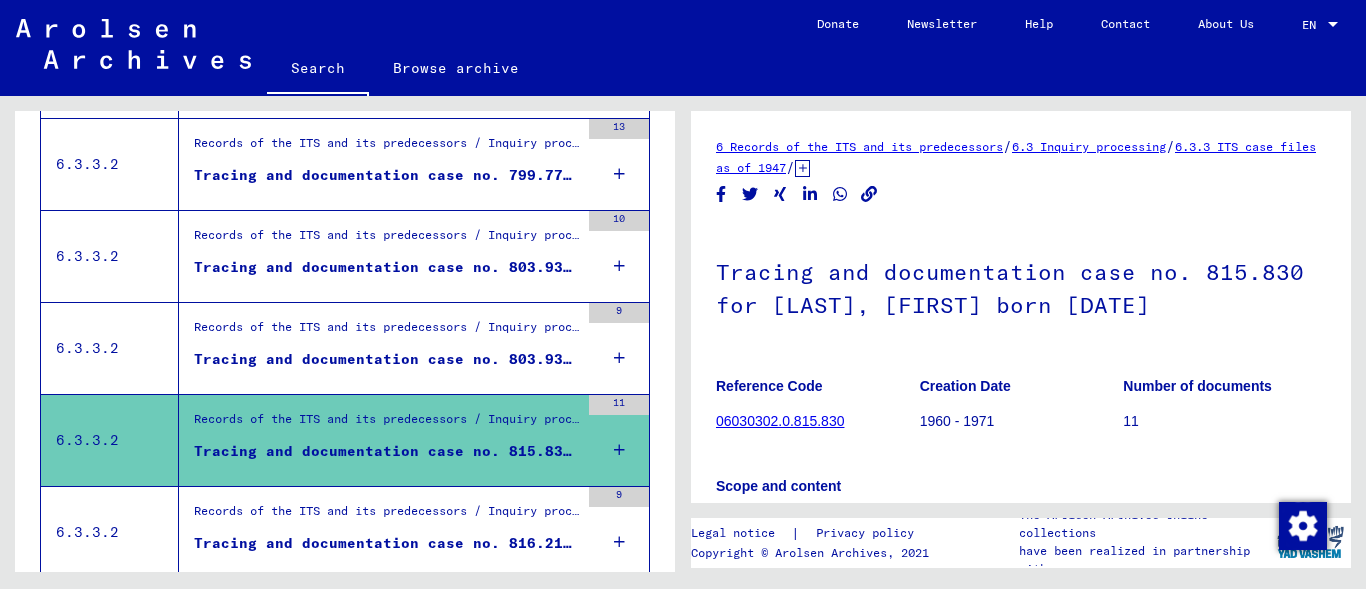 scroll, scrollTop: 1113, scrollLeft: 0, axis: vertical 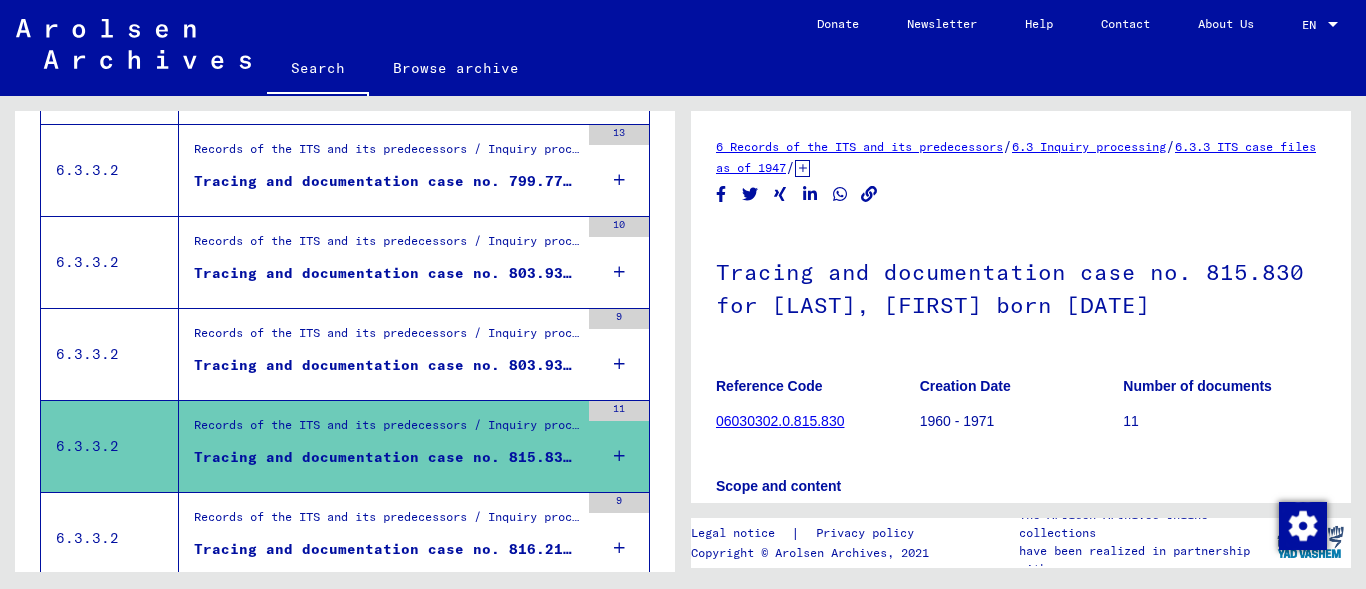 click on "Tracing and documentation case no. 803.938 for CUKIERMAN, HELLA born [DATE]" at bounding box center [386, 365] 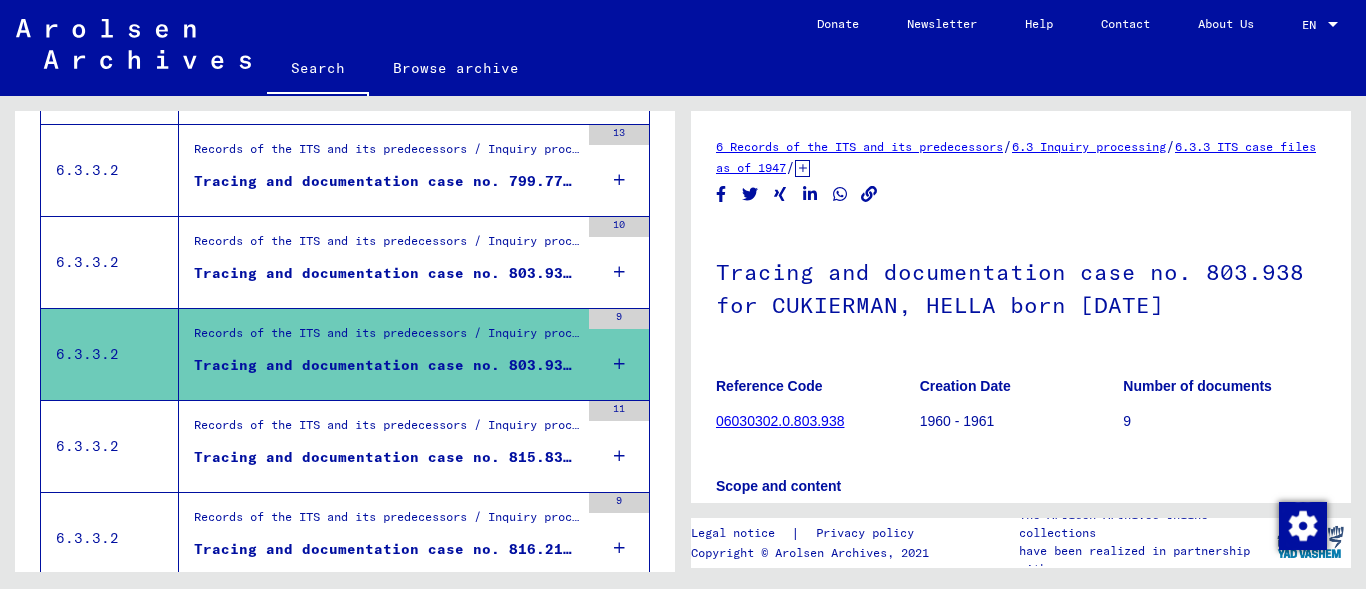 click on "Tracing and documentation case no. 803.937 for [LAST], [FIRST] born [DATE]" at bounding box center [386, 273] 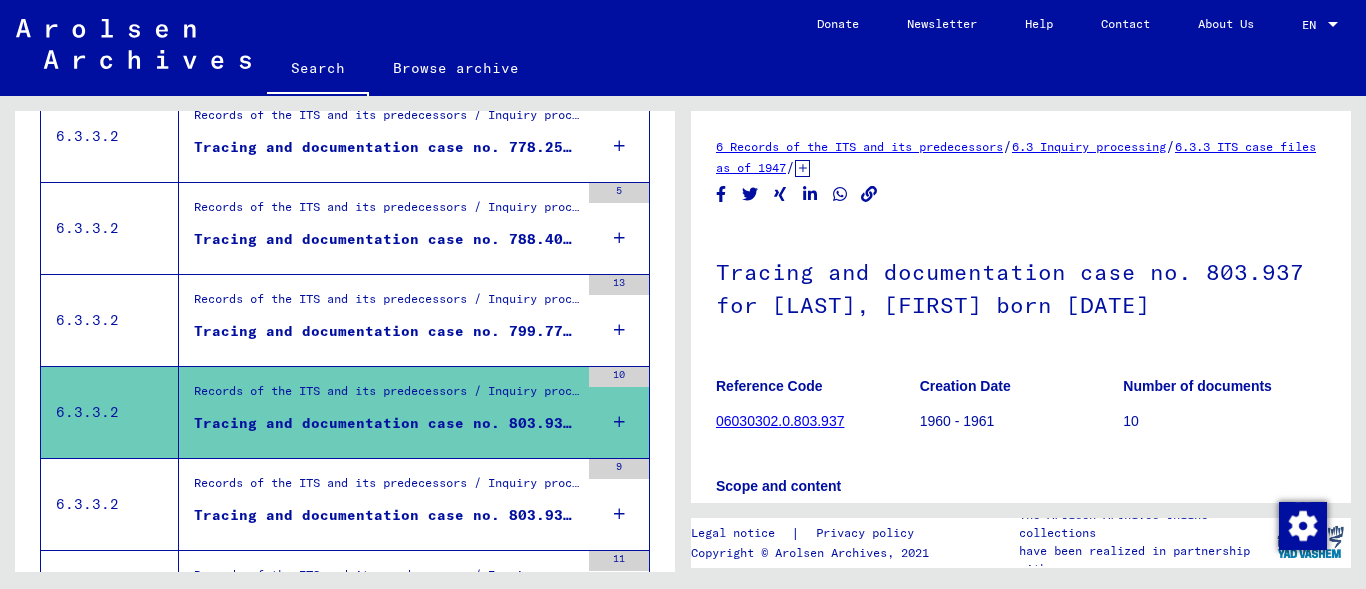 scroll, scrollTop: 925, scrollLeft: 0, axis: vertical 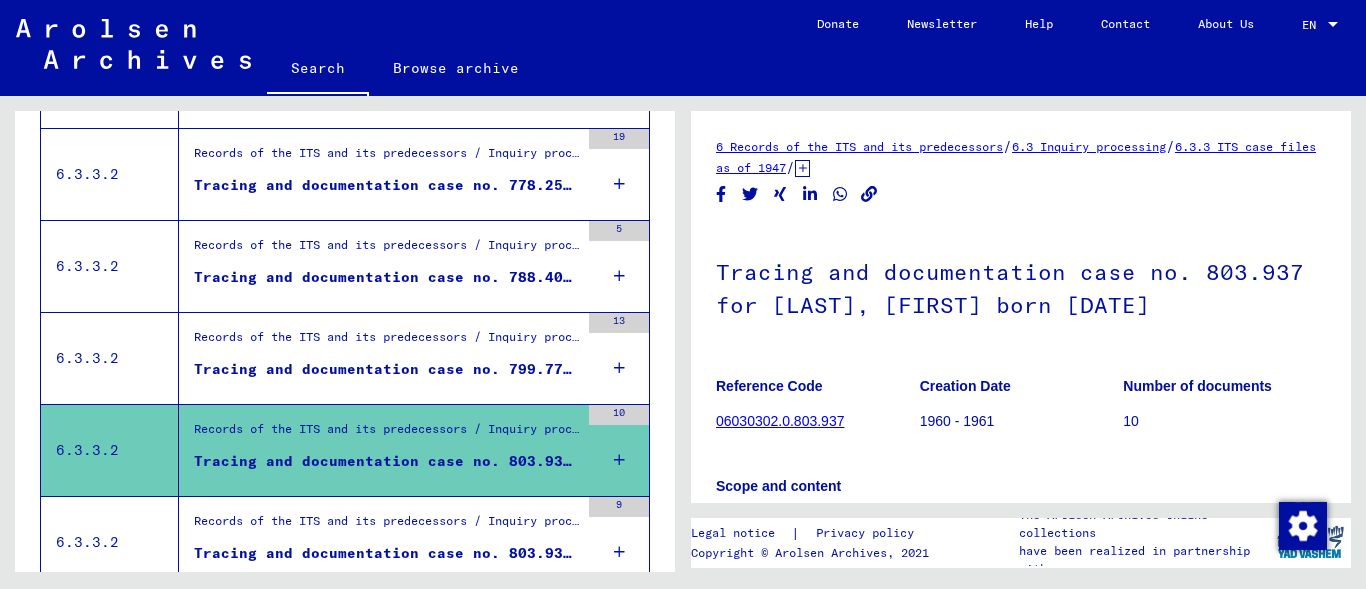 click on "Tracing and documentation case no. 799.776 for CUKIERMAN, JAFA born 05.12.1927 or01.01.1927" at bounding box center (386, 369) 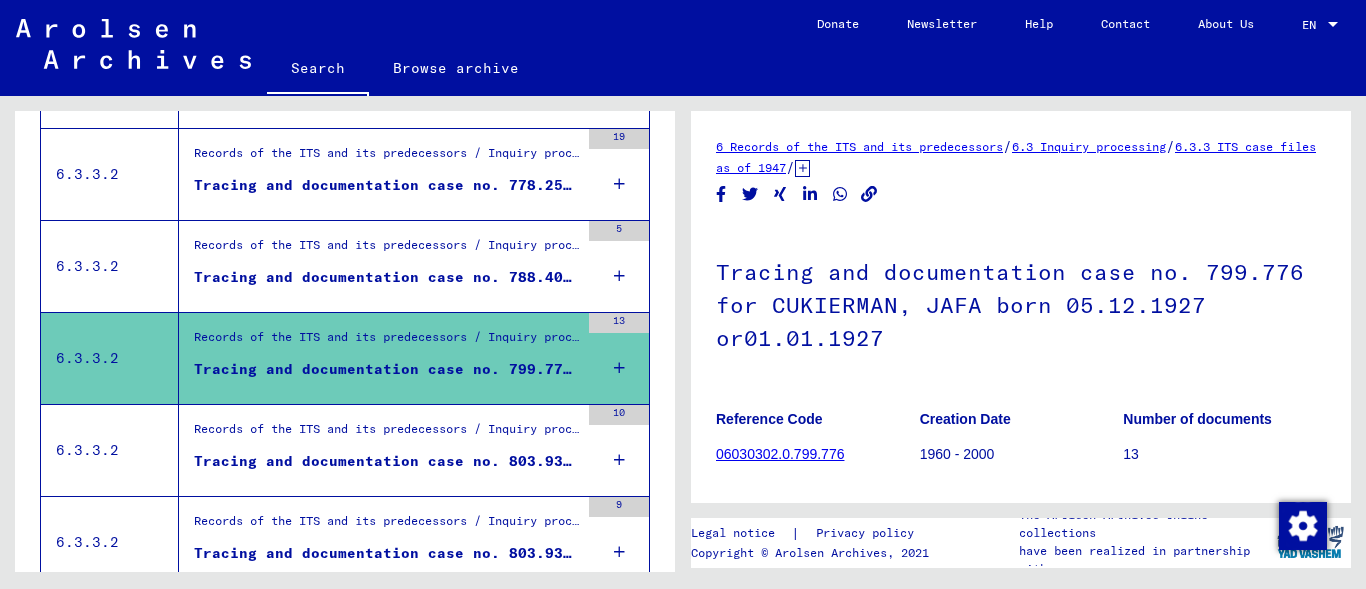 click on "Tracing and documentation case no. 788.406 for [LAST], [FIRST] born [YEAR]" at bounding box center [386, 277] 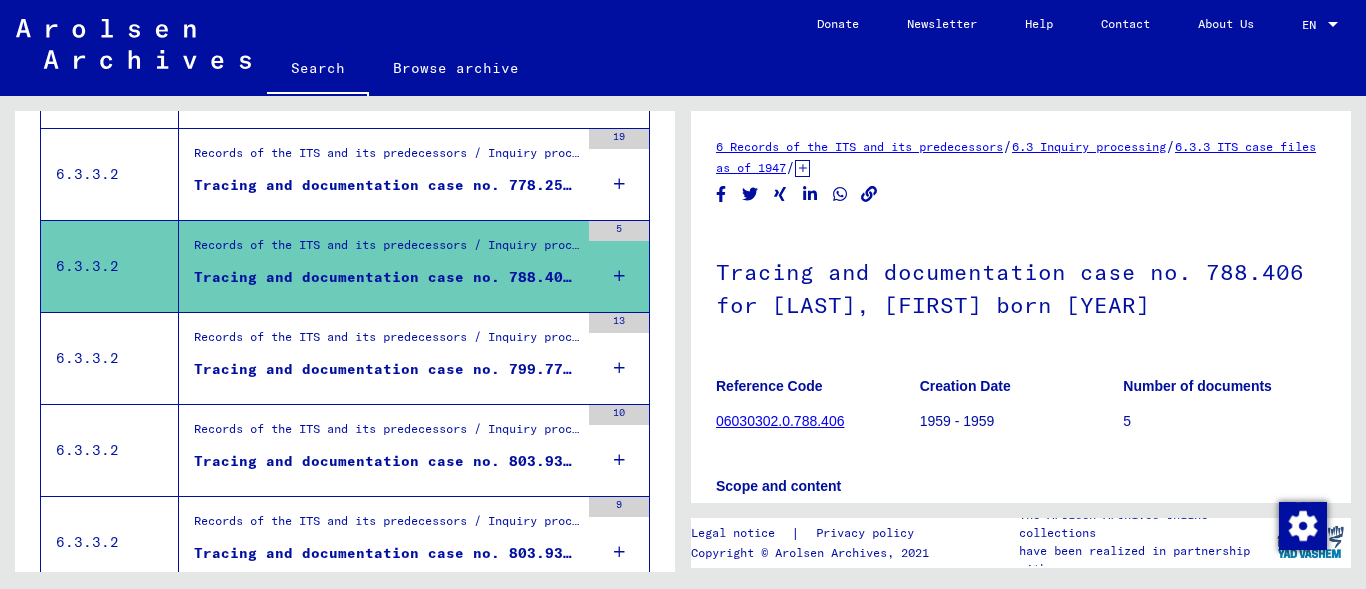 click on "Tracing and documentation case no. 778.254 for [LAST], [FIRST] born [YEAR]" at bounding box center [386, 185] 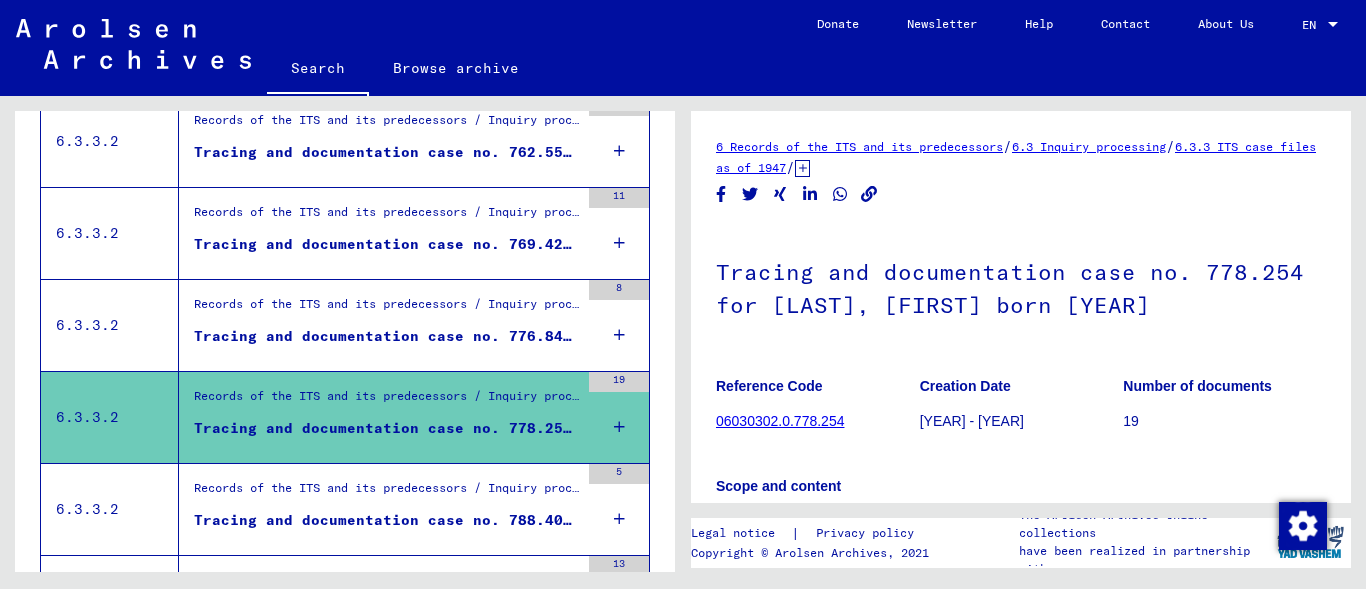 scroll, scrollTop: 675, scrollLeft: 0, axis: vertical 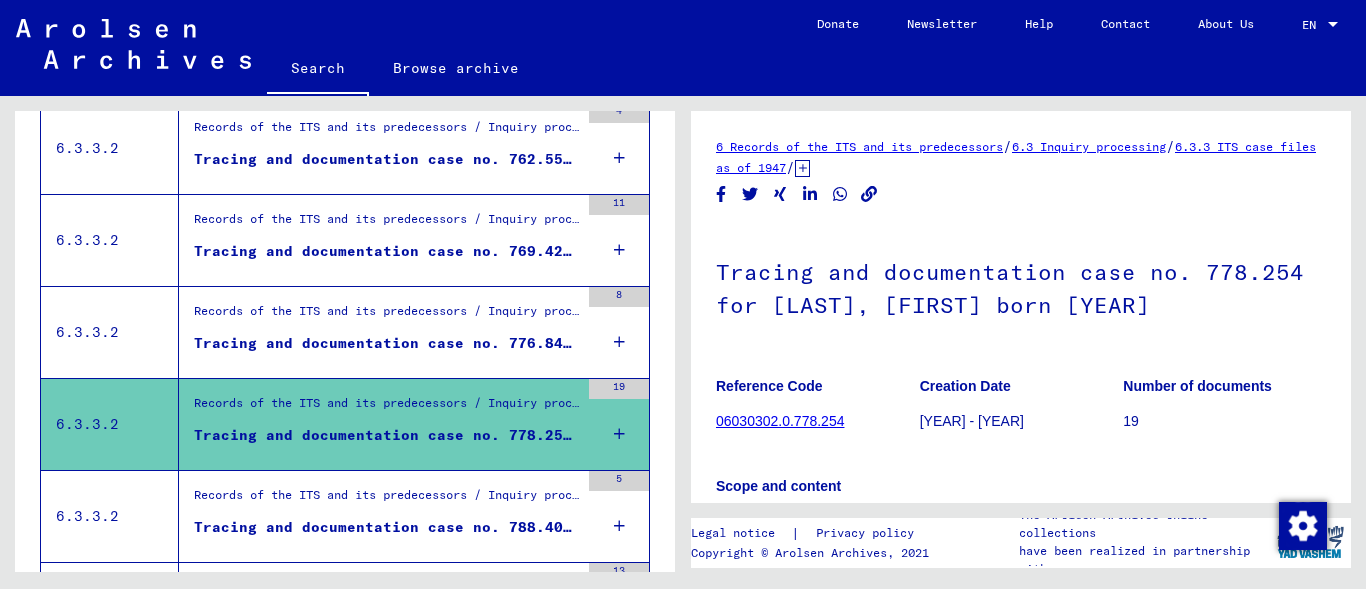 click on "Tracing and documentation case no. 776.849 for HANDELSMAN, ISKA born [DATE]" at bounding box center [386, 343] 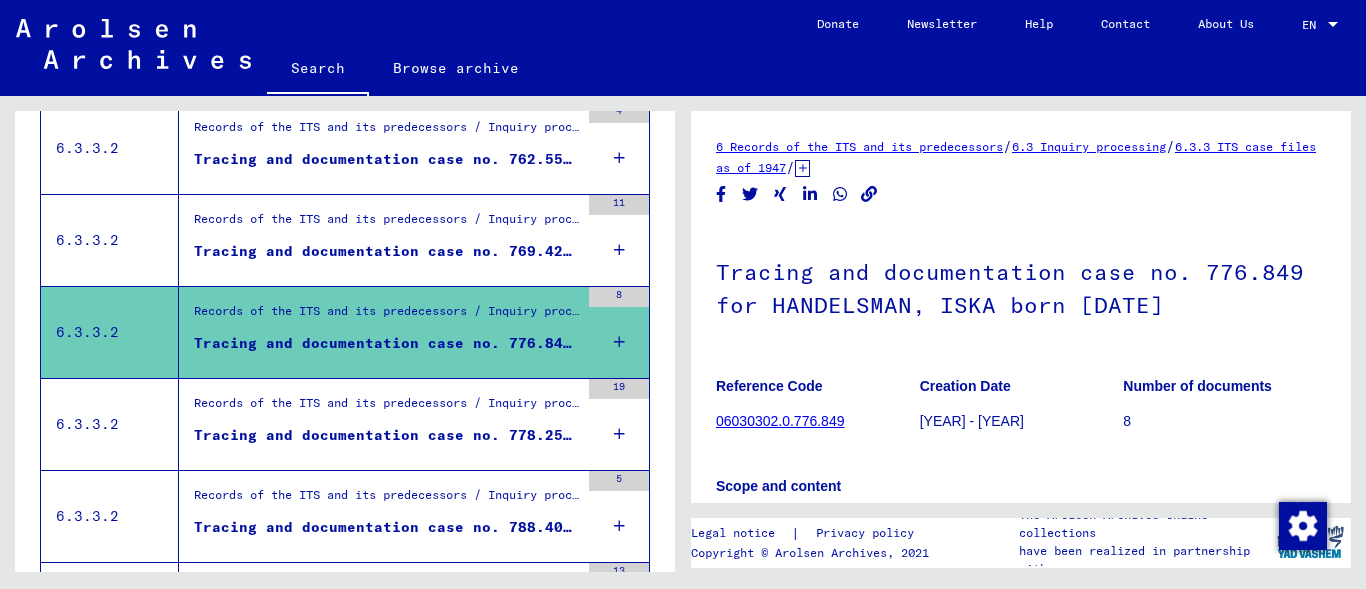 click on "Tracing and documentation case no. 769.424 for [LAST], [FIRST] born [DATE]" at bounding box center [386, 251] 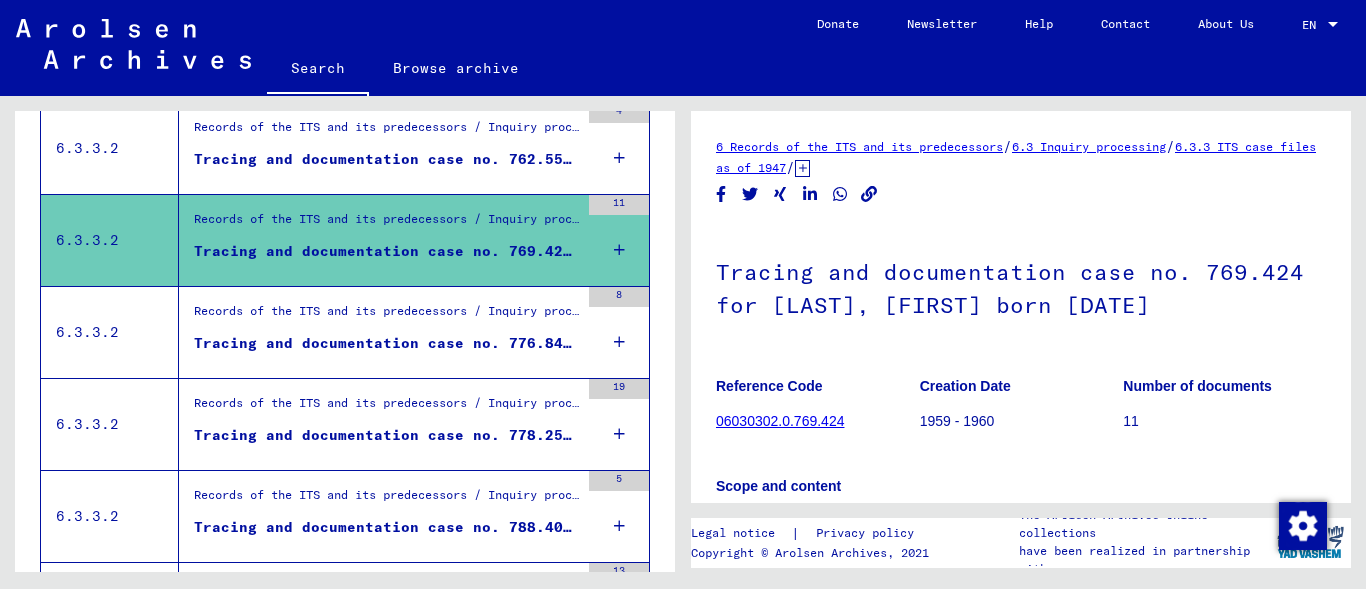 click on "Tracing and documentation case no. 762.556 for CUKIERMAN, ABRAM born [DATE]" at bounding box center [386, 159] 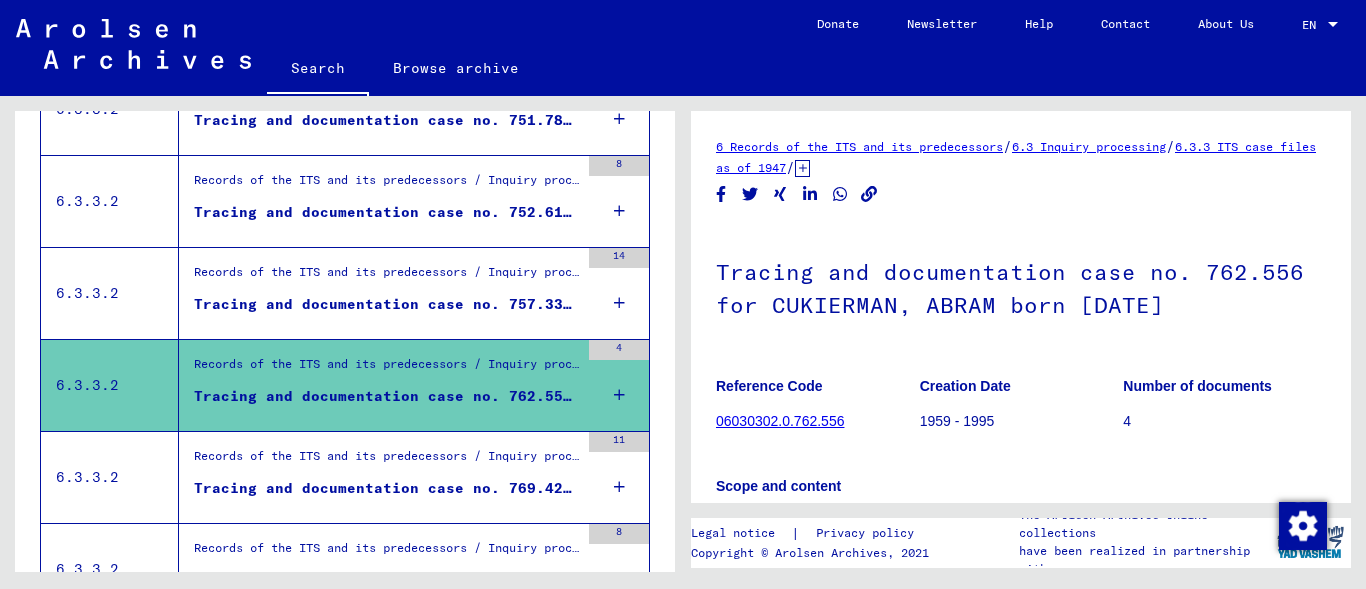 scroll, scrollTop: 431, scrollLeft: 0, axis: vertical 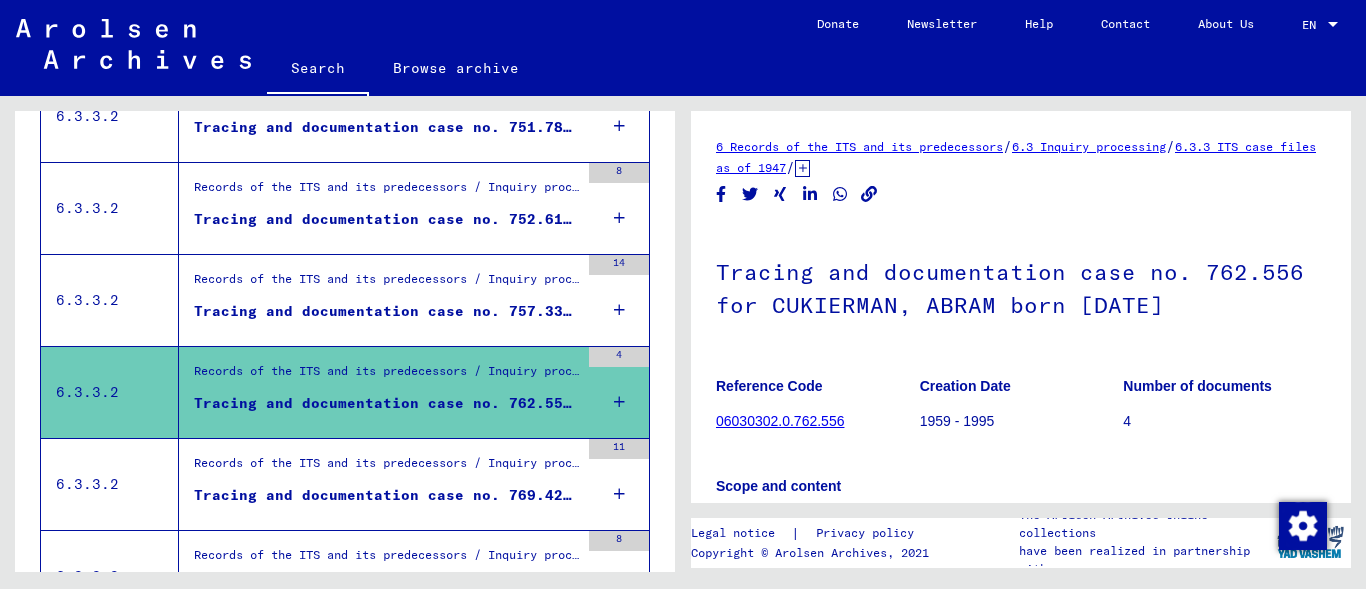 click on "Tracing and documentation case no. 757.337 for CUKIERMAN, BELA born [DATE]" at bounding box center (386, 311) 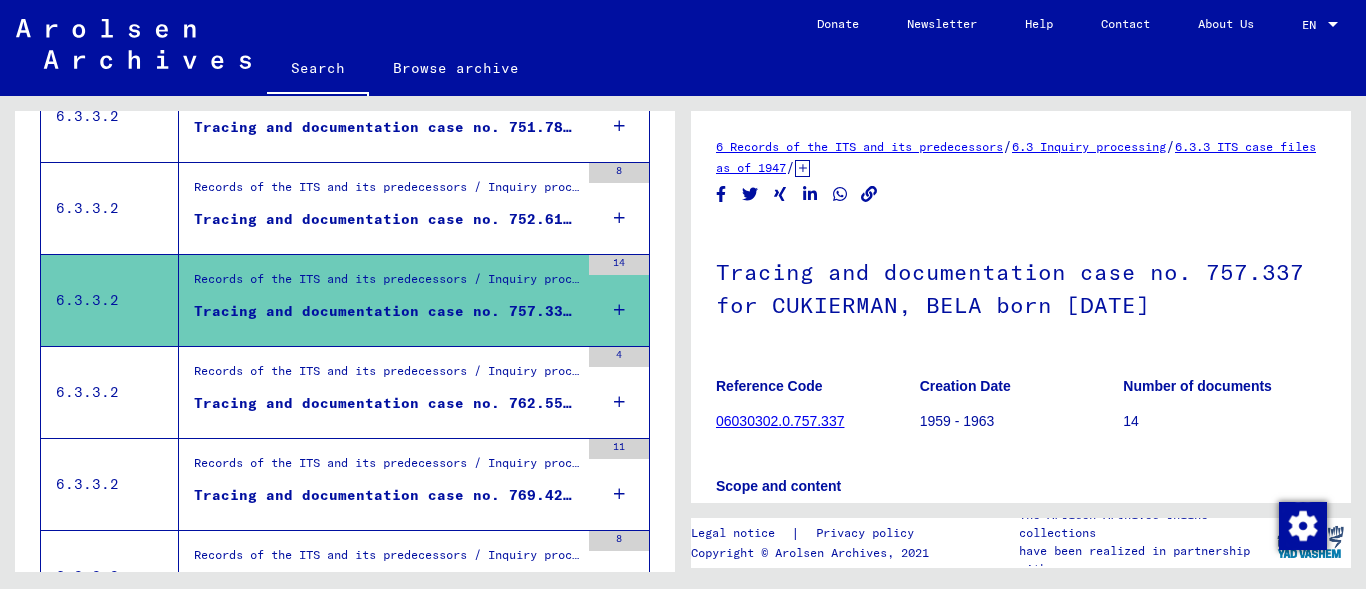 click on "Tracing and documentation case no. 752.613 for [LAST], [FIRST] born [DATE]" at bounding box center [386, 219] 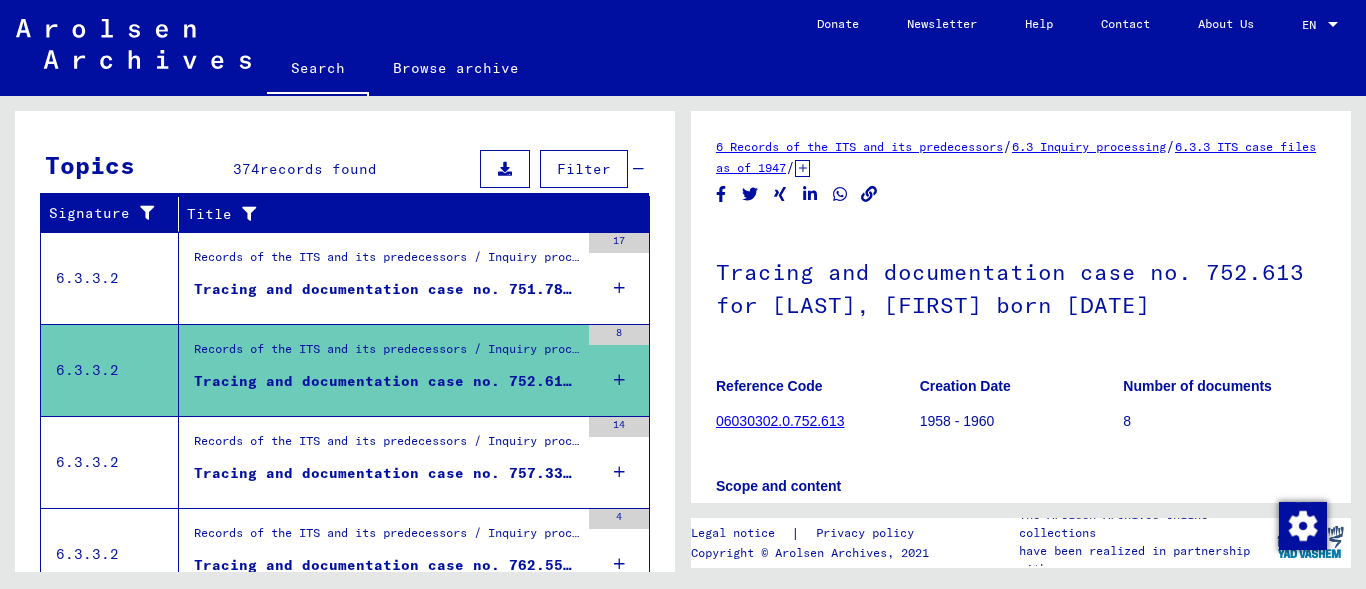 scroll, scrollTop: 244, scrollLeft: 0, axis: vertical 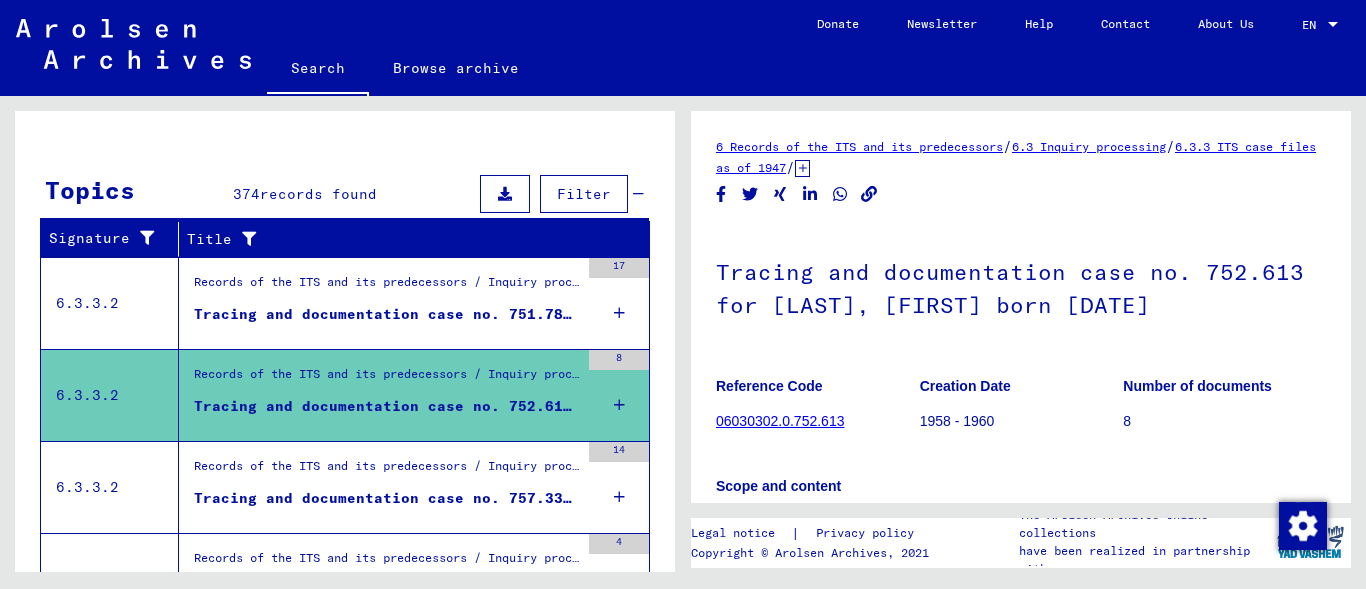 click on "Tracing and documentation case no. 751.788 for [LAST], [FIRST] born [DATE] or[DATE]" at bounding box center (386, 314) 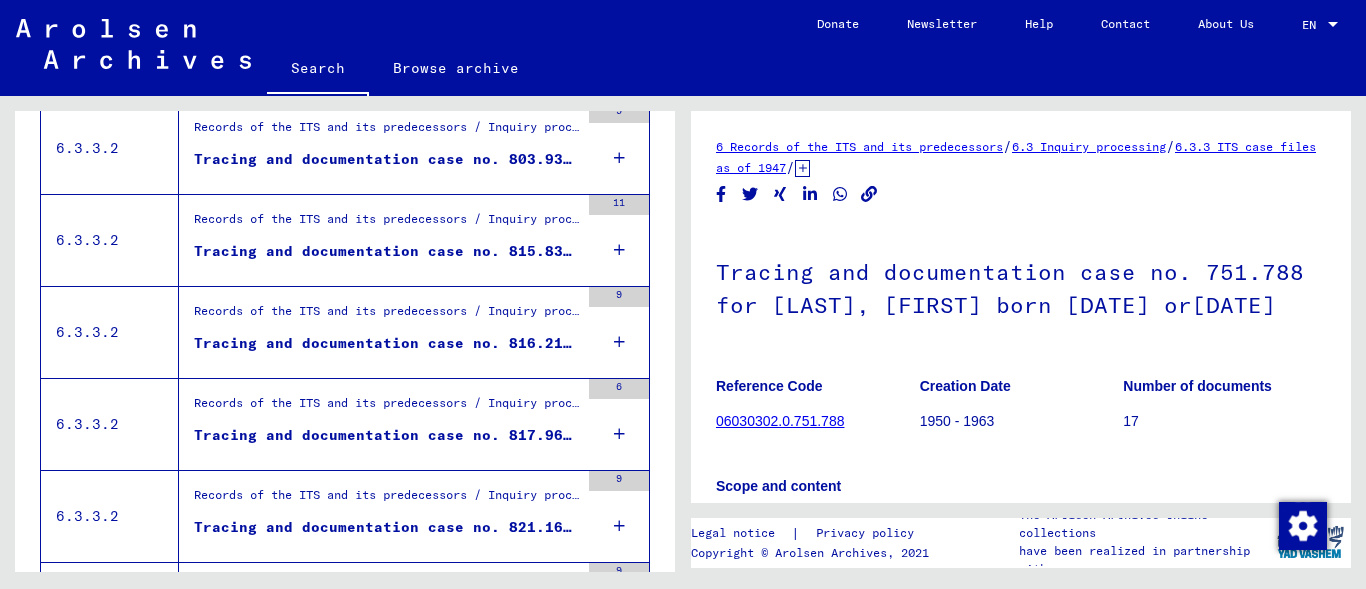 scroll, scrollTop: 2345, scrollLeft: 0, axis: vertical 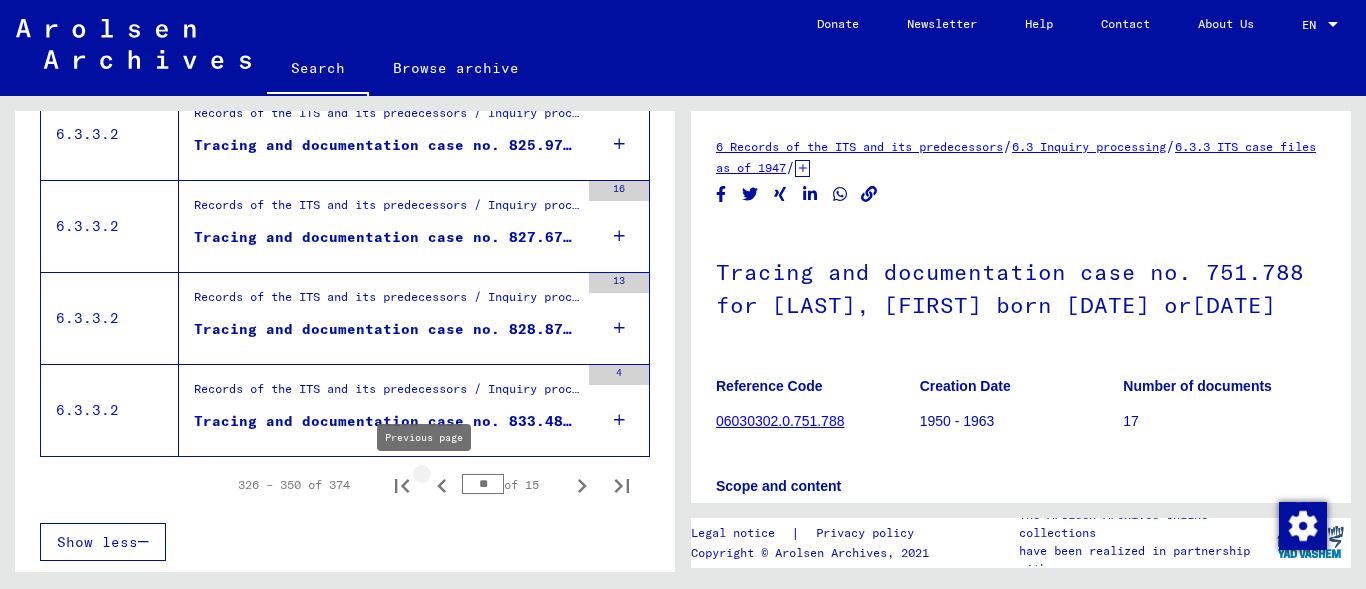 click 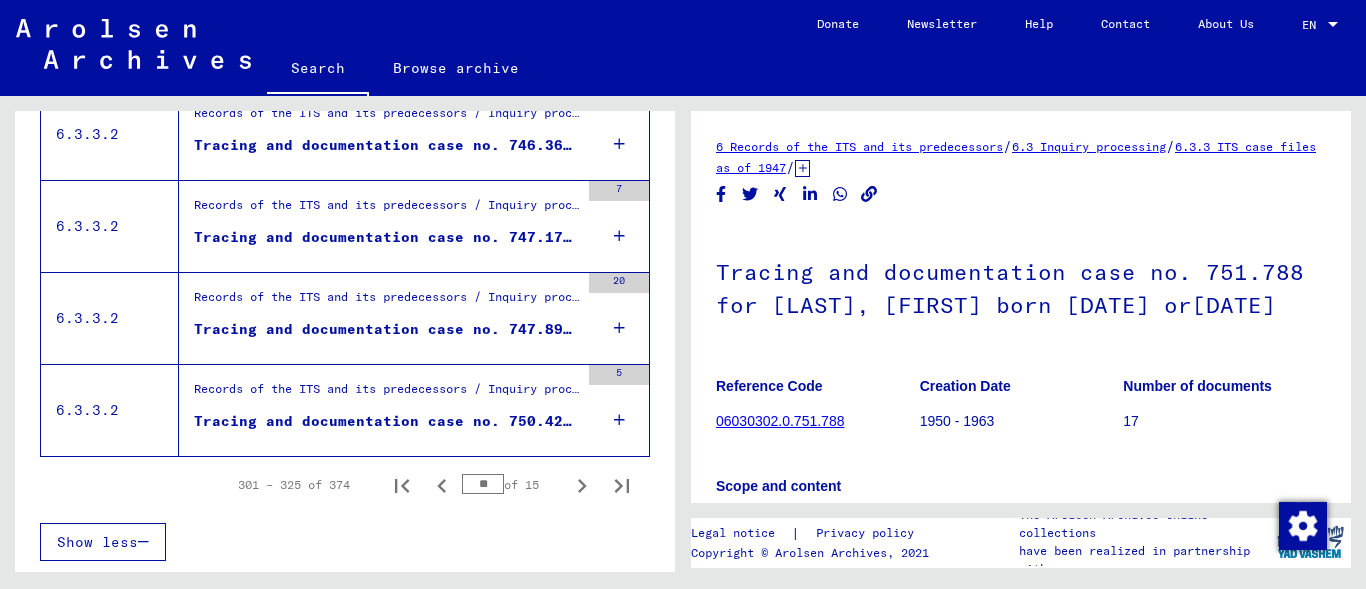 click on "Tracing and documentation case no. 750.421 for [LAST], [LAST] born [DATE]" at bounding box center [386, 421] 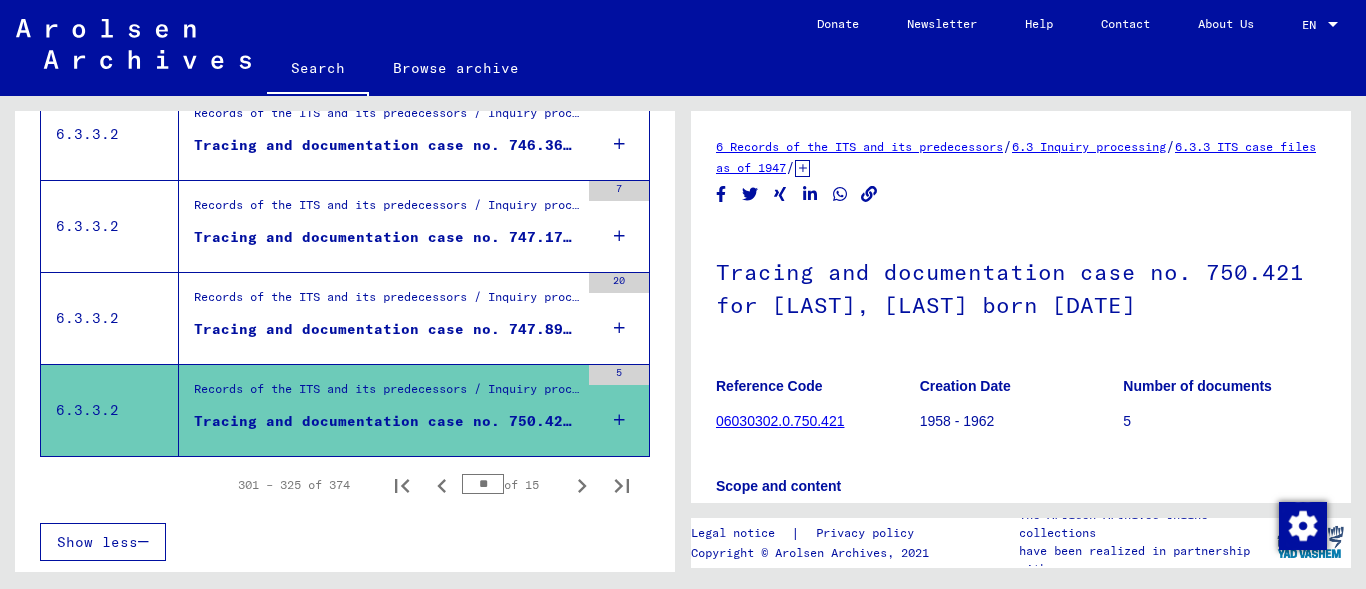 click on "Tracing and documentation case no. 747.896 for [LAST], [FIRST] born [DATE]" at bounding box center [386, 329] 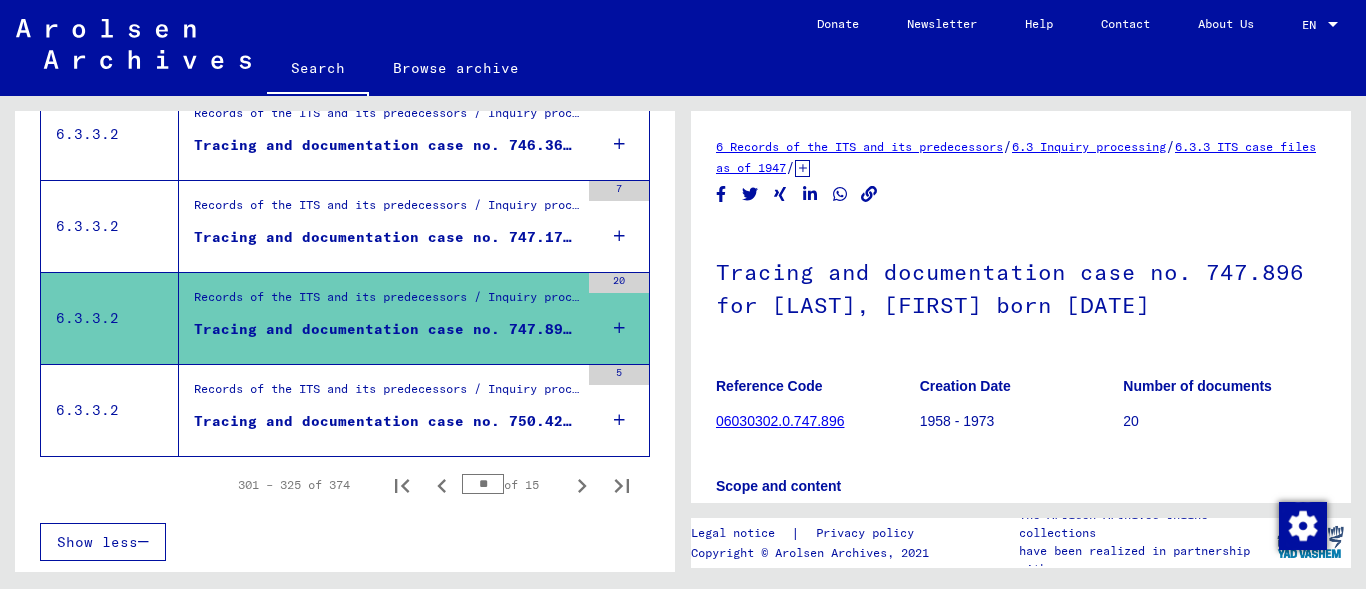 click on "Tracing and documentation case no. 747.179 for [LAST], [LAST] born [DATE]" at bounding box center (386, 237) 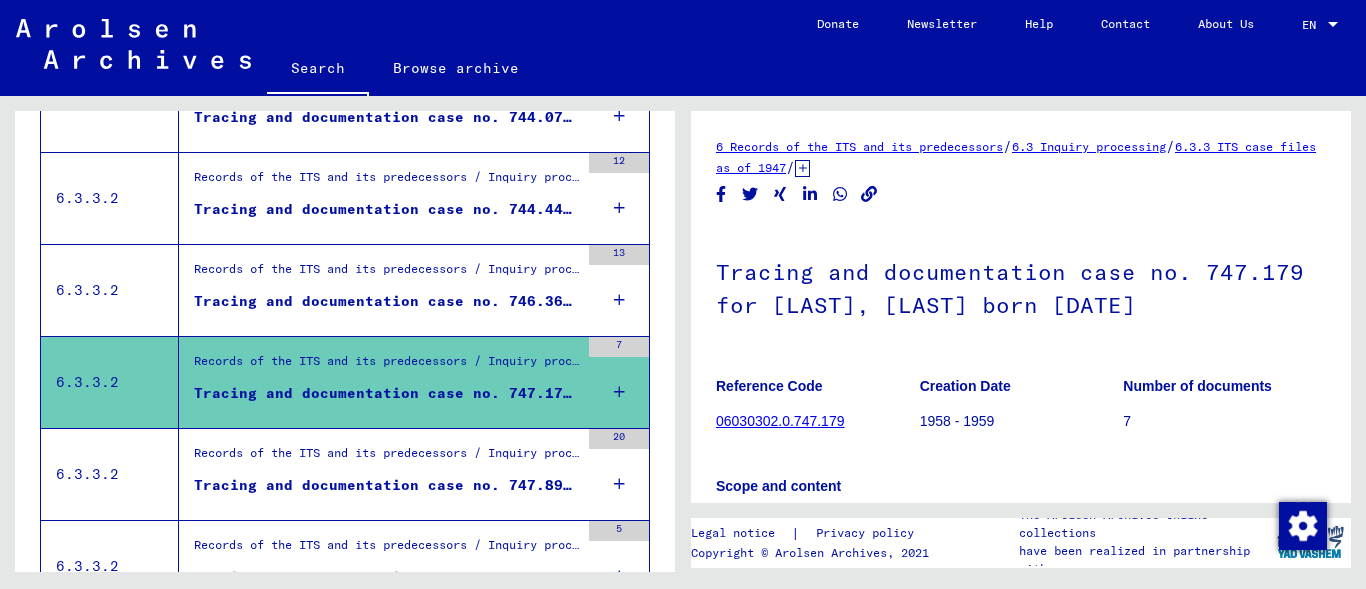 scroll, scrollTop: 2164, scrollLeft: 0, axis: vertical 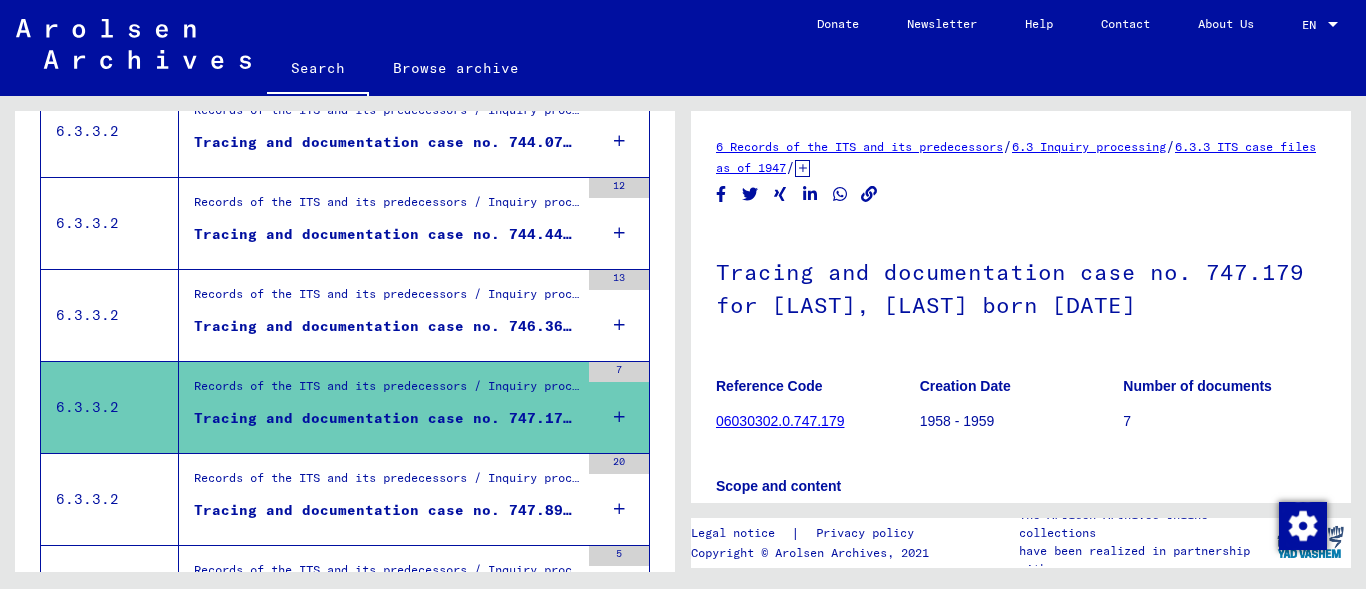 click on "Tracing and documentation case no. 746.361 for [LAST], [LAST] born [DATE]" at bounding box center [386, 326] 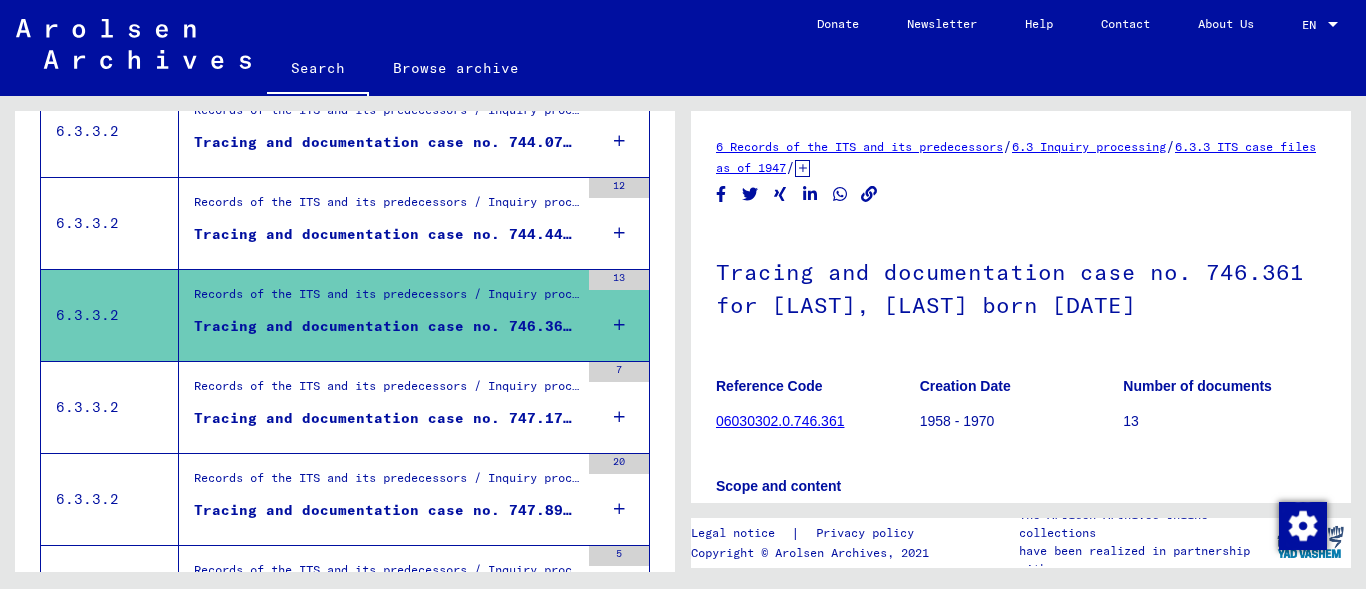 click on "Tracing and documentation case no. 744.448 for CUKIERMAN, MANIA born [DATE]" at bounding box center [386, 234] 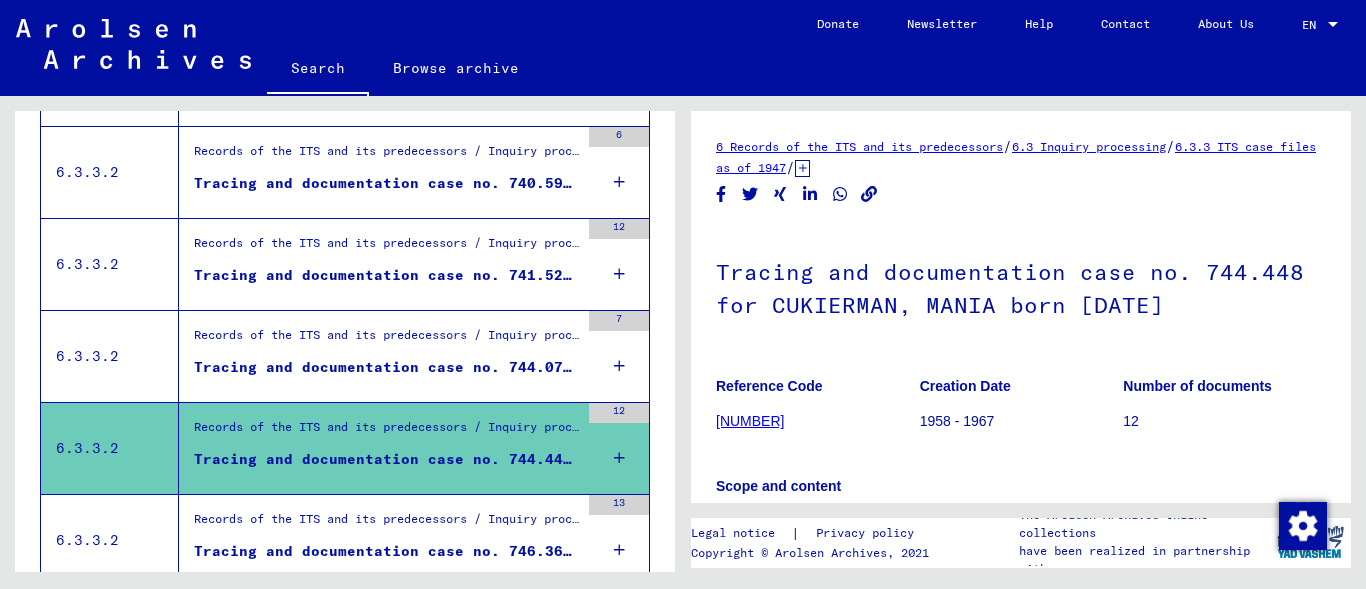 scroll, scrollTop: 1907, scrollLeft: 0, axis: vertical 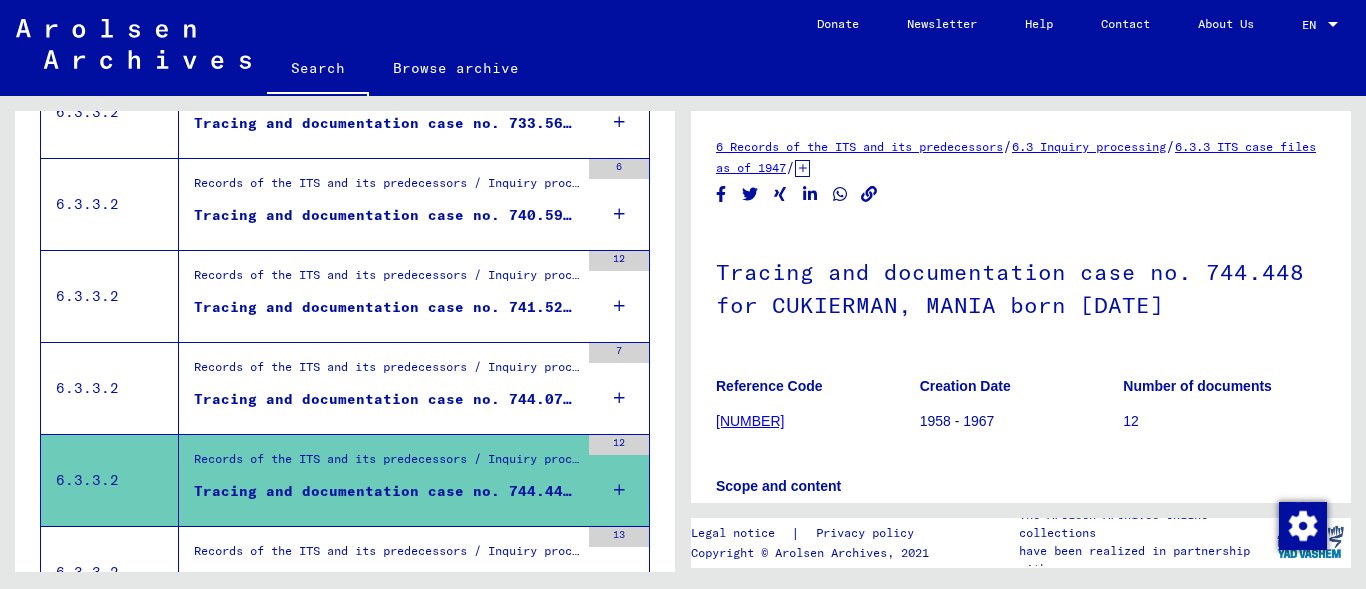 click on "Tracing and documentation case no. 744.079 for [LAST], [FIRST] born [DATE]" at bounding box center [386, 399] 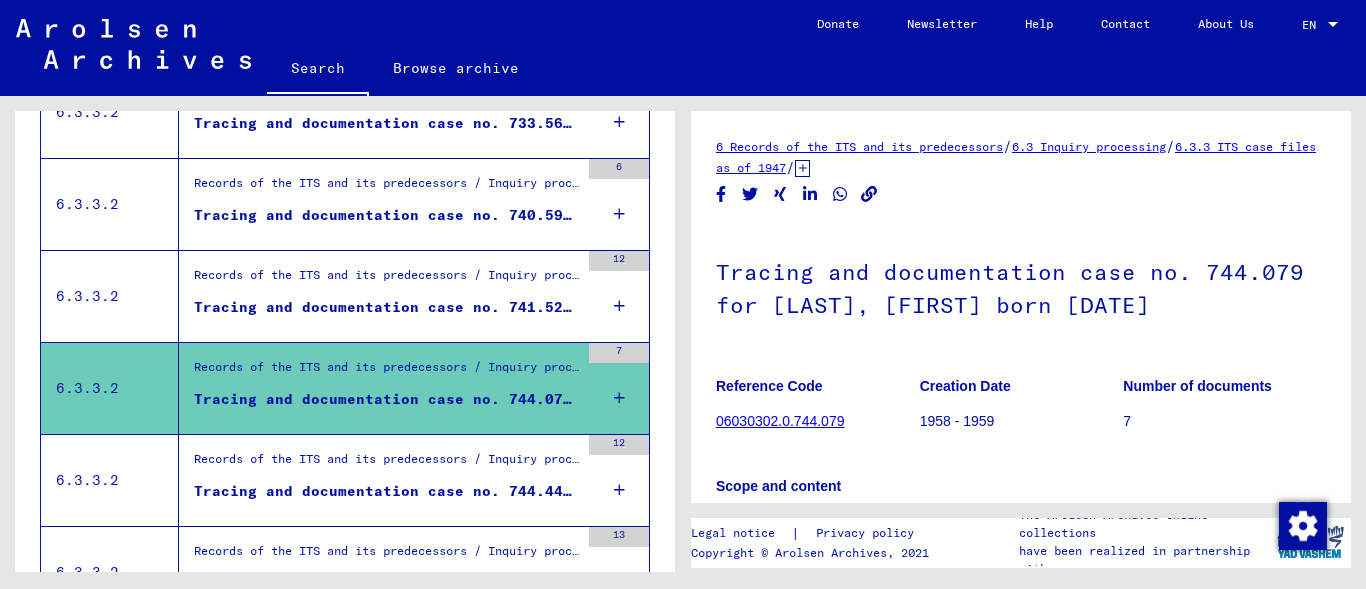 click on "Tracing and documentation case no. 741.521 for [LAST], [FIRST] born [DATE]" at bounding box center [386, 307] 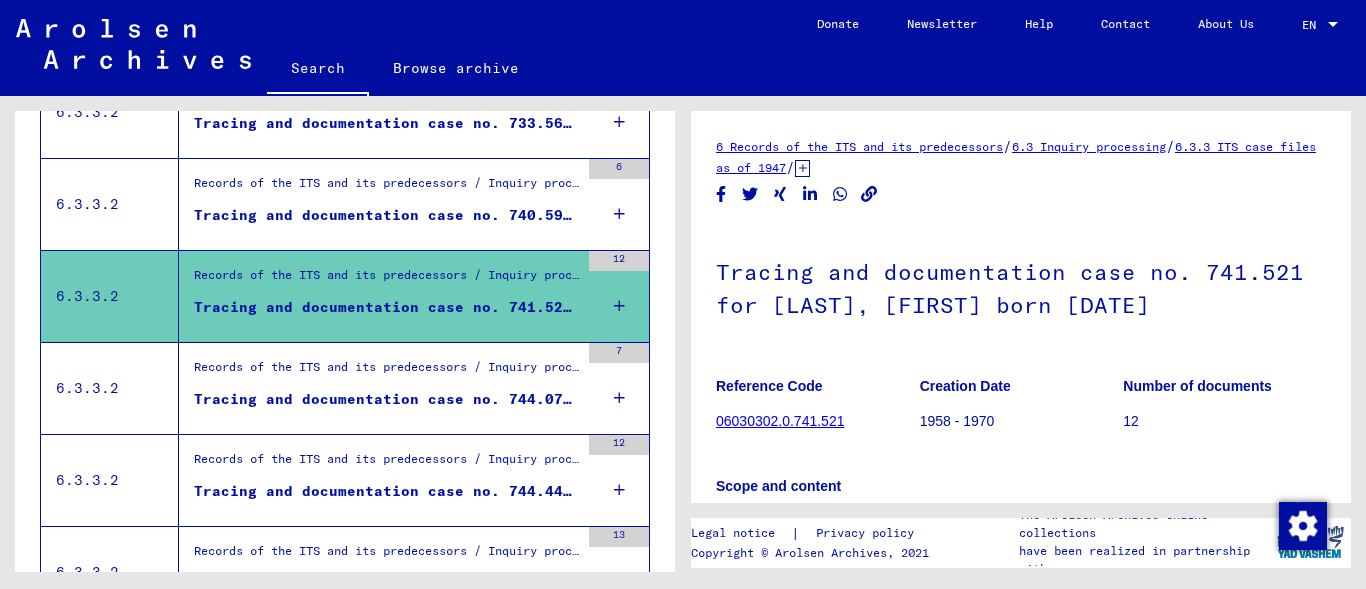 click on "Tracing and documentation case no. 740.597 for [LAST], [FIRST]" at bounding box center (386, 215) 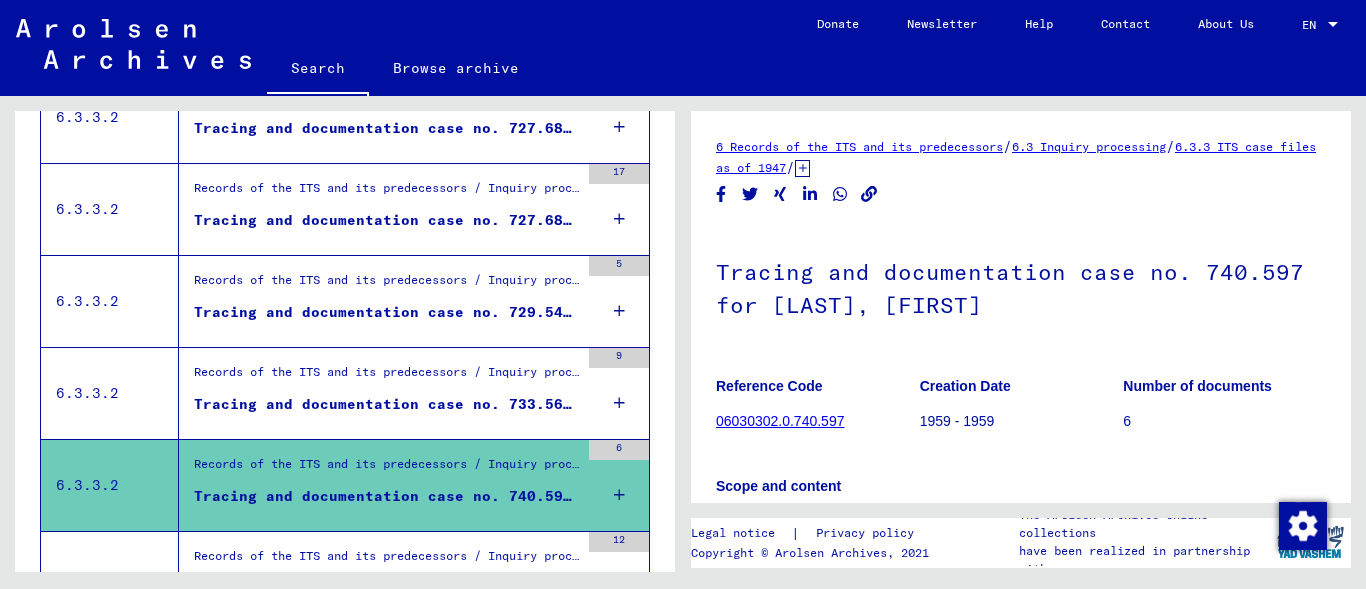 scroll, scrollTop: 1570, scrollLeft: 0, axis: vertical 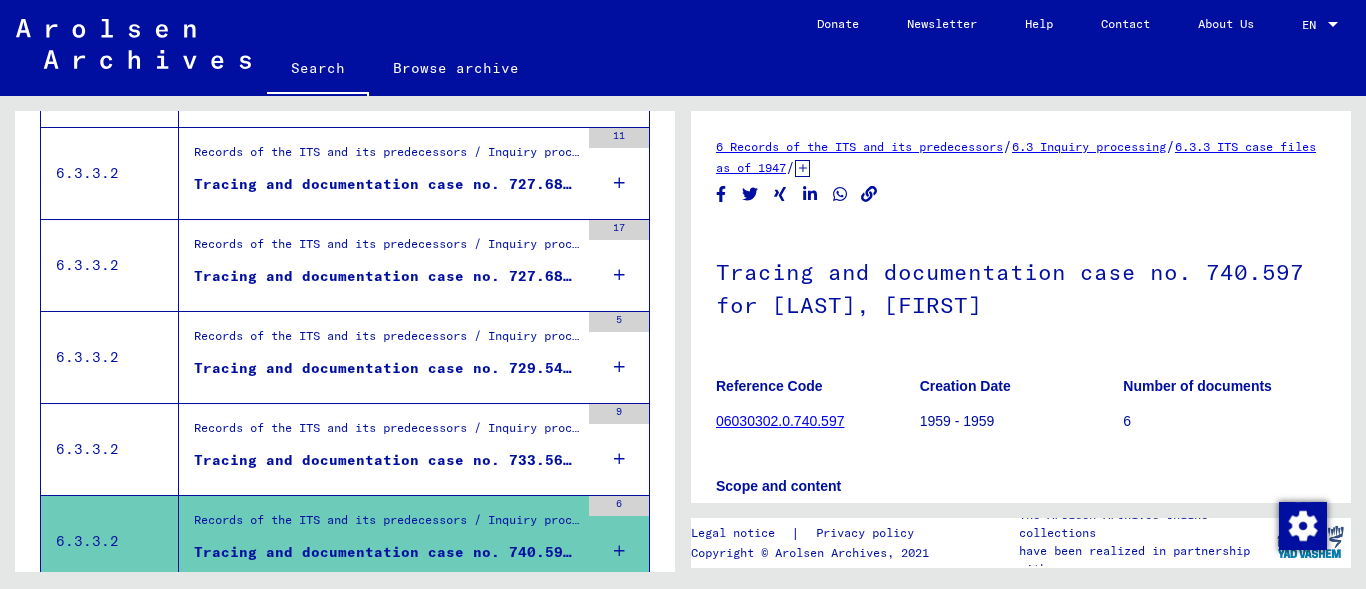 click on "Tracing and documentation case no. 733.560 for [LAST], [FIRST] born [DATE]" at bounding box center (386, 460) 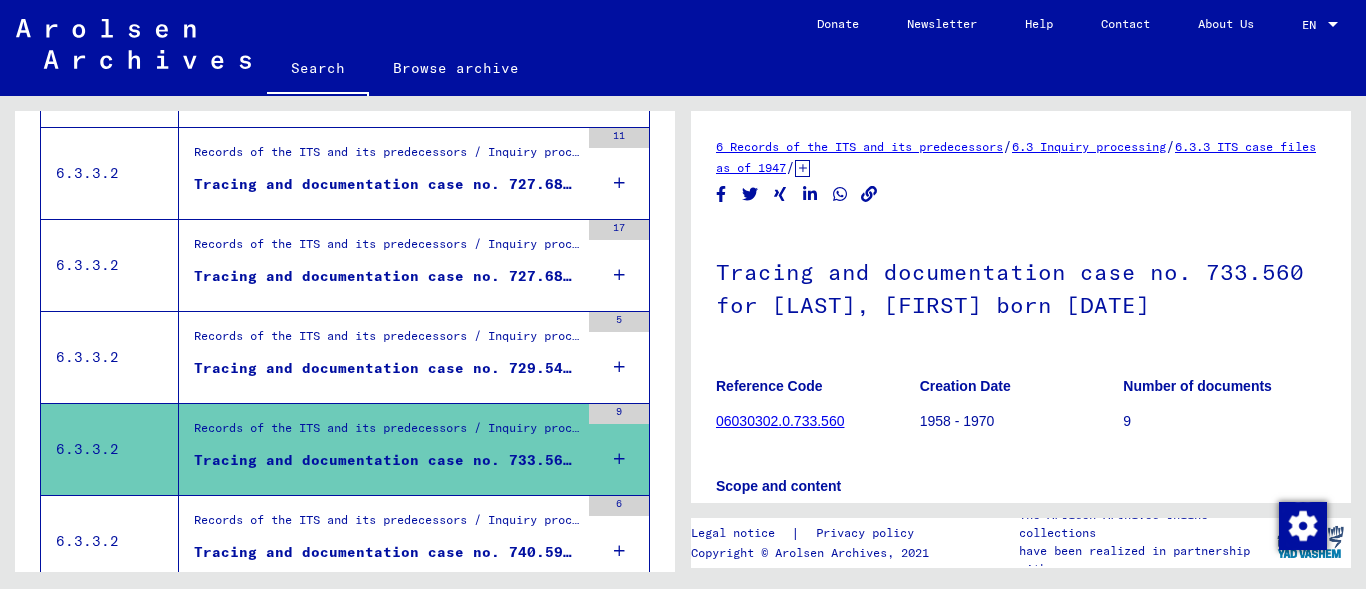 click on "Tracing and documentation case no. 729.543 for [LAST], [FIRST] born [DATE]" at bounding box center [386, 368] 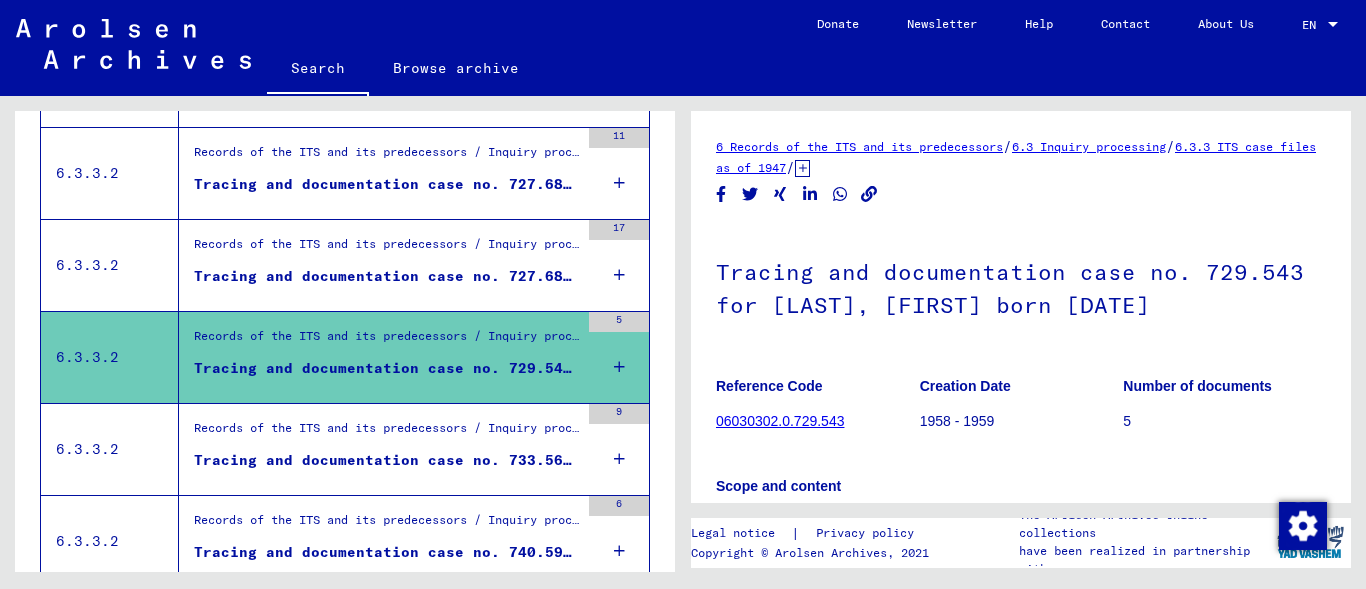 click on "Tracing and documentation case no. 727.686 for [LAST], [LAST] born [DATE] or[DATE]" at bounding box center [386, 276] 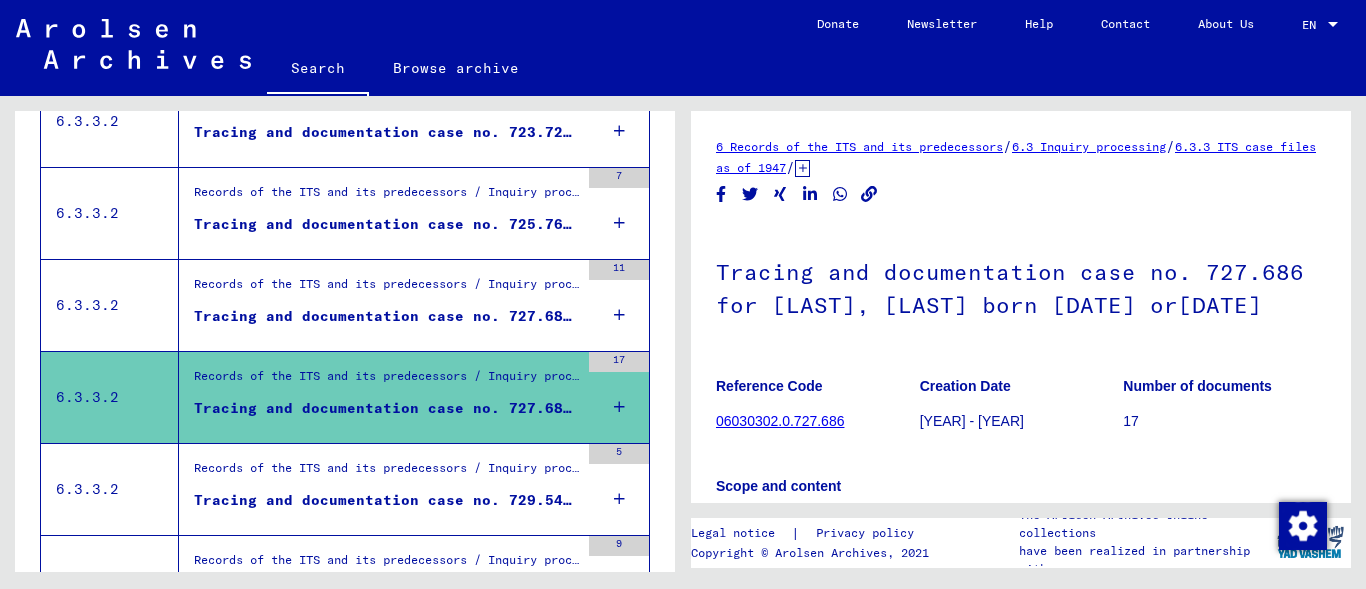 scroll, scrollTop: 1419, scrollLeft: 0, axis: vertical 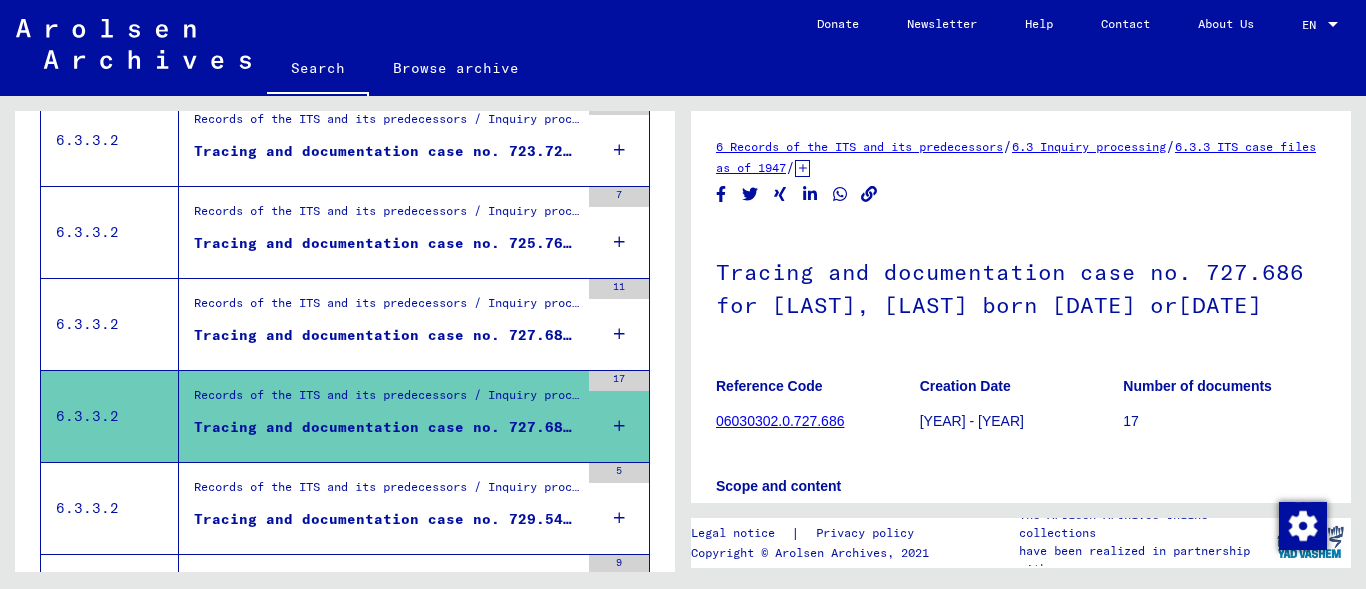 click on "Tracing and documentation case no. 727.684 for [LAST], [FIRST] born [DATE] or[DATE]" at bounding box center [386, 335] 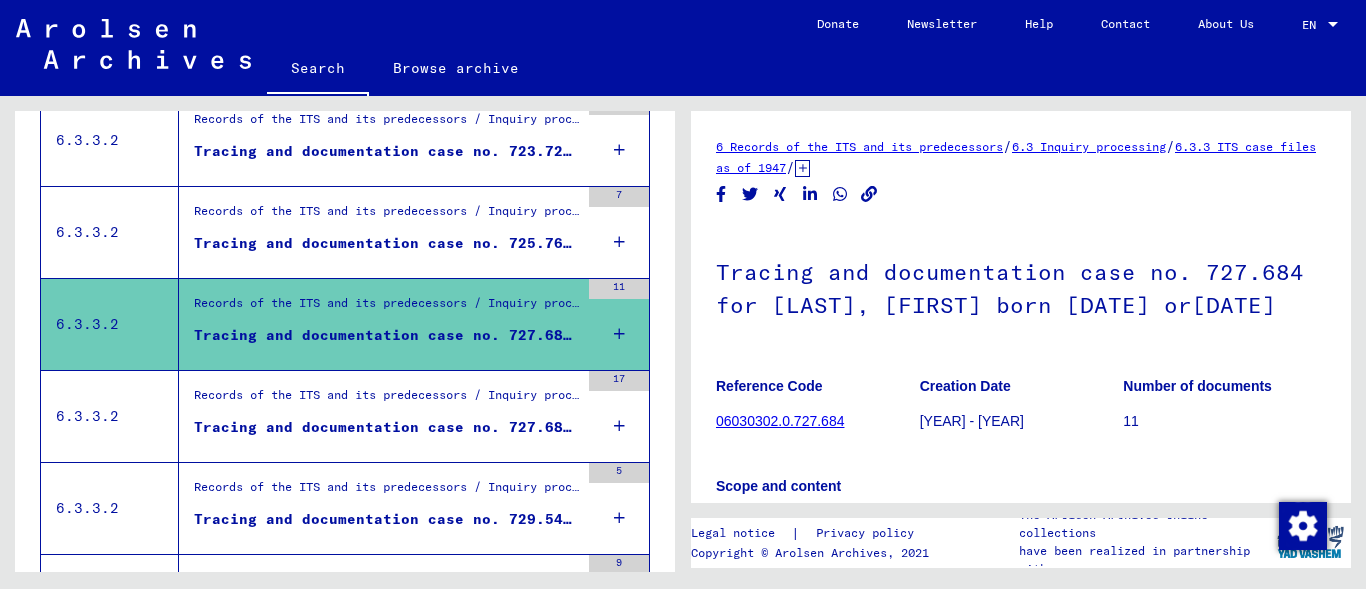 click on "Tracing and documentation case no. 725.761 for [LAST], [LAST] born [DATE]" at bounding box center [386, 243] 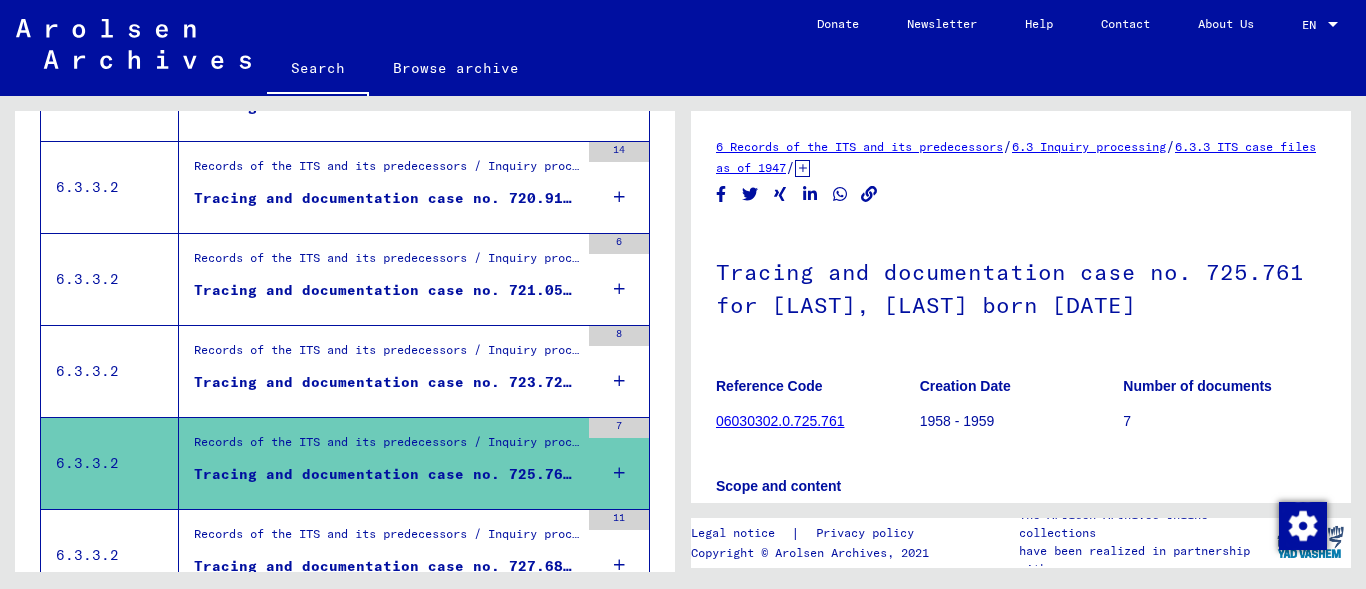 scroll, scrollTop: 1169, scrollLeft: 0, axis: vertical 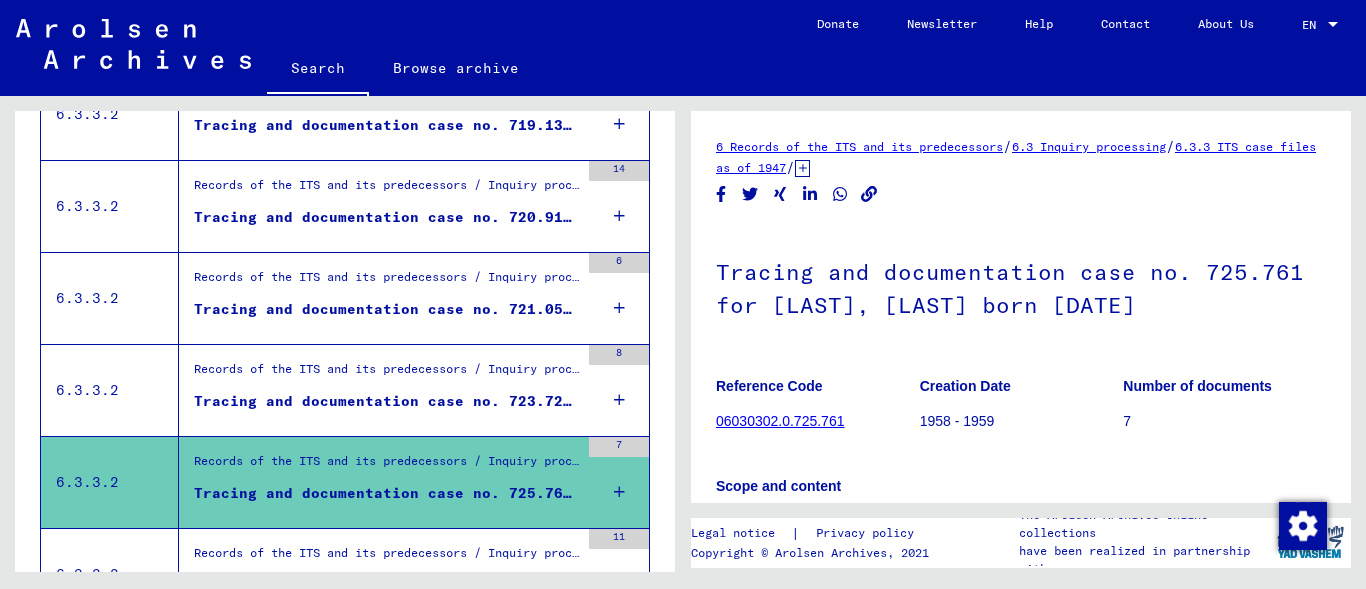 click on "Tracing and documentation case no. 723.721 for CUKIERMAN, CHAIM born [DATE]" at bounding box center [386, 401] 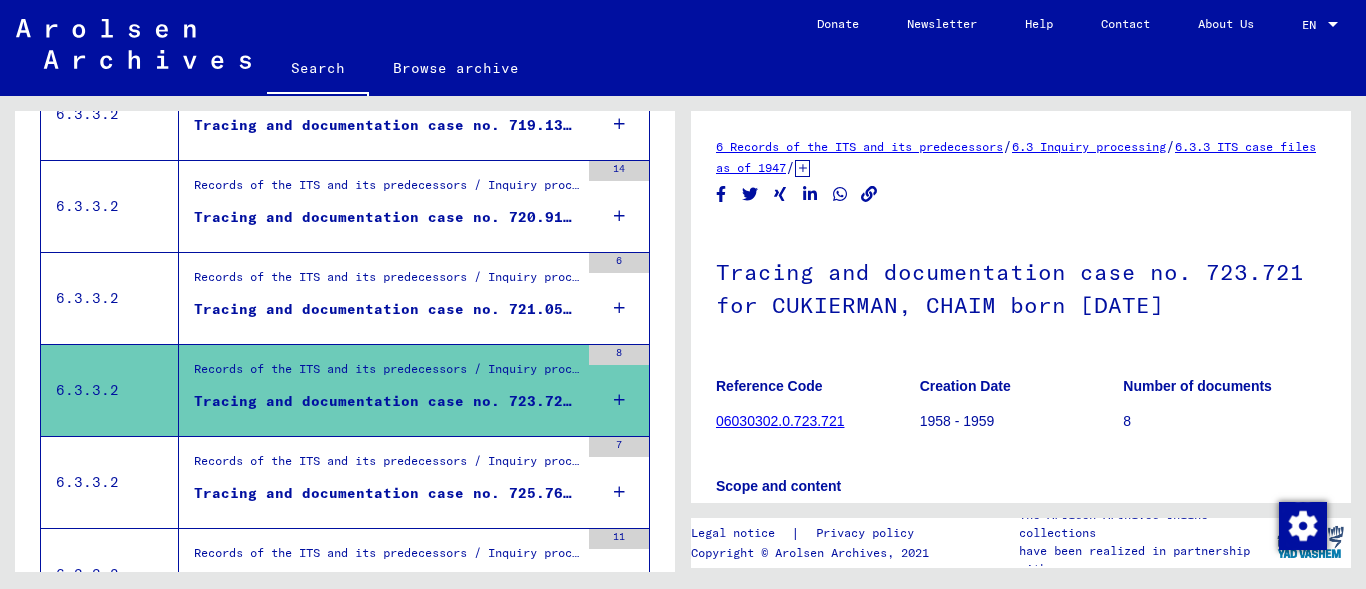 click on "Tracing and documentation case no. 721.052 for [LAST], [LAST] born [DATE]" at bounding box center [386, 309] 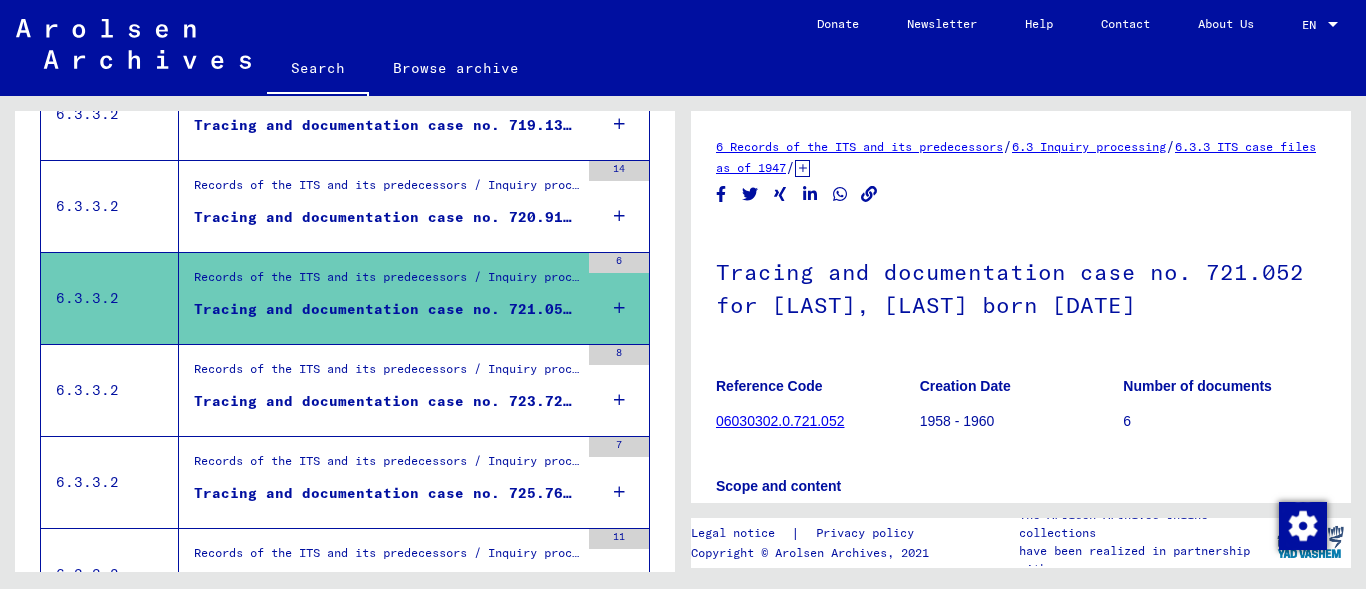 click on "Tracing and documentation case no. 720.918 for [LAST], [FIRST] born [DATE]" at bounding box center (386, 217) 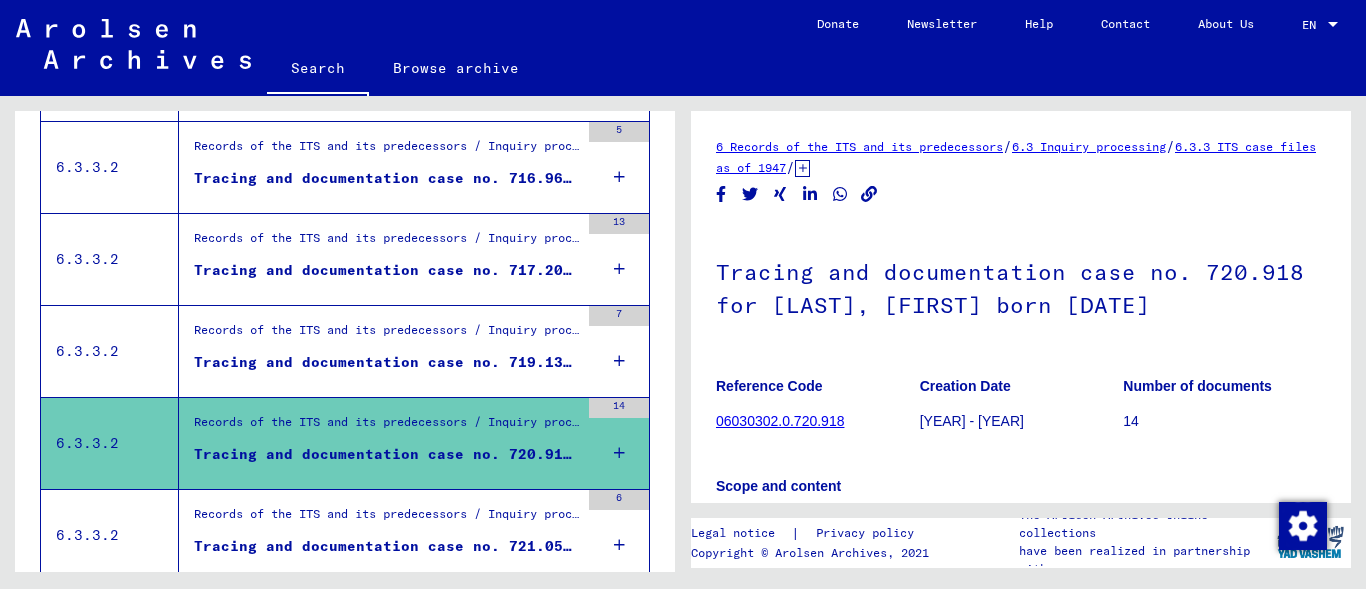 scroll, scrollTop: 925, scrollLeft: 0, axis: vertical 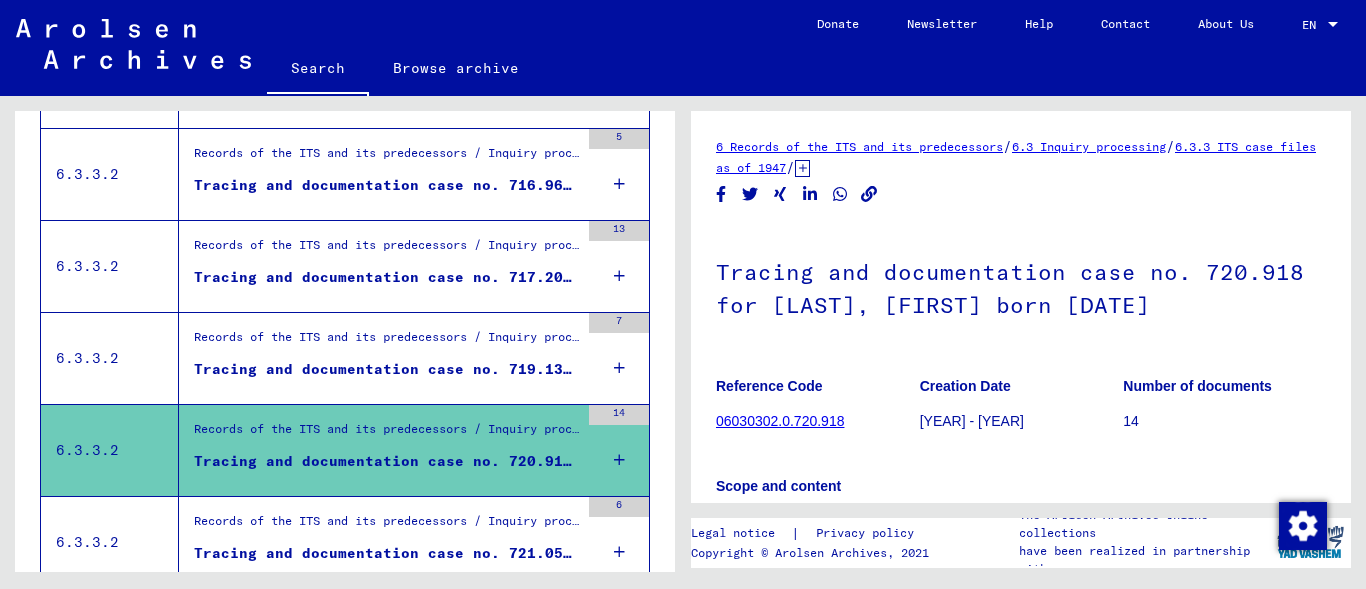 click on "Tracing and documentation case no. 719.137 for [LAST], [FIRST] born [DATE]" at bounding box center (386, 369) 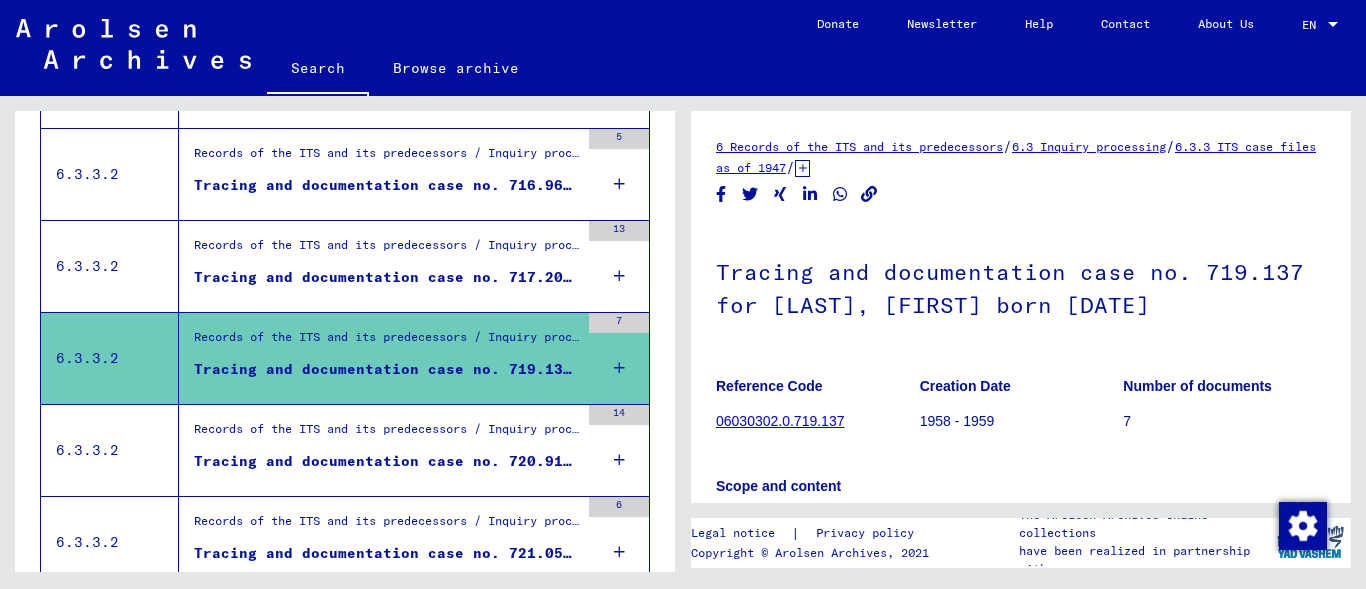 click on "Tracing and documentation case no. 717.206 for CUKIERMAN, ELIAHU born [DATE] or[DATE]" at bounding box center [386, 277] 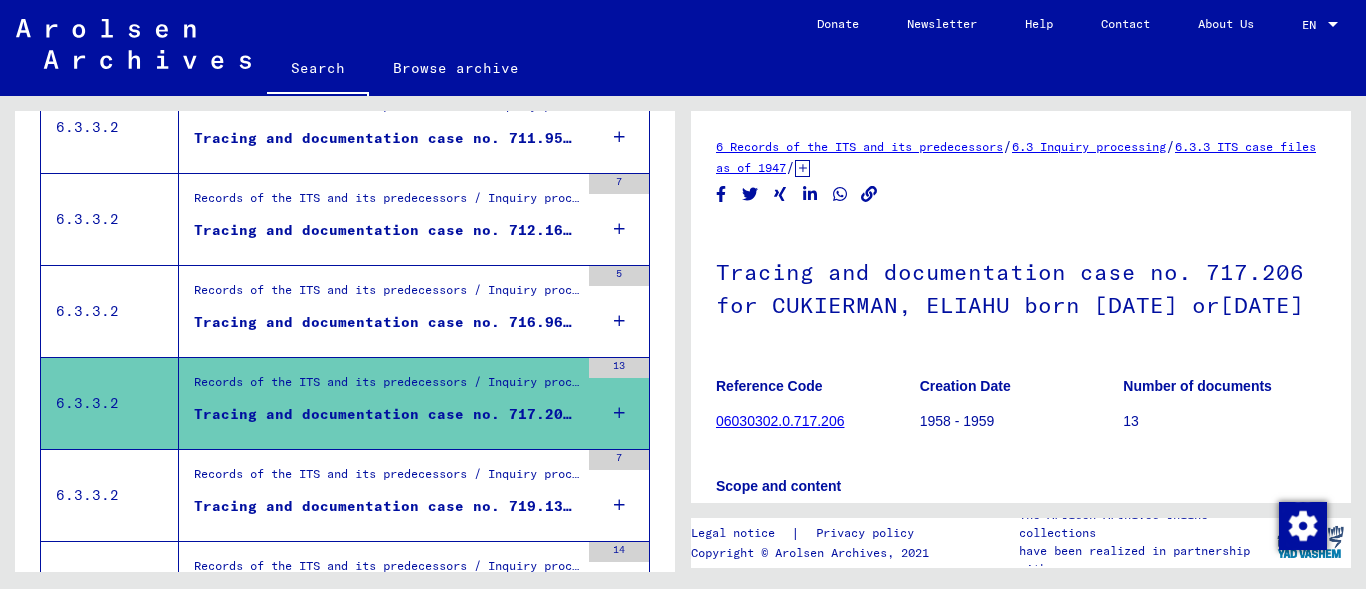 scroll, scrollTop: 763, scrollLeft: 0, axis: vertical 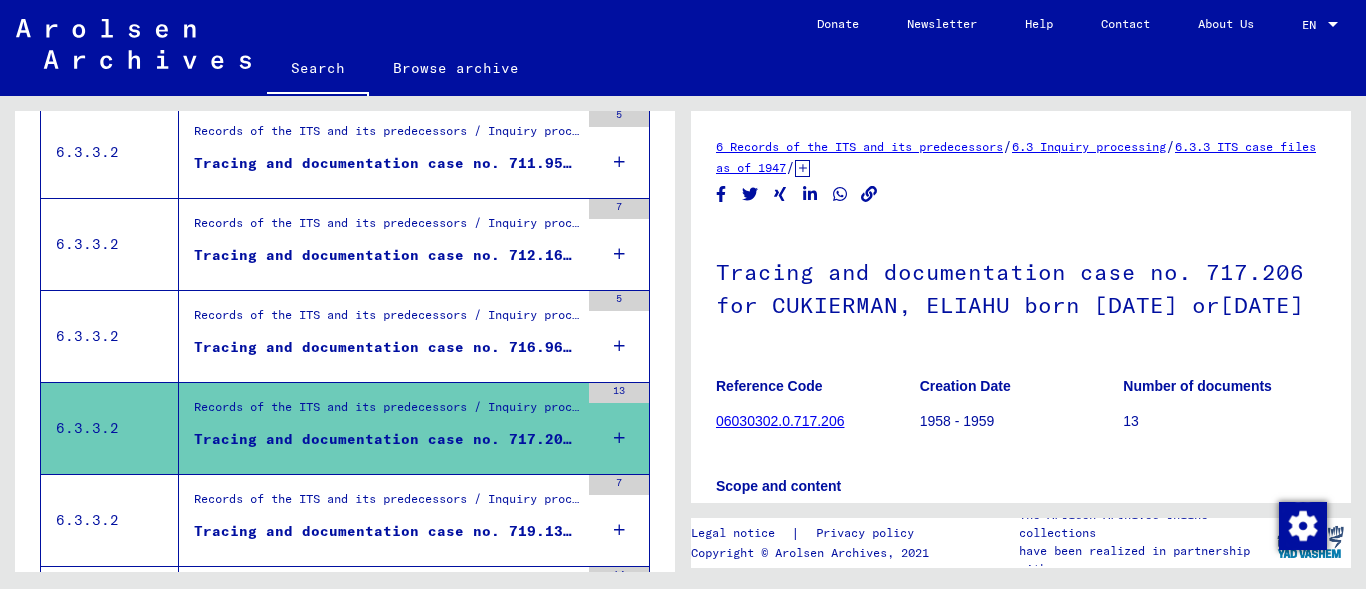 click on "Tracing and documentation case no. 716.968 for [LAST], [FIRST] born [YEAR]" at bounding box center [386, 347] 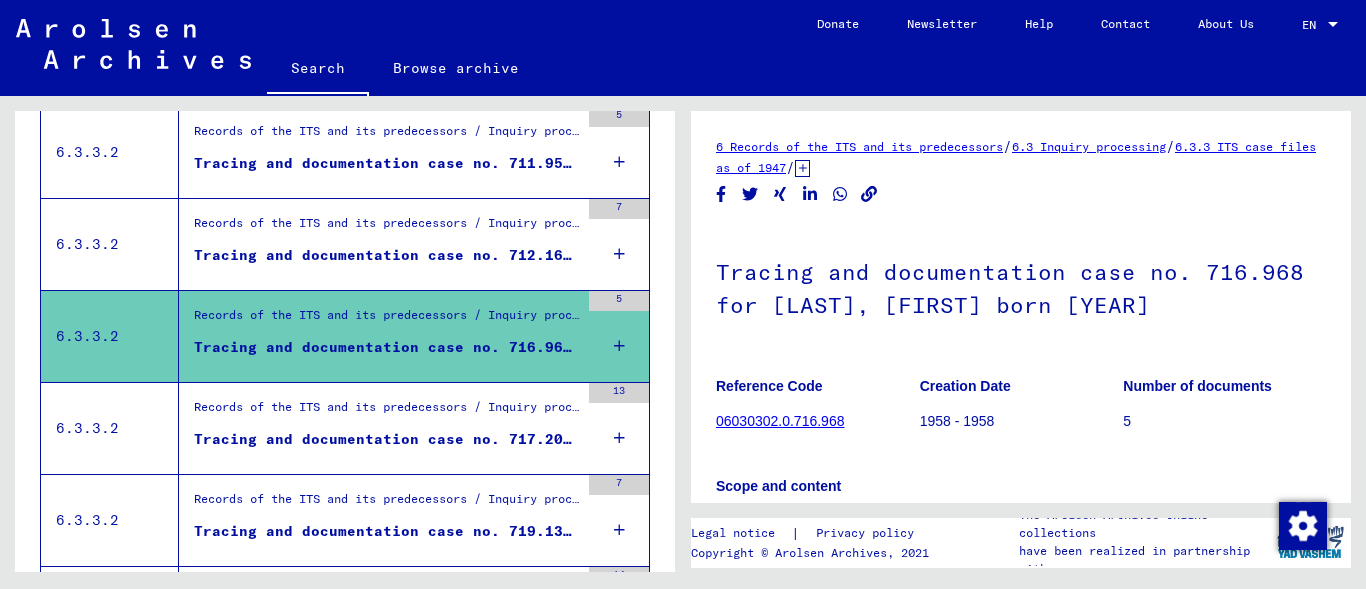 click on "Tracing and documentation case no. 712.160 for [LAST], [FIRST] born [DATE]" at bounding box center (386, 255) 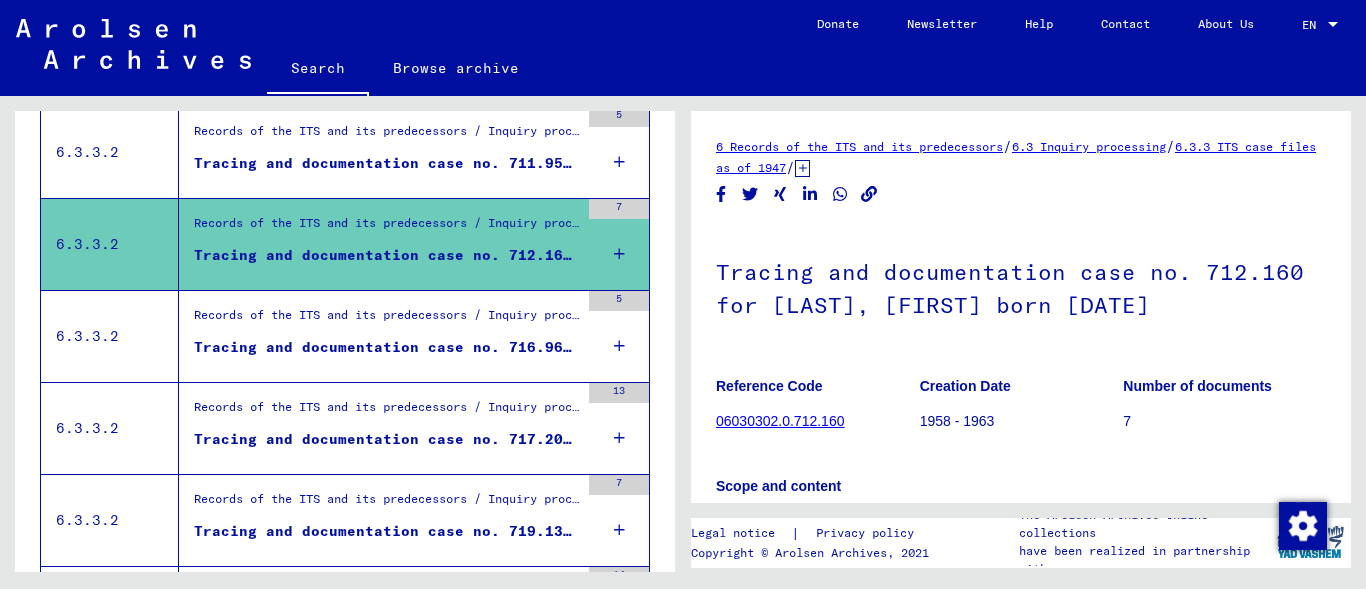 click on "Tracing and documentation case no. 711.956 for [LAST], [FIRST] born [YEAR]" at bounding box center [386, 163] 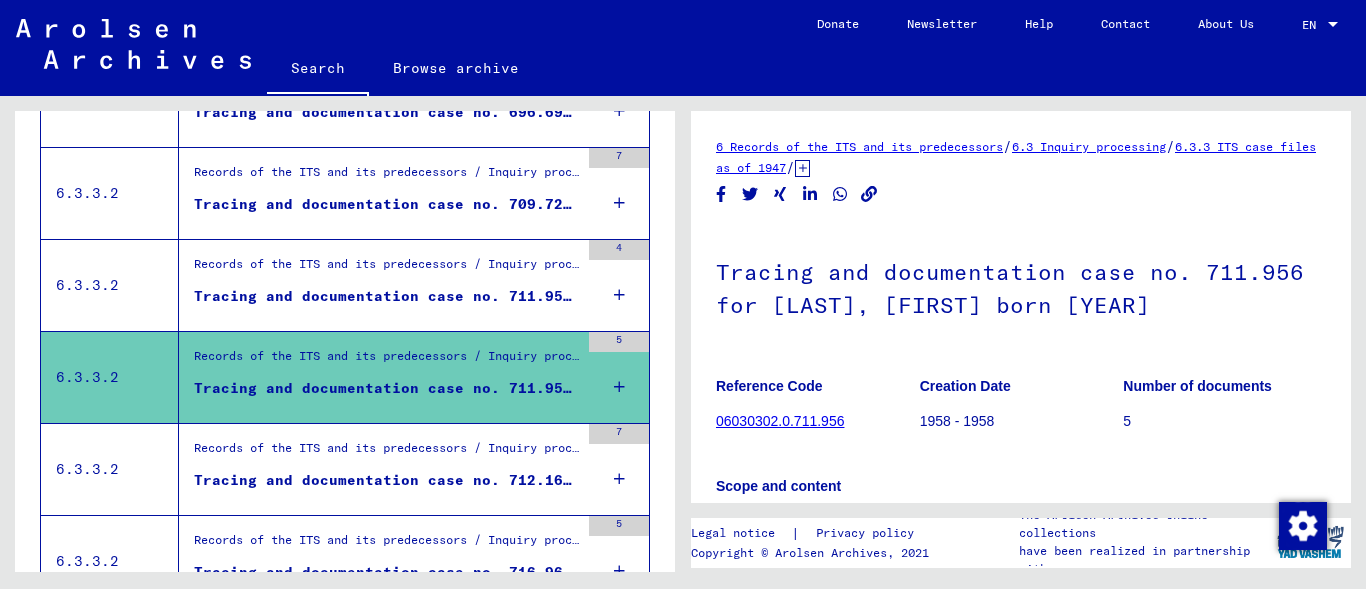 scroll, scrollTop: 500, scrollLeft: 0, axis: vertical 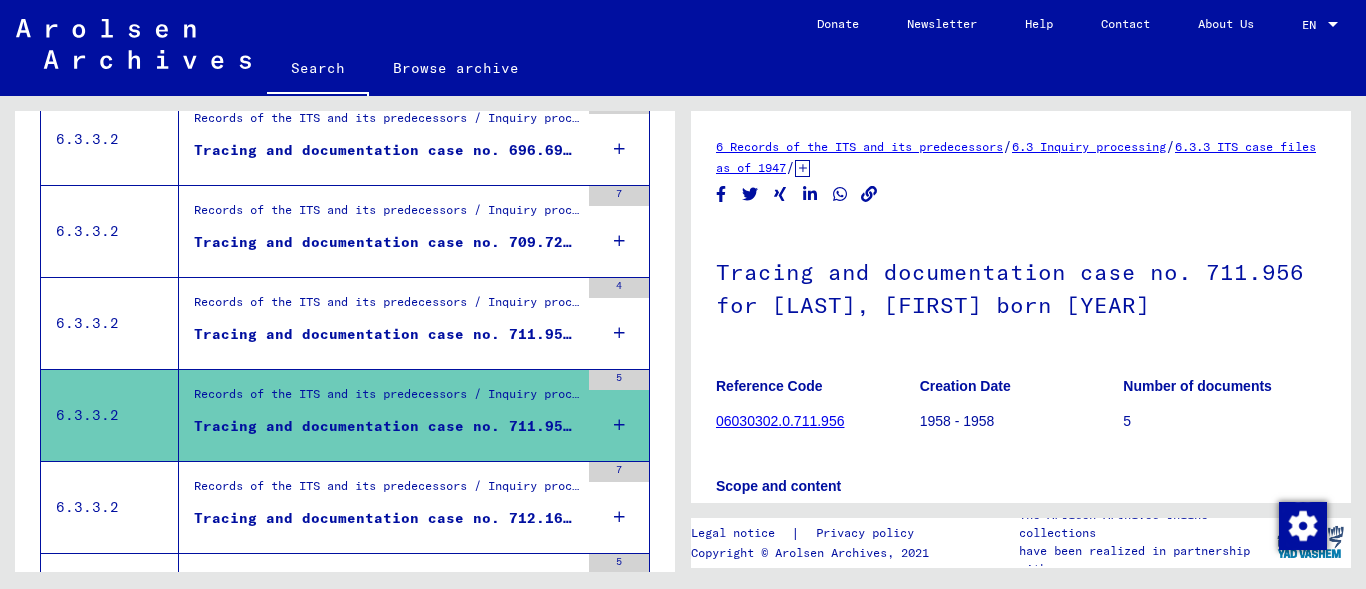 click on "Tracing and documentation case no. 711.955 for [LAST], [LAST] born [YEAR]" at bounding box center (386, 334) 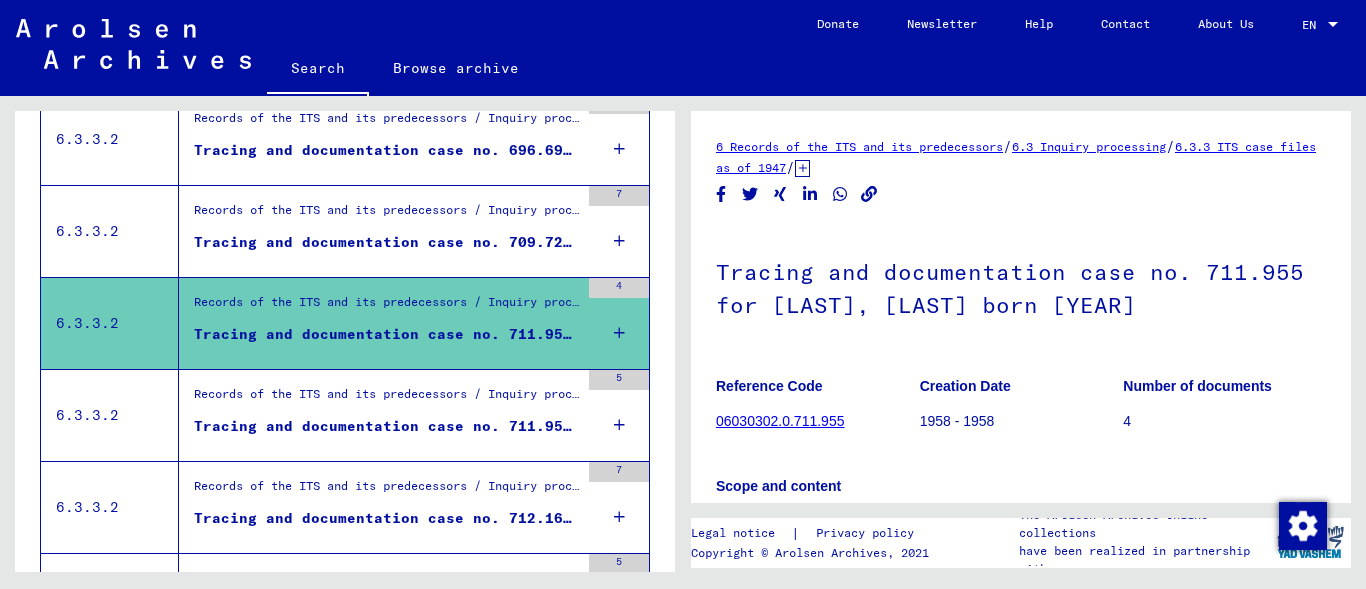click on "Tracing and documentation case no. 709.723 for [LAST], [FIRST] born [DATE]" at bounding box center (386, 242) 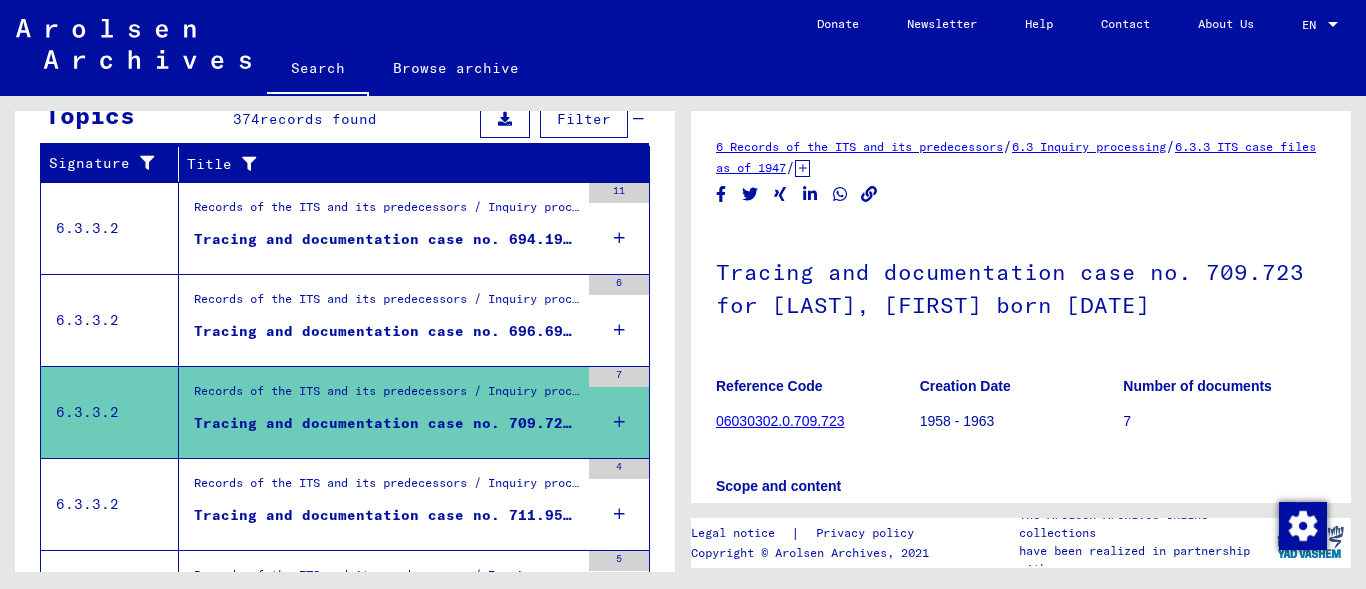 scroll, scrollTop: 300, scrollLeft: 0, axis: vertical 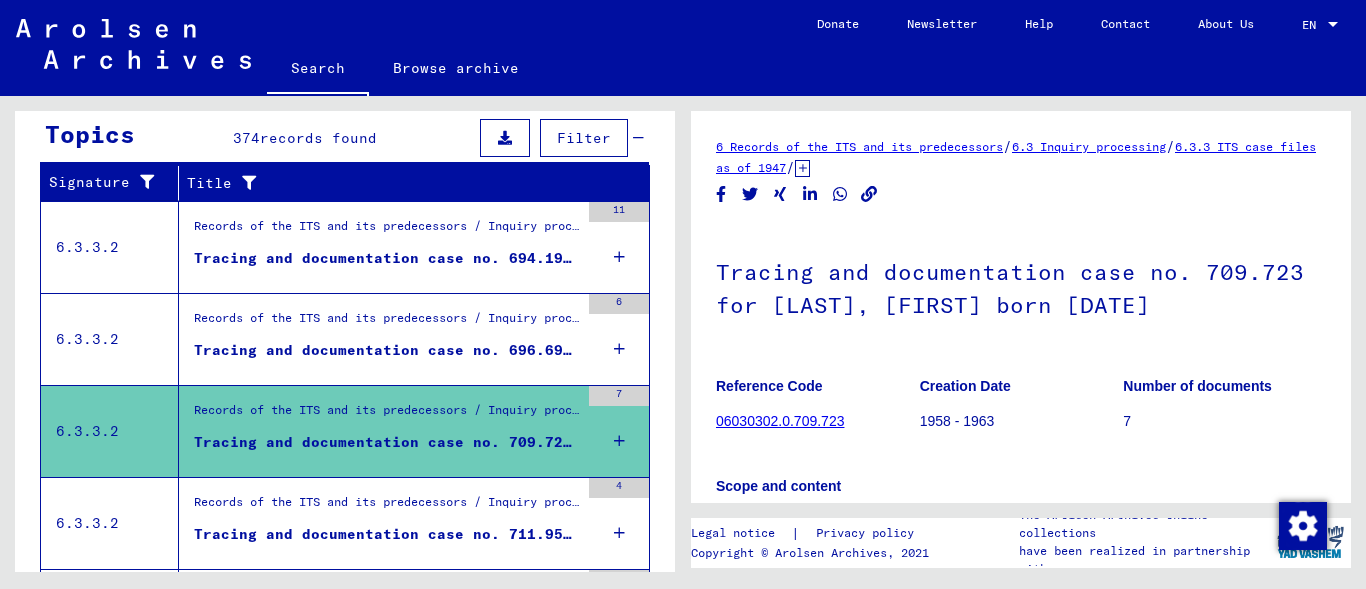 click on "Tracing and documentation case no. 696.696 for [LAST], [LAST] born [DATE]" at bounding box center (386, 350) 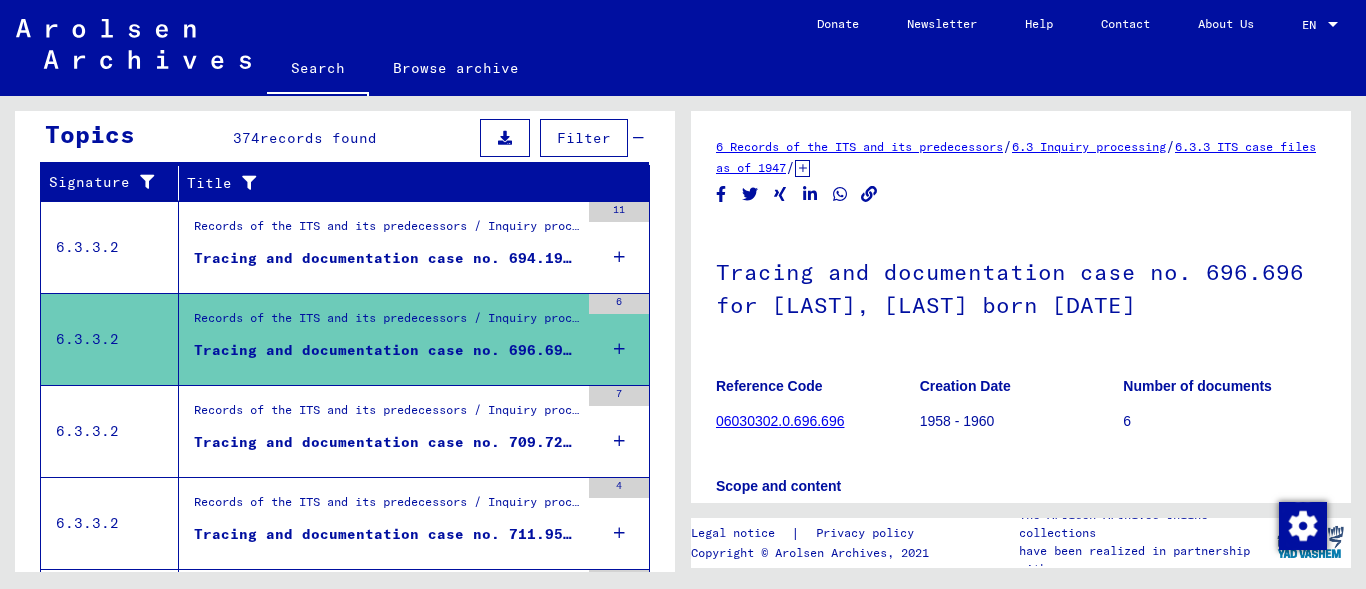click on "Tracing and documentation case no. 694.190 for CUKIERMAN, ZYGMUNT born [DATE]" at bounding box center (386, 258) 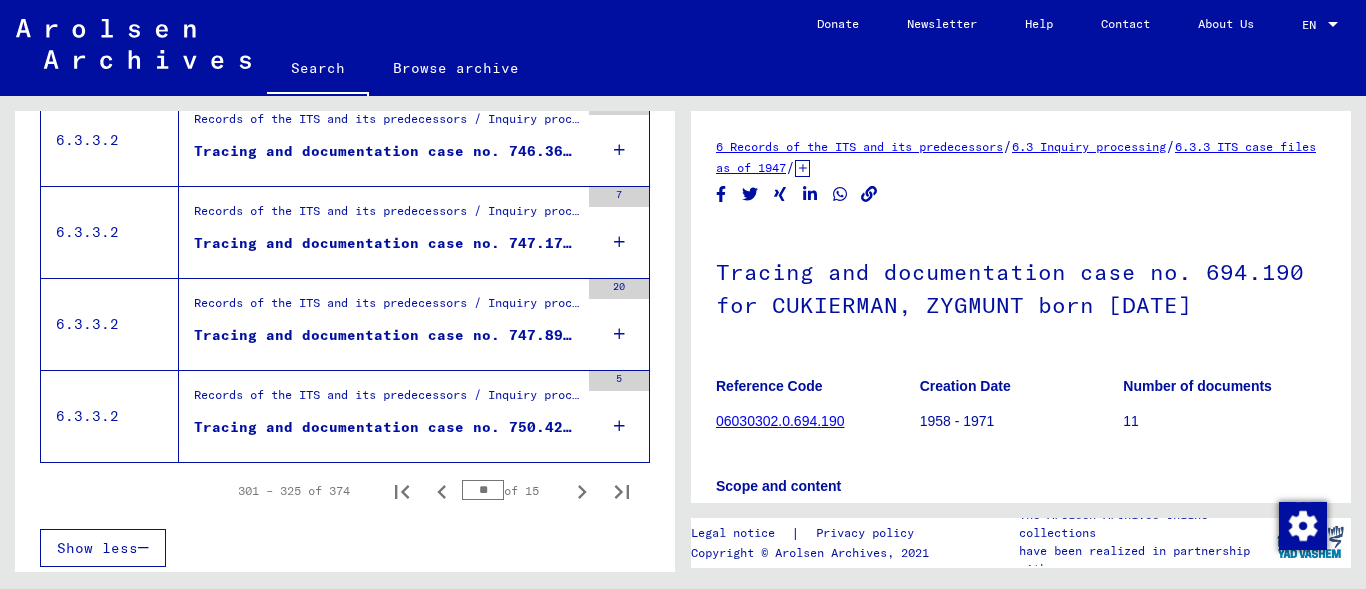 scroll, scrollTop: 2345, scrollLeft: 0, axis: vertical 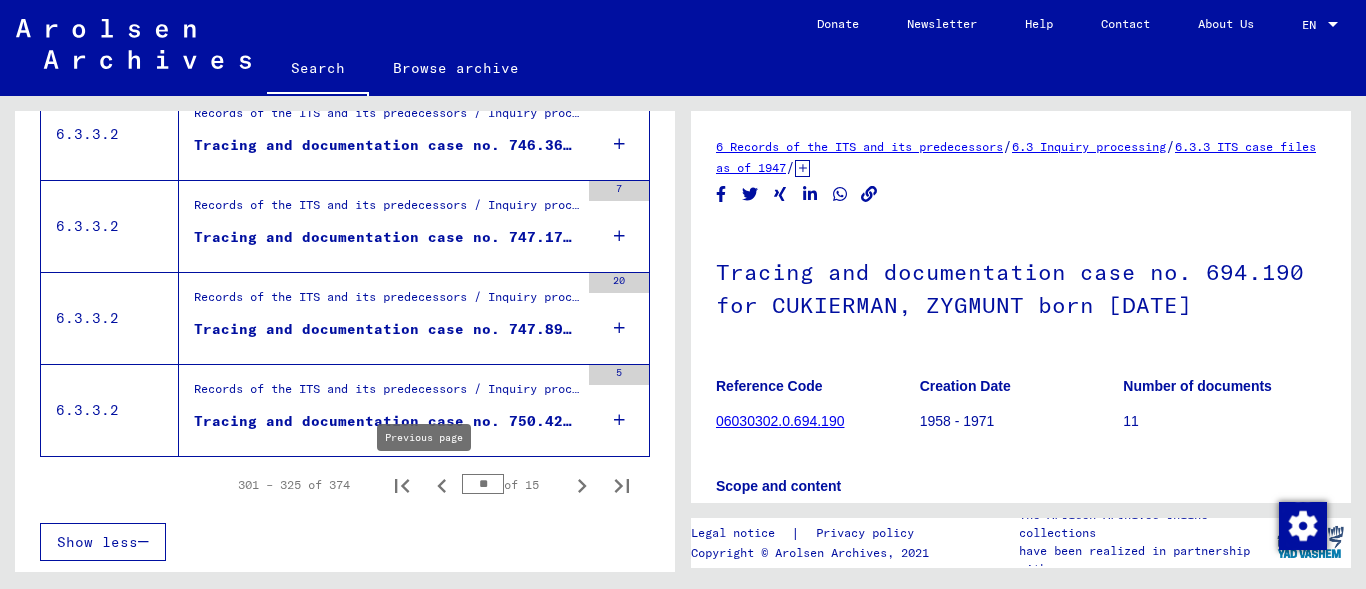 click 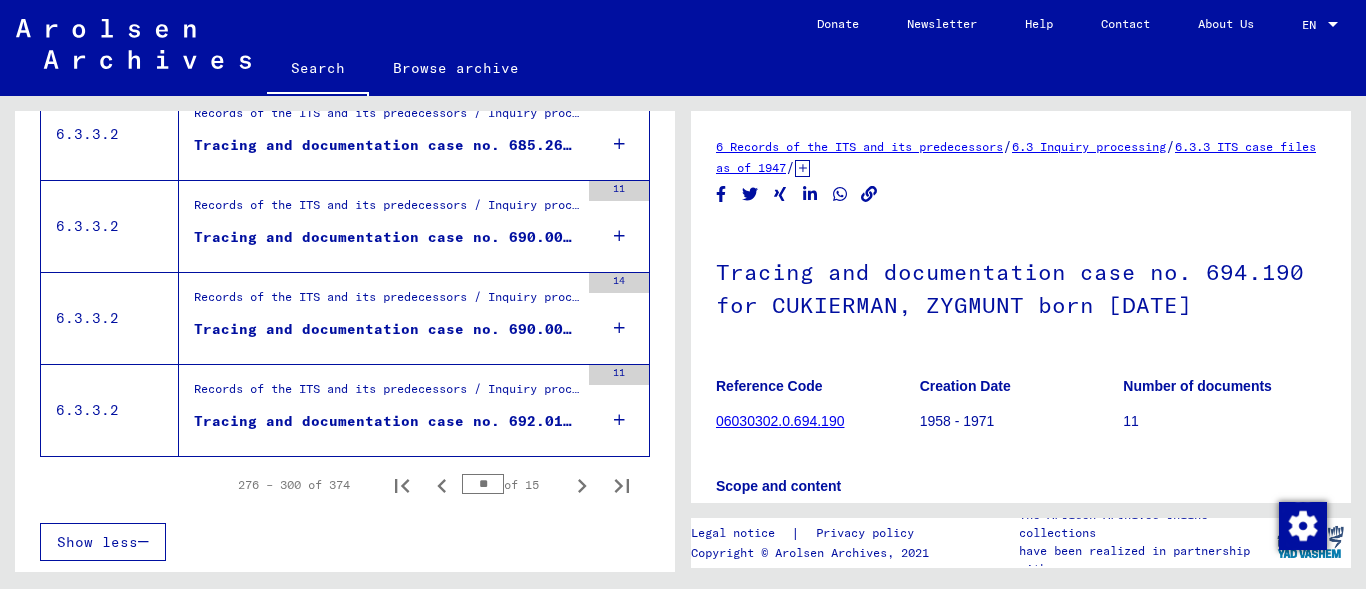click on "Tracing and documentation case no. 692.012 for [LAST], [FIRST] born [YEAR]" at bounding box center [386, 421] 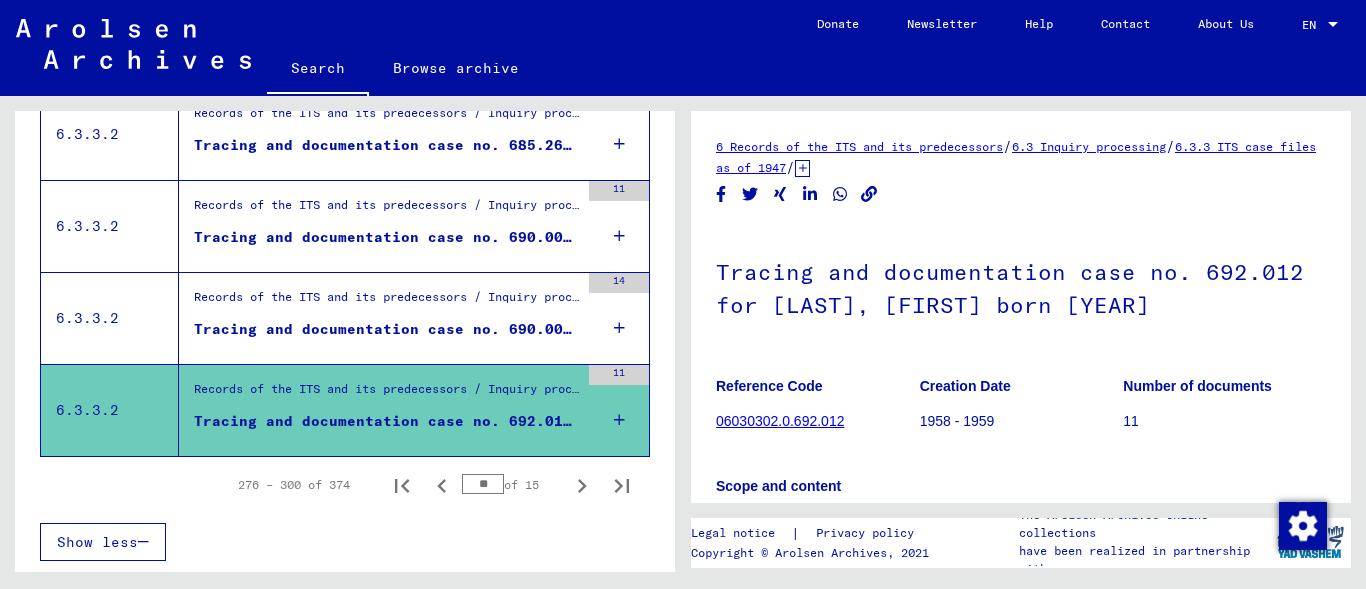 click on "Tracing and documentation case no. 690.007 for [LAST], [FIRST] born [DATE]" at bounding box center (386, 329) 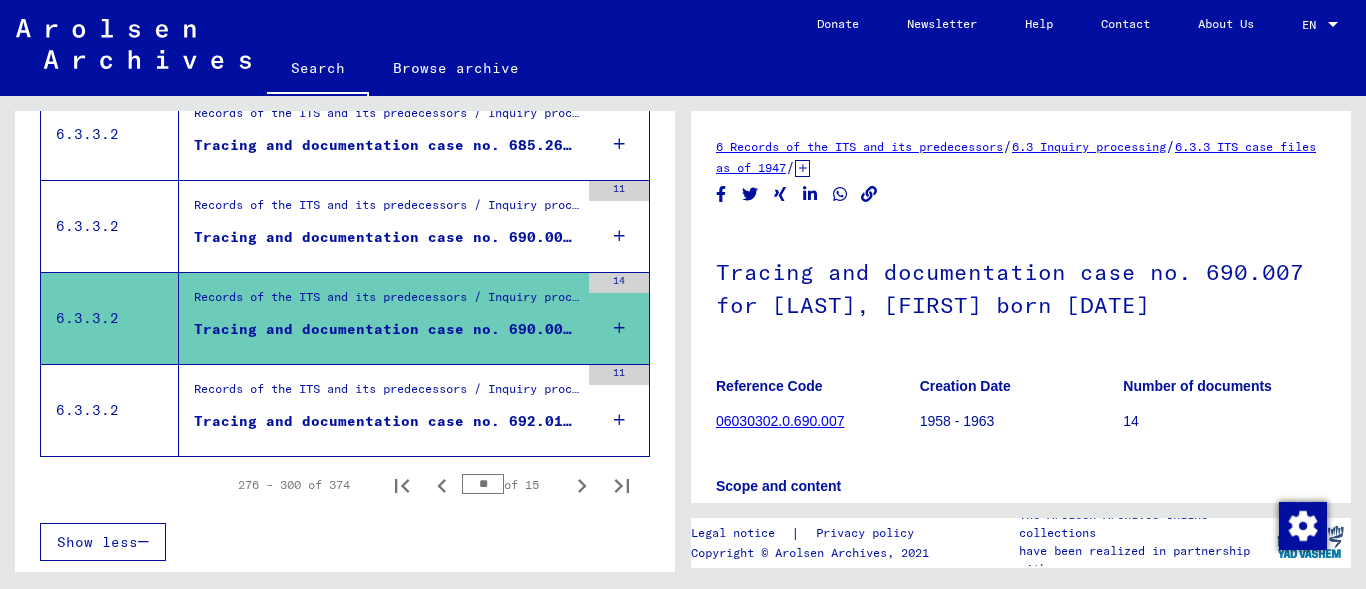click on "Tracing and documentation case no. 690.006 for SAMET, FRIEDA born [DATE]" at bounding box center [386, 237] 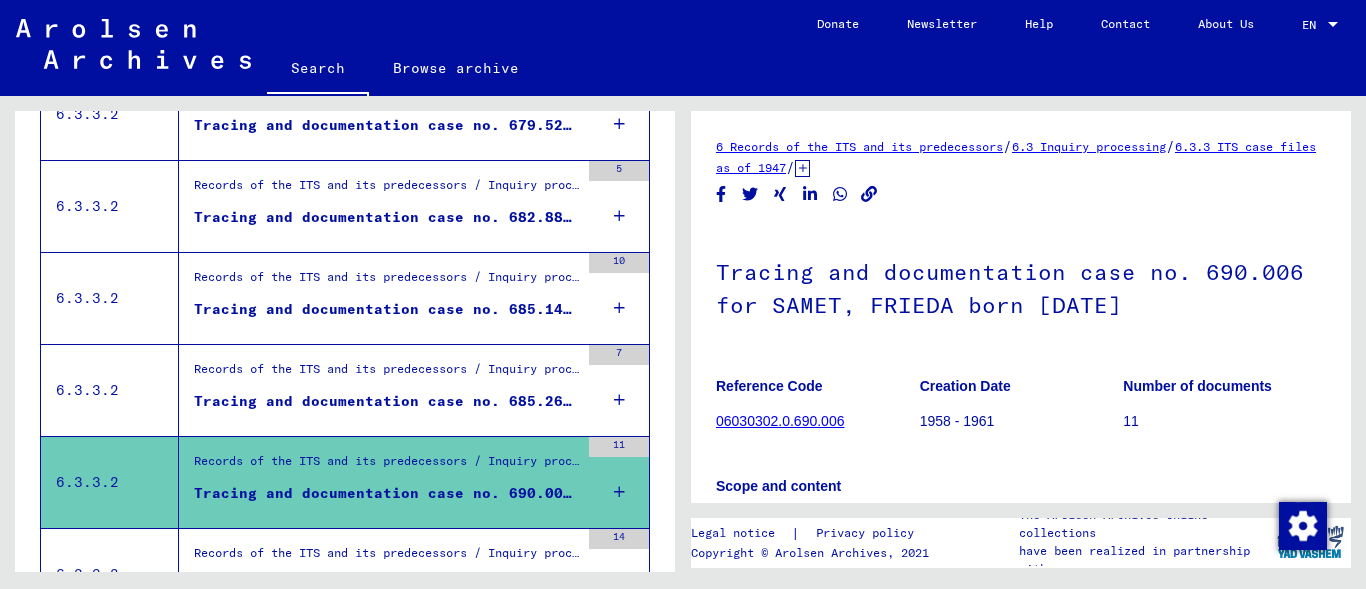 scroll, scrollTop: 2082, scrollLeft: 0, axis: vertical 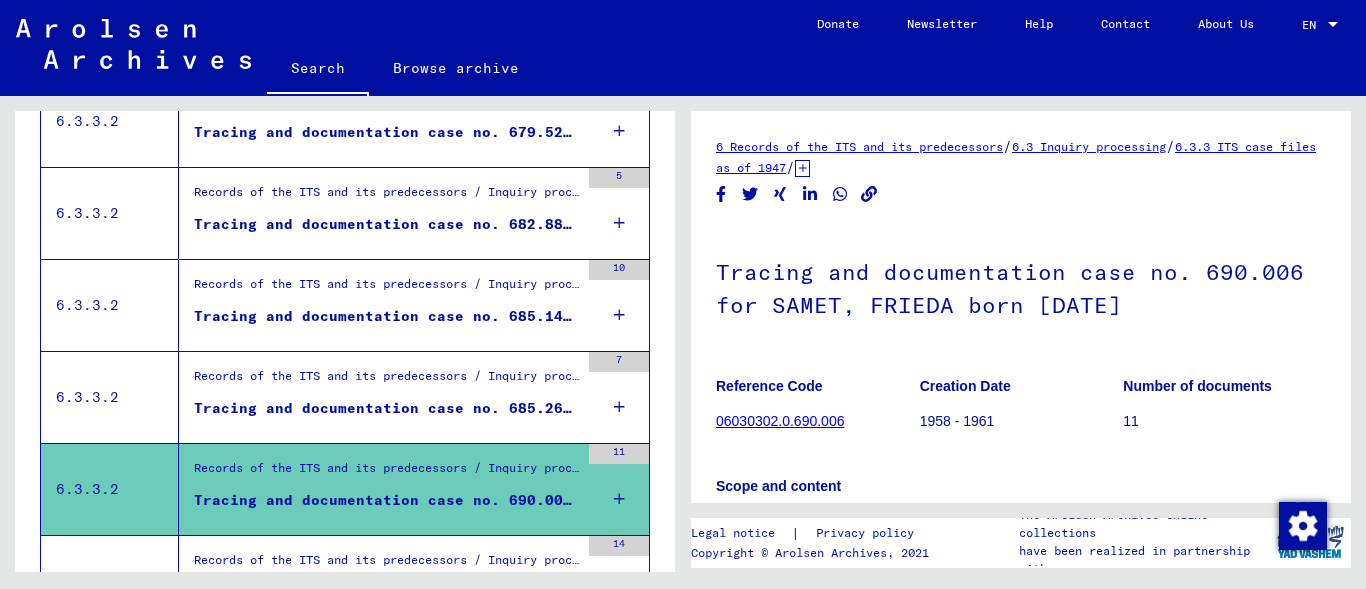 click on "Tracing and documentation case no. 685.269 for [LAST], [FIRST] born [DATE]" at bounding box center (386, 408) 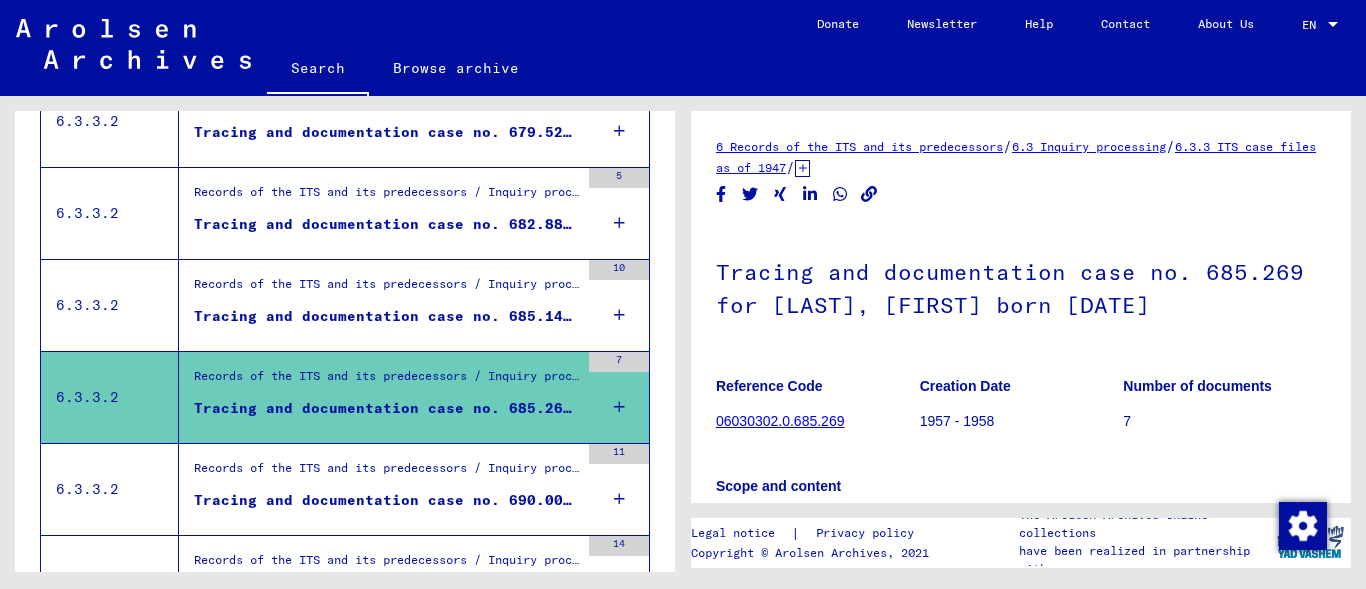 click on "Tracing and documentation case no. 685.140 for [LAST], [FIRST] born [DATE]" at bounding box center [386, 316] 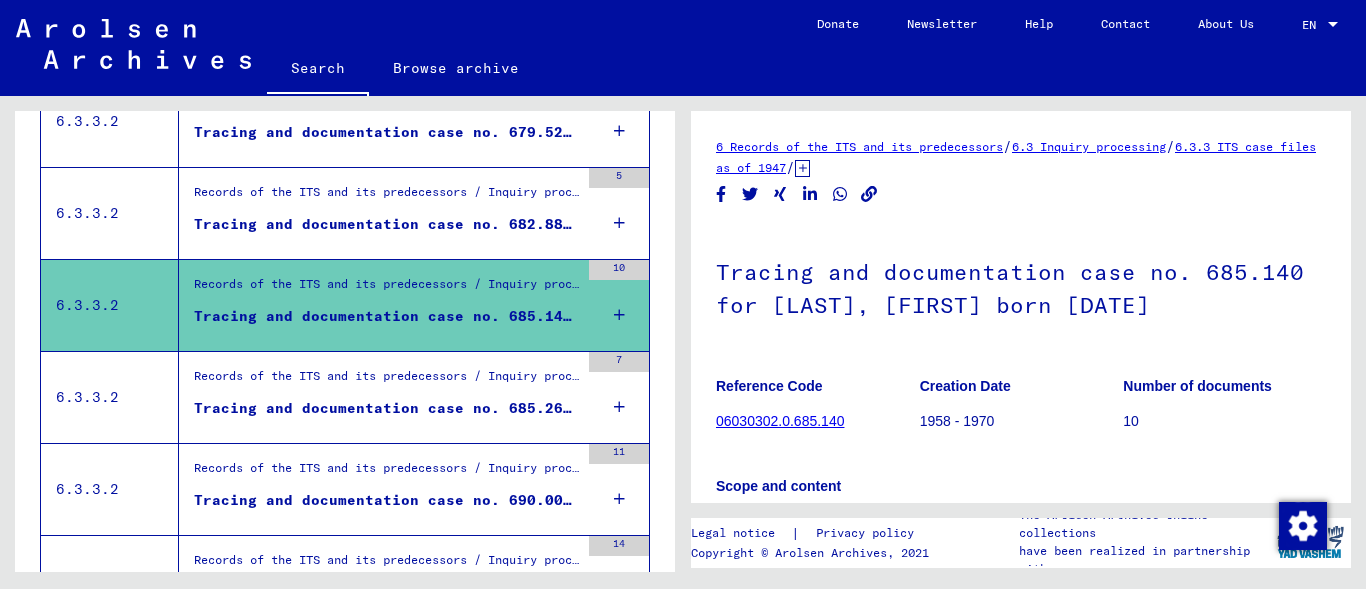 click on "Tracing and documentation case no. 682.880 for [LAST], [FIRST] born [DATE]" at bounding box center [386, 224] 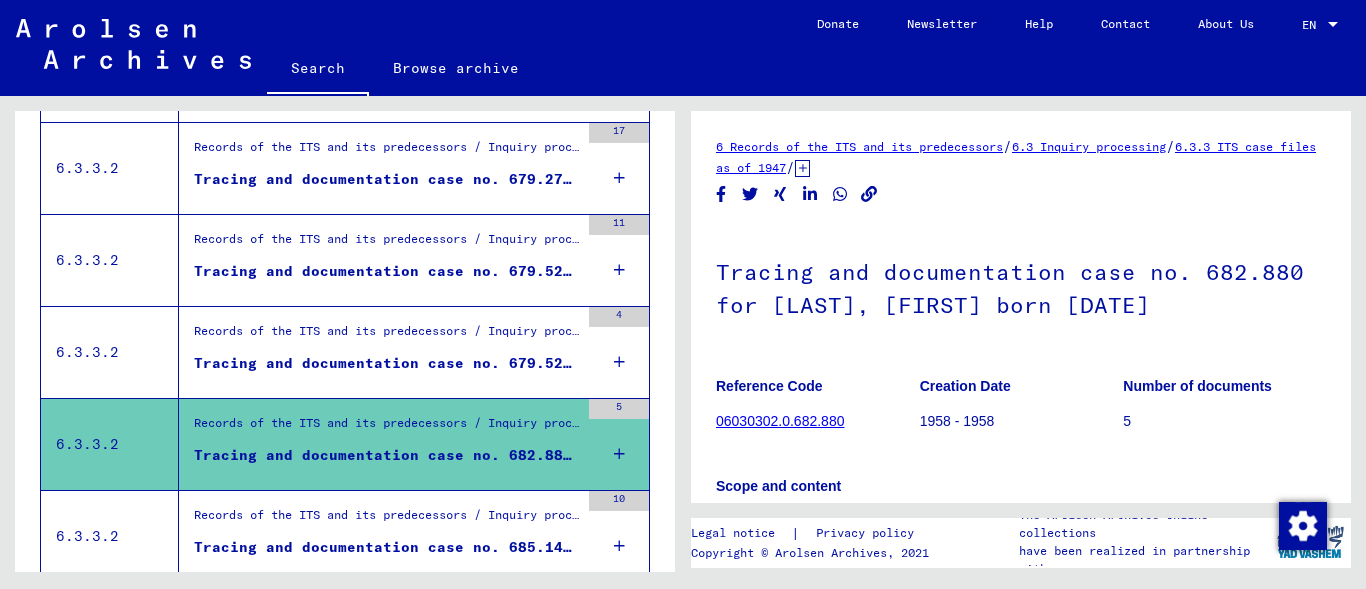scroll, scrollTop: 1832, scrollLeft: 0, axis: vertical 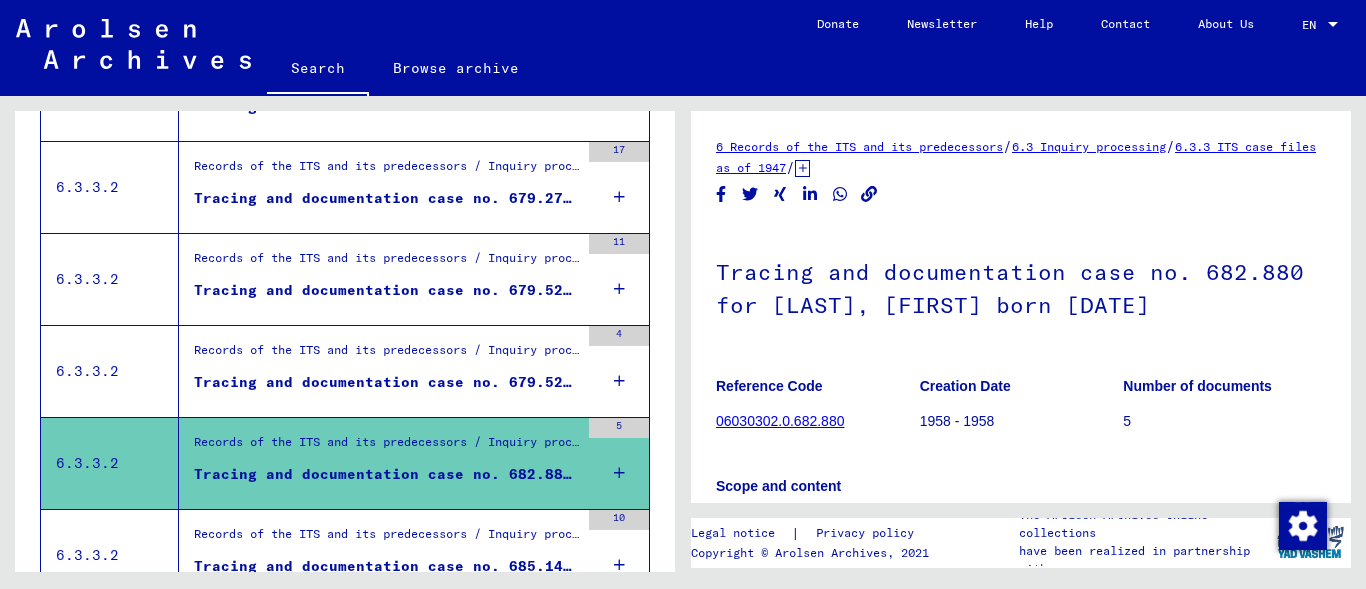 click on "Tracing and documentation case no. 679.523 for [LAST], [FIRST] born [DATE]" at bounding box center (386, 382) 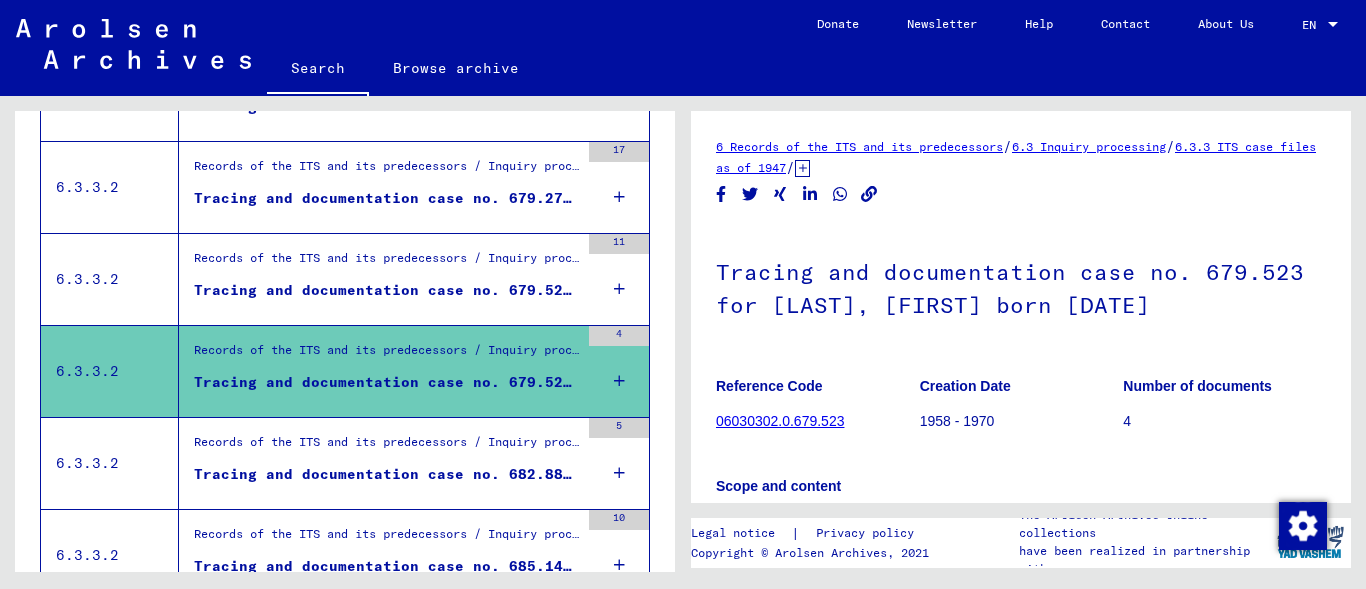 click on "Tracing and documentation case no. 679.522 for CUKIERMAN, LUCINA born [DATE]" at bounding box center (386, 290) 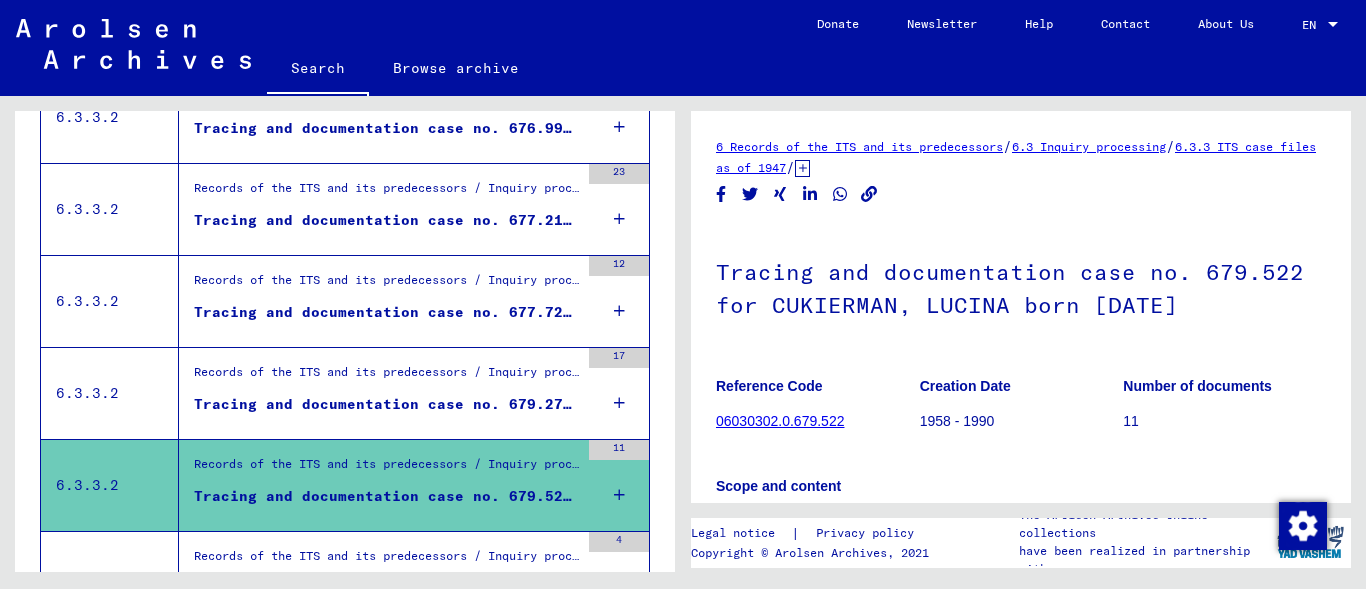 scroll, scrollTop: 1595, scrollLeft: 0, axis: vertical 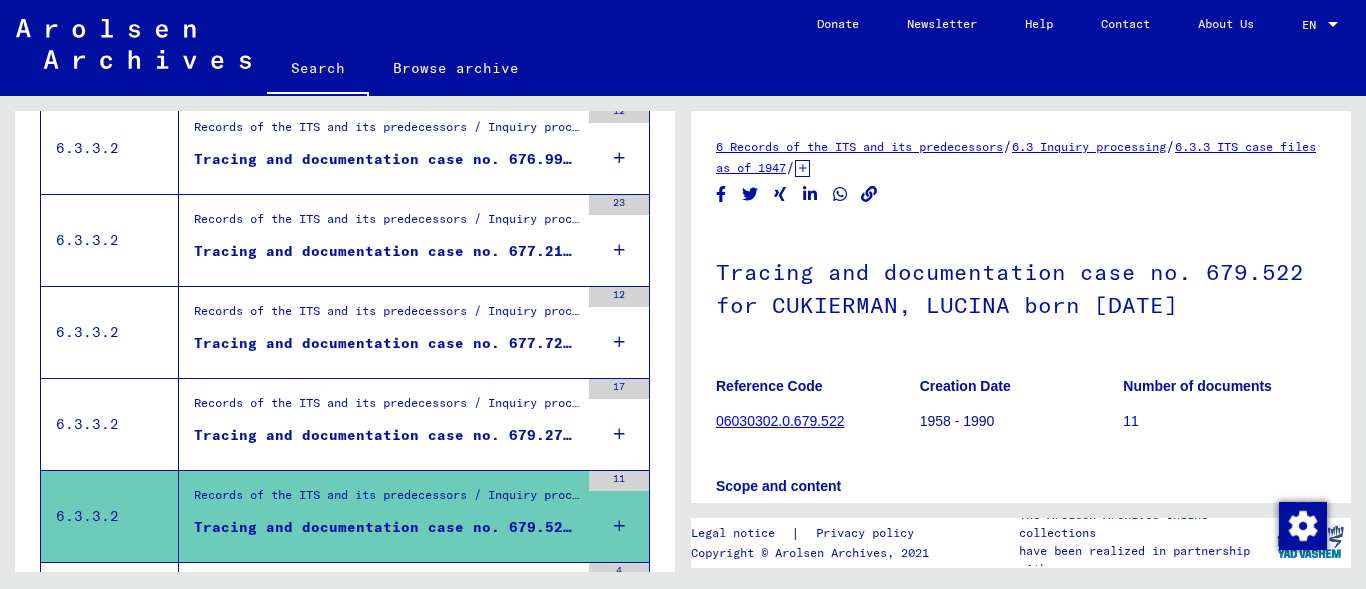 click on "Tracing and documentation case no. 679.276 for [LAST], [FIRST] born [YEAR] or[DATE]" at bounding box center [386, 435] 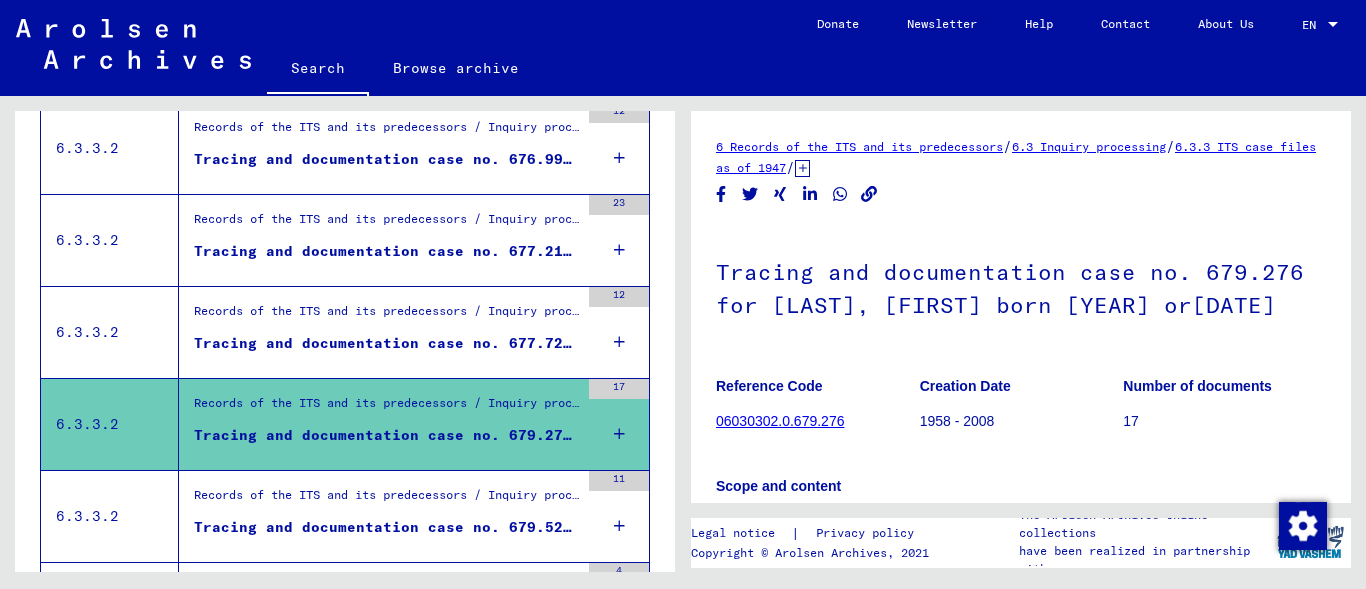 click on "Tracing and documentation case no. 677.728 for CUKIERMAN, JAKOB born [DATE]" at bounding box center [386, 343] 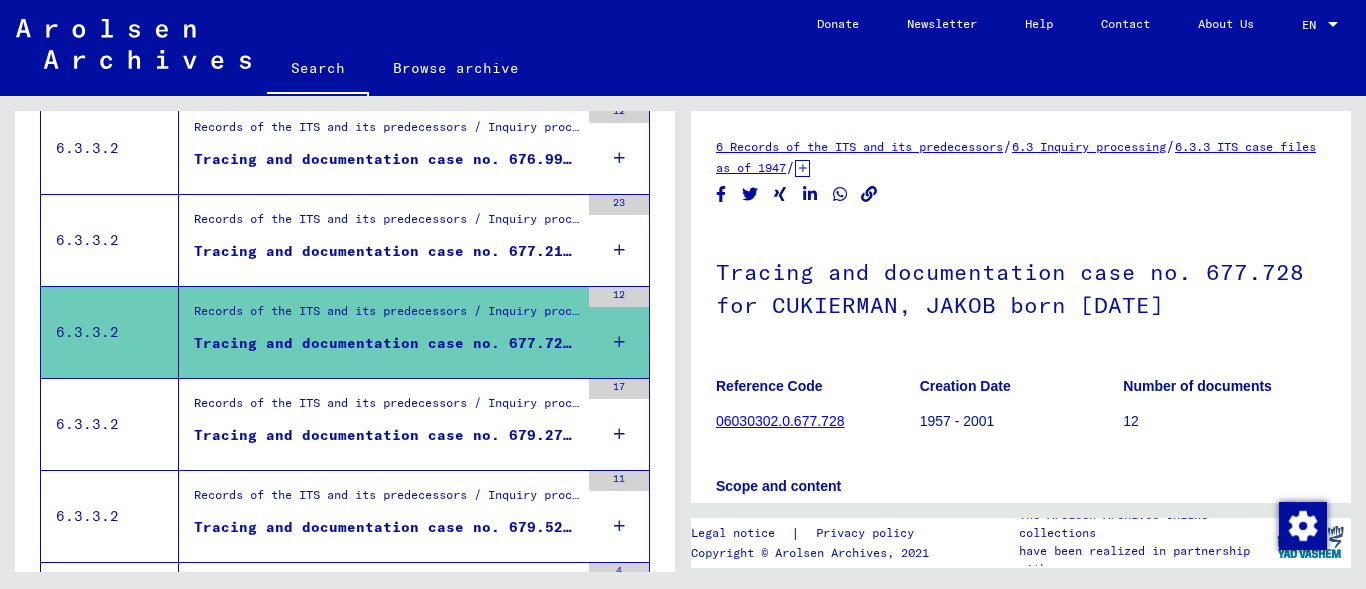 click on "Tracing and documentation case no. 677.215 for ROCHWERGER, FELA born [DATE]" at bounding box center [386, 251] 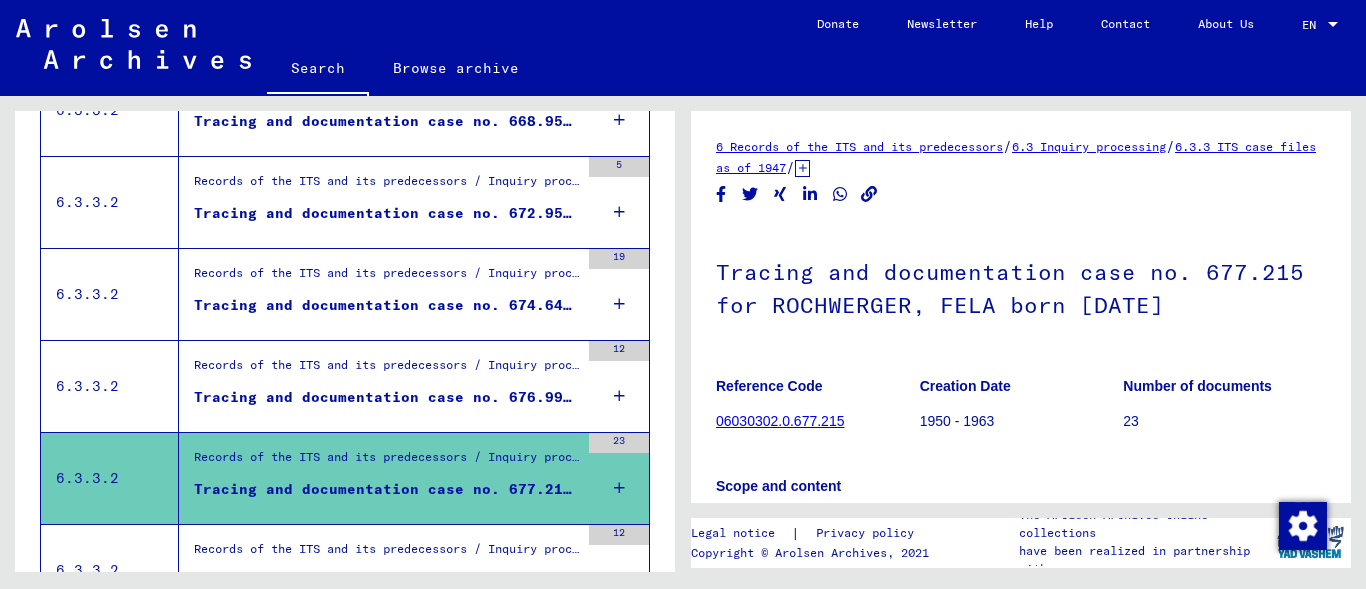 scroll, scrollTop: 1332, scrollLeft: 0, axis: vertical 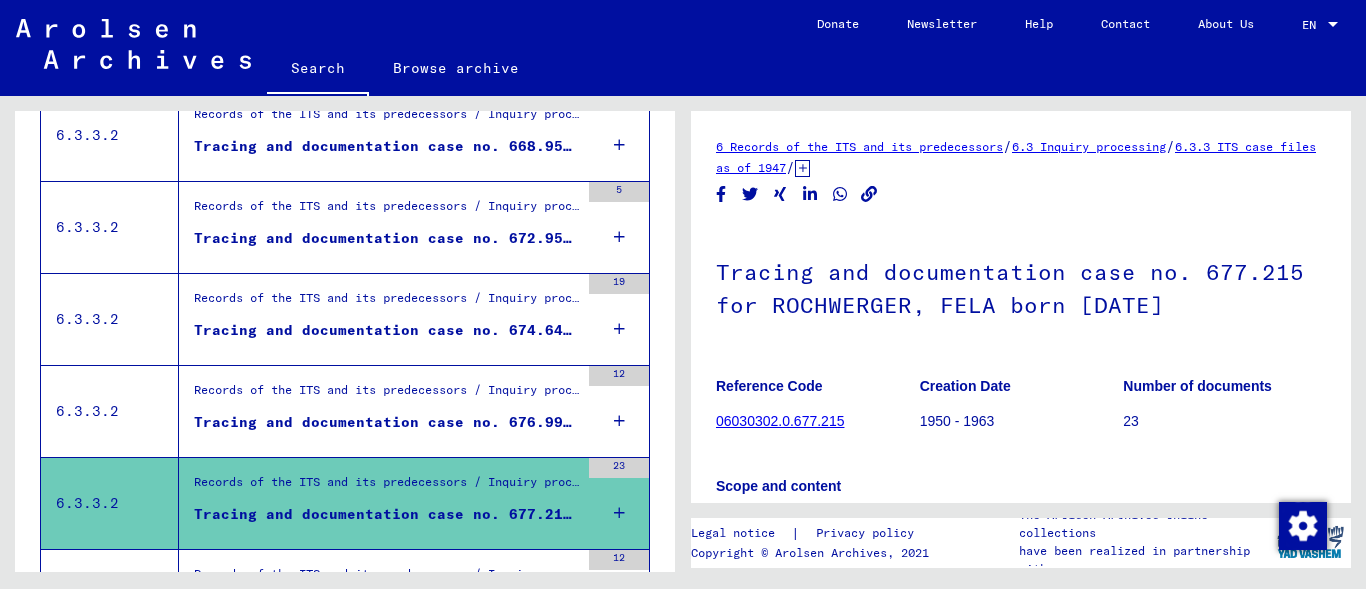 click on "Tracing and documentation case no. 676.992 for [LAST], [LAST] born [DATE] or[DATE]" at bounding box center (386, 422) 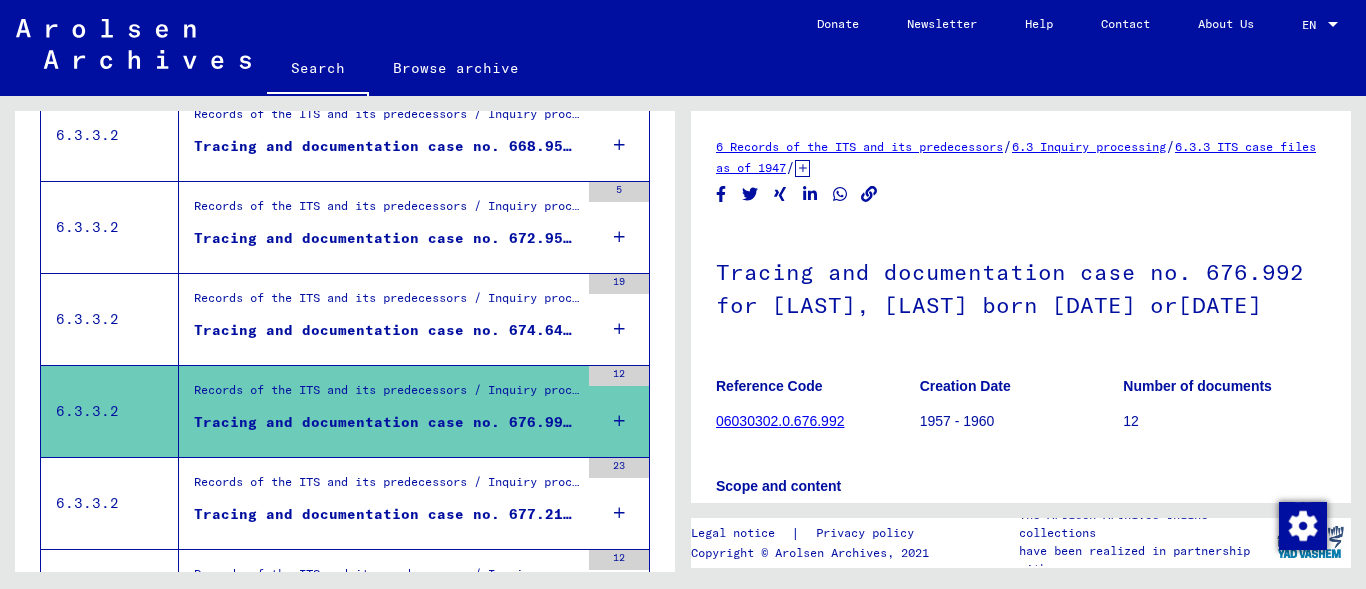 click on "Tracing and documentation case no. 674.643 for [LAST], [LAST] born [DATE]" at bounding box center (386, 330) 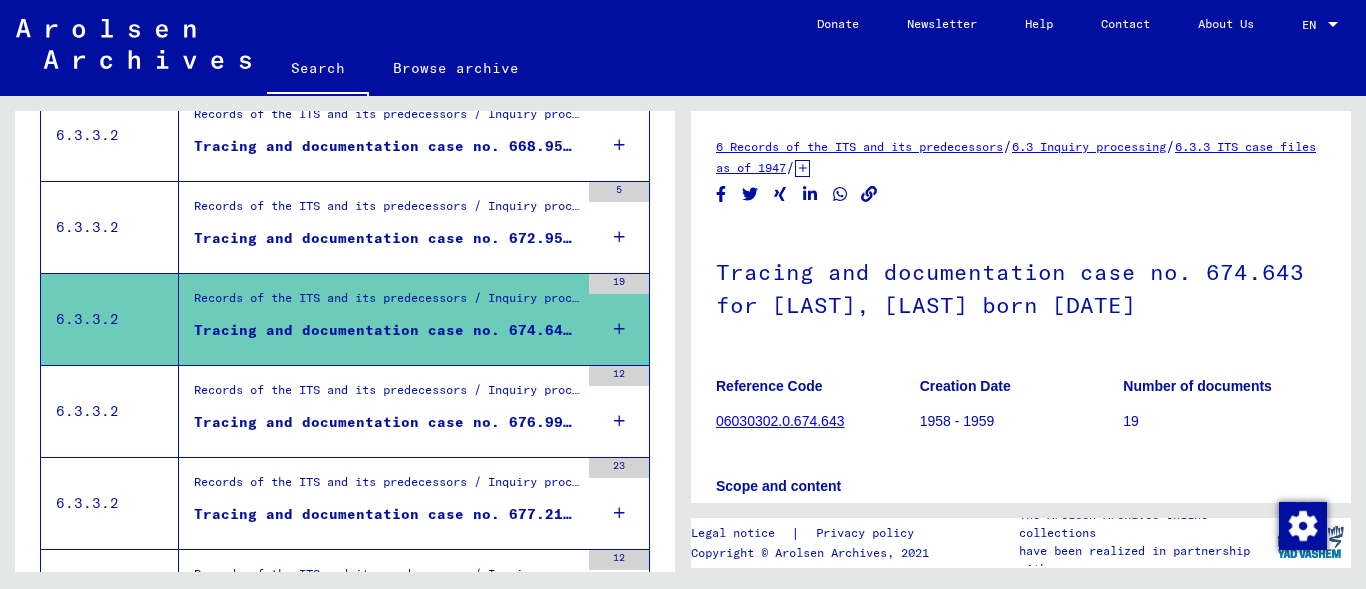 click on "Tracing and documentation case no. 672.955 for [LAST], [FIRST] born [YEAR]" at bounding box center (386, 238) 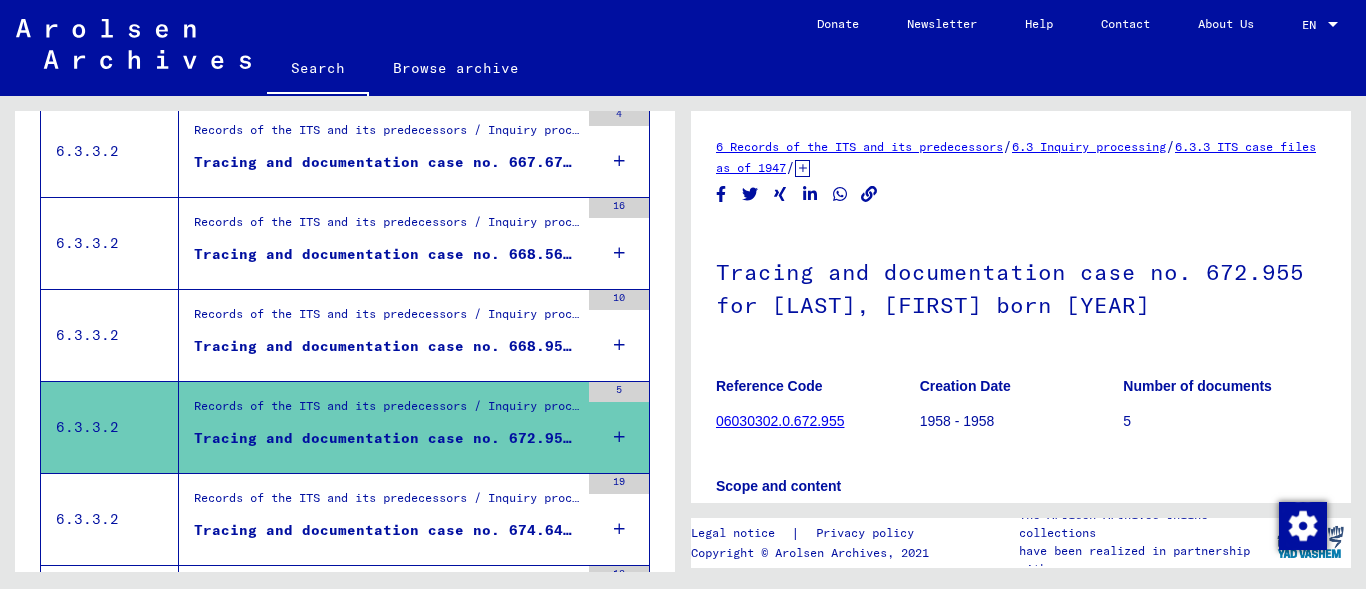 scroll, scrollTop: 1088, scrollLeft: 0, axis: vertical 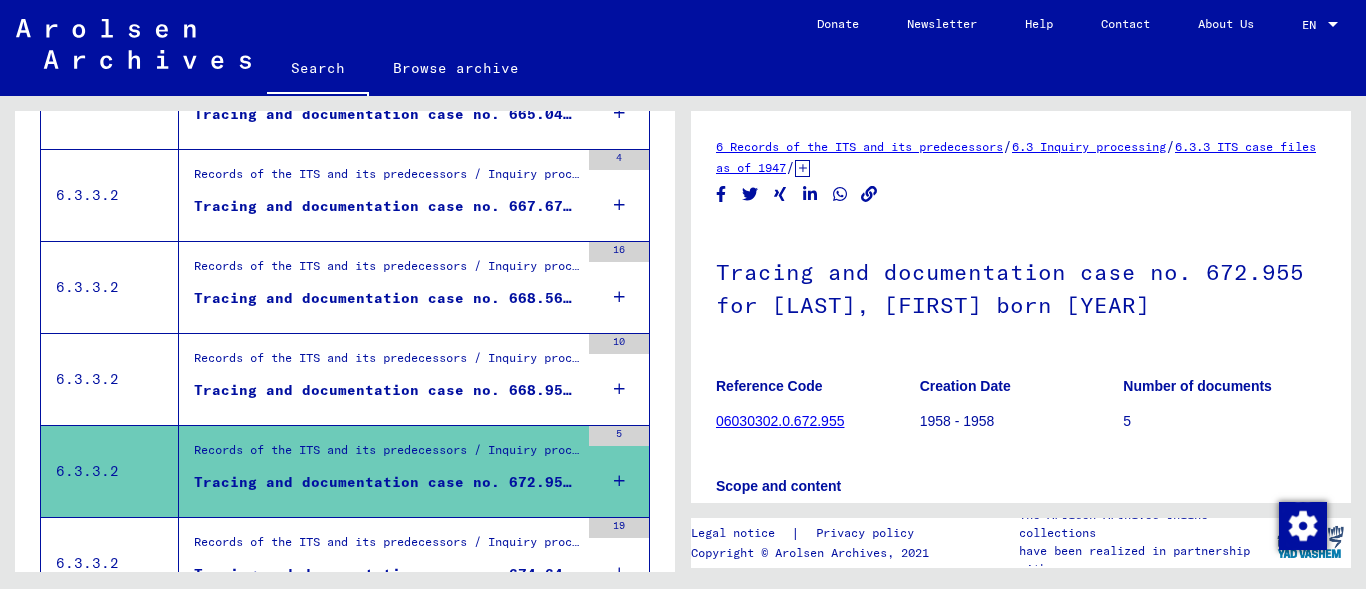 click on "Tracing and documentation case no. 668.952 for [LAST], [FIRST] born [DATE]" at bounding box center [386, 390] 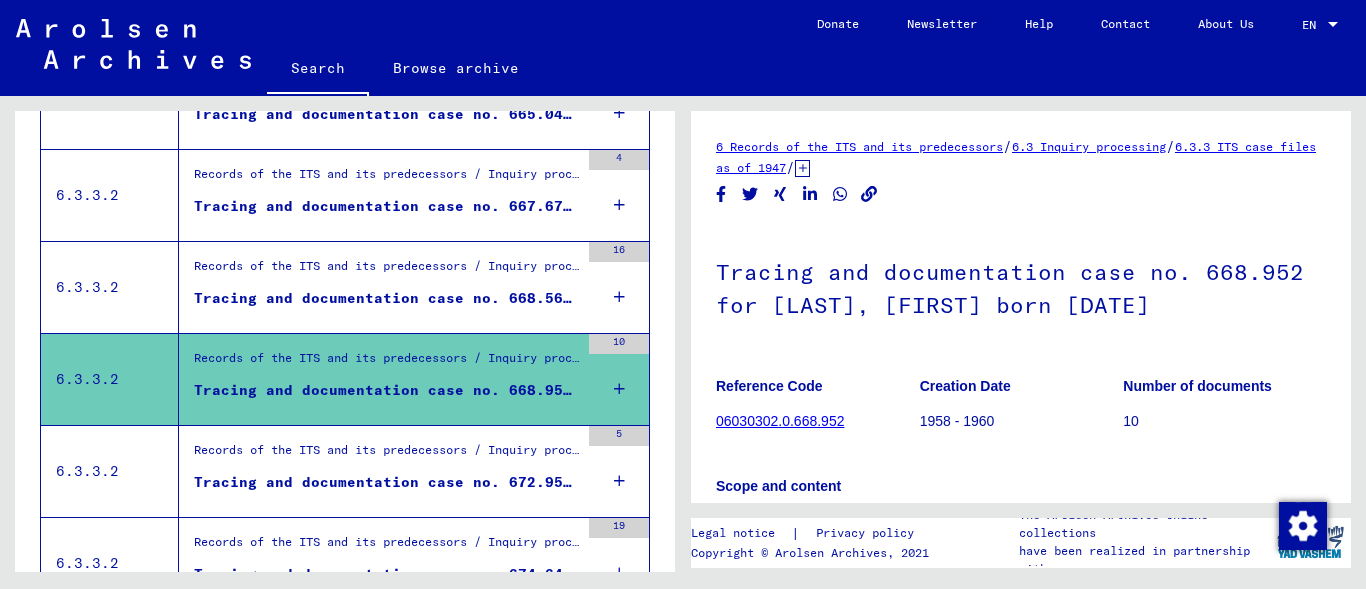 click on "Tracing and documentation case no. 668.562 for [LAST], [FIRST] born [DATE] or[DATE]" at bounding box center [386, 298] 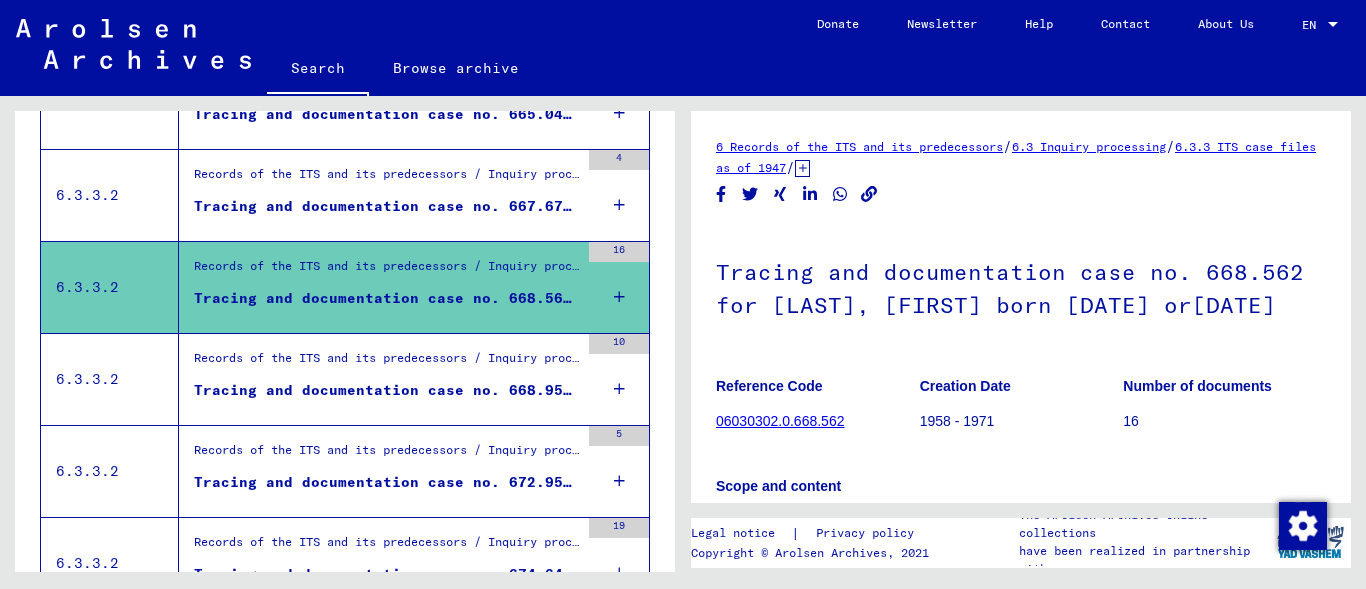 click on "Tracing and documentation case no. 667.670 for [LAST], [LAST] born [DATE]" at bounding box center [386, 206] 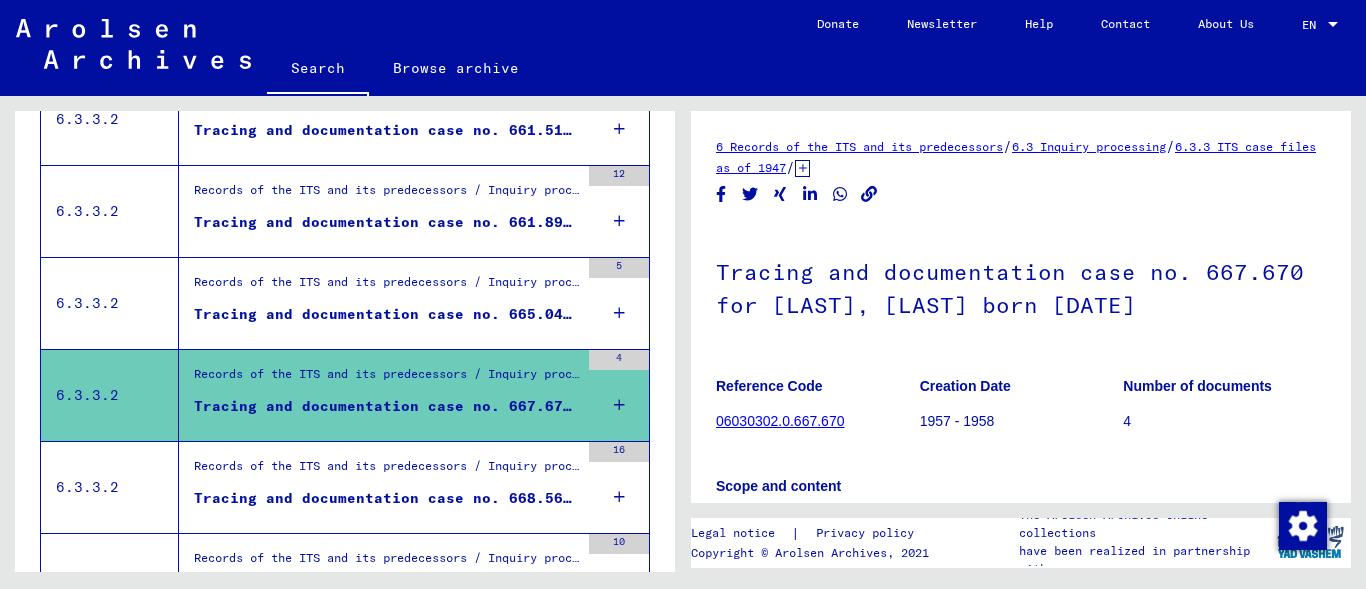 scroll, scrollTop: 850, scrollLeft: 0, axis: vertical 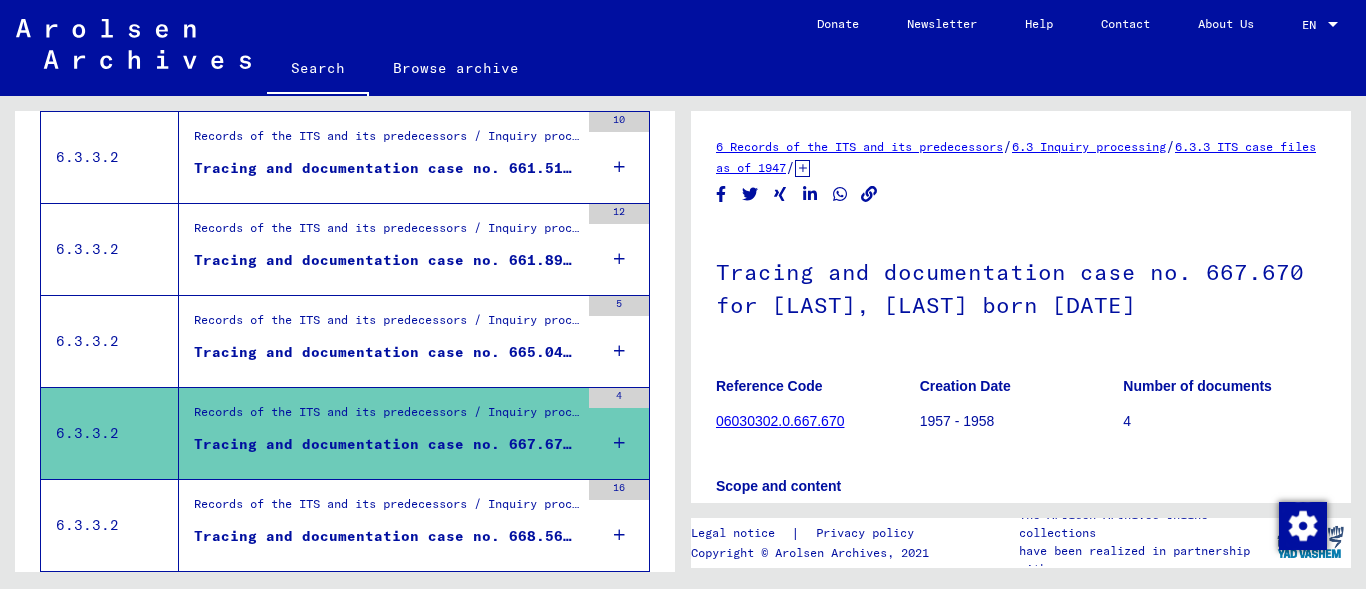 click on "Tracing and documentation case no. 665.046 for CUKIERMAN, MICHAEL born [DATE]" at bounding box center [386, 352] 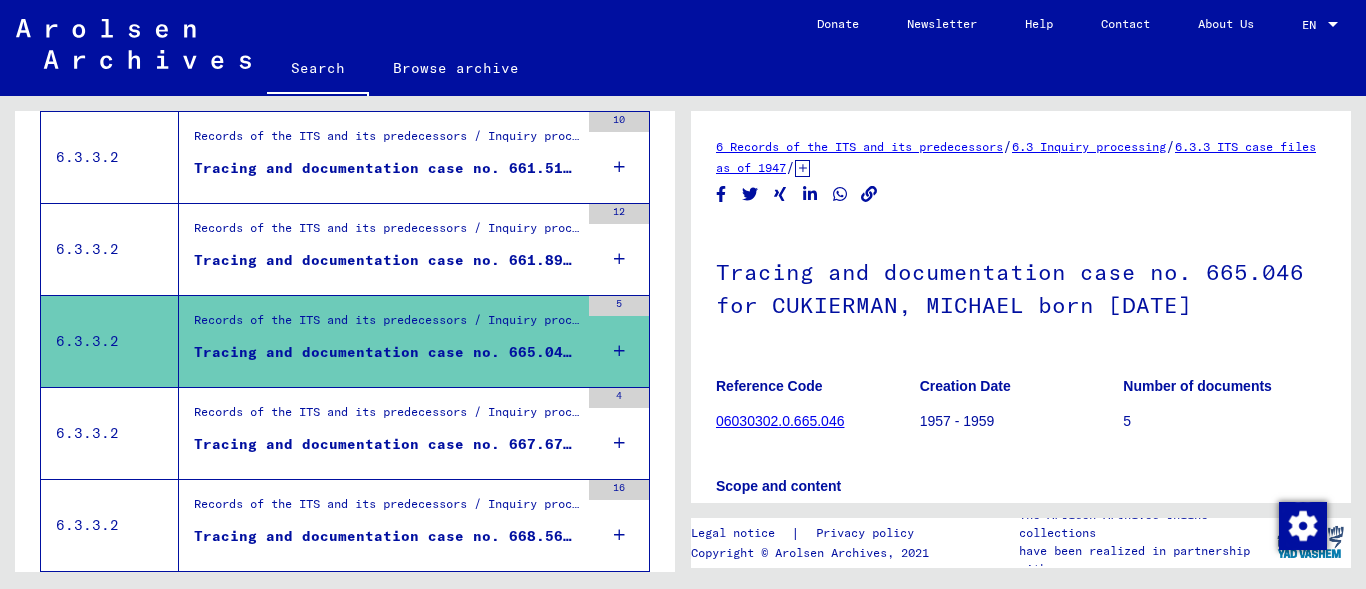click on "Tracing and documentation case no. 661.897 for [LAST], [LAST] born [DATE]" at bounding box center [386, 260] 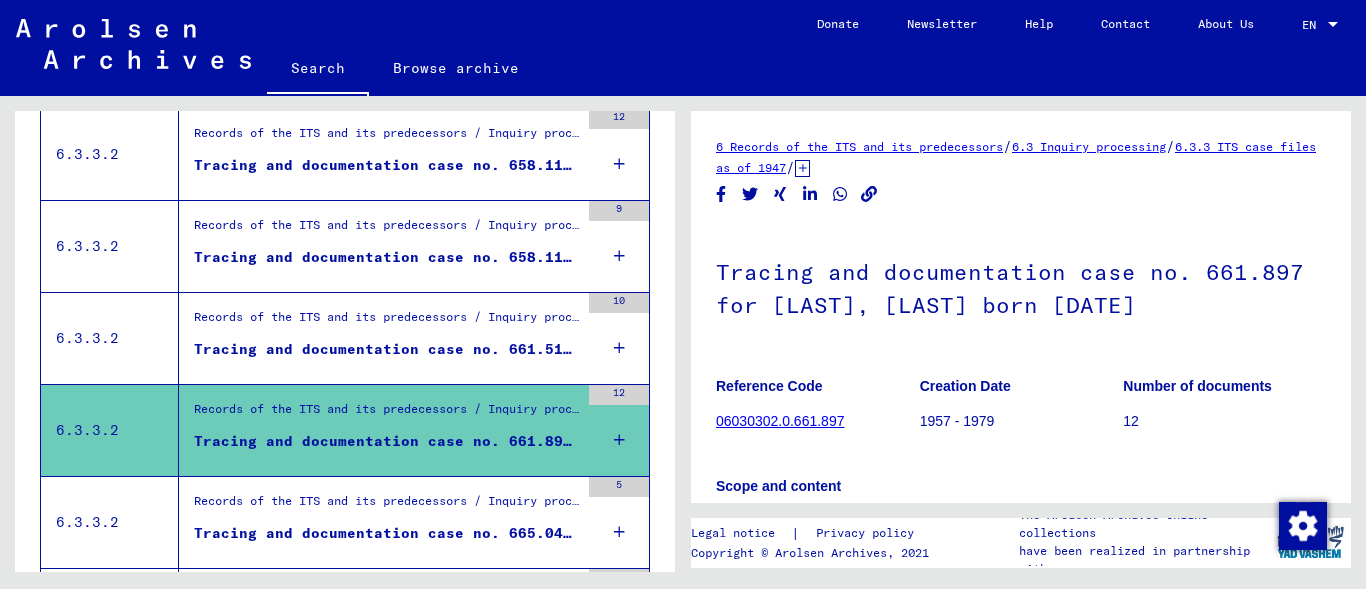 scroll, scrollTop: 650, scrollLeft: 0, axis: vertical 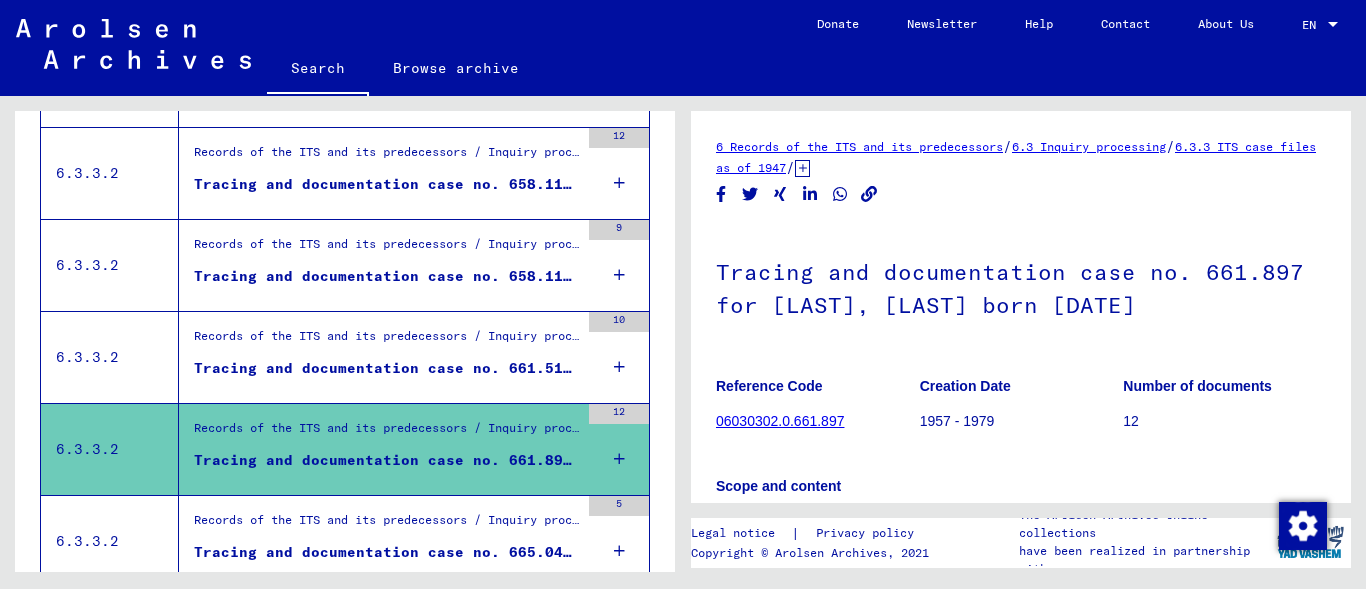 click on "Tracing and documentation case no. 661.513 for [LAST], [FIRST] born [DATE]" at bounding box center (386, 368) 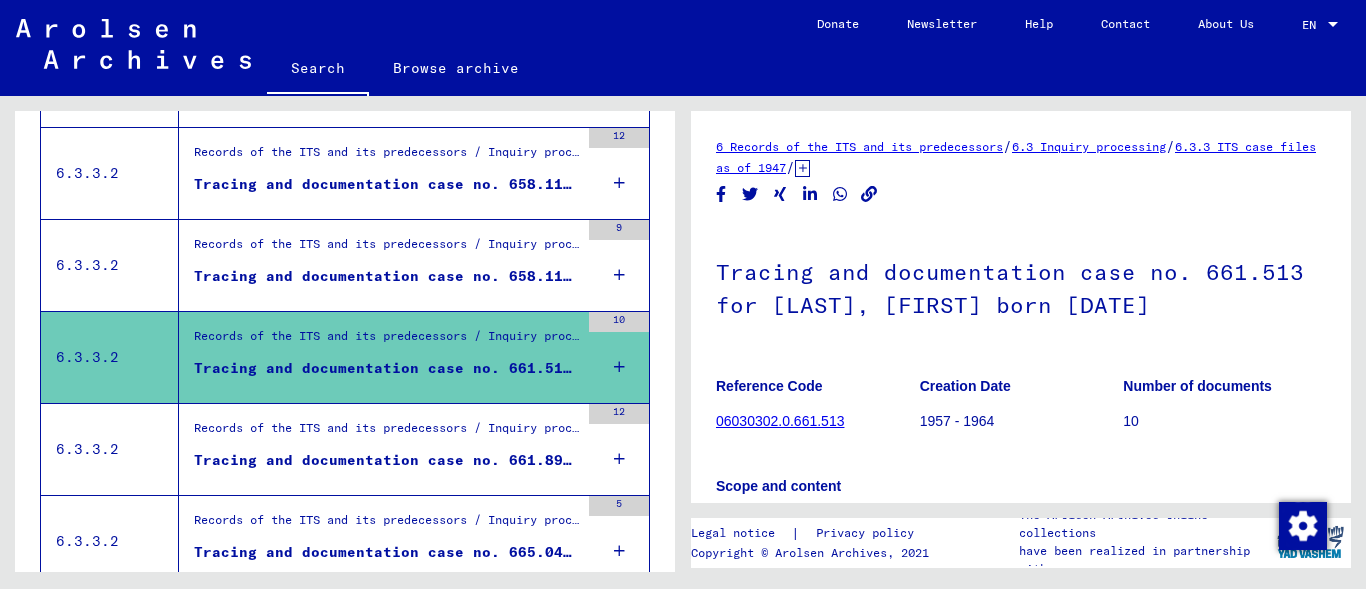 click on "Tracing and documentation case no. 658.115 for [LAST], [FIRST] born [DATE]" at bounding box center [386, 276] 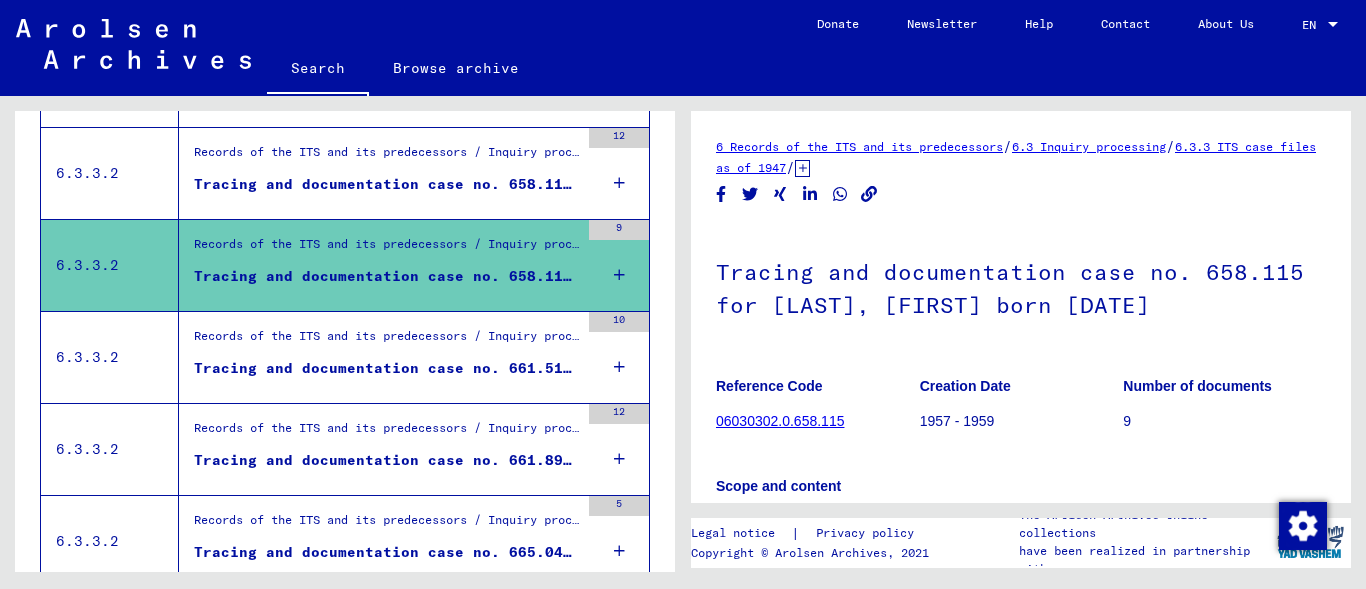 click on "Tracing and documentation case no. 658.114 for [LAST], [FIRST] born [DATE]" at bounding box center [386, 184] 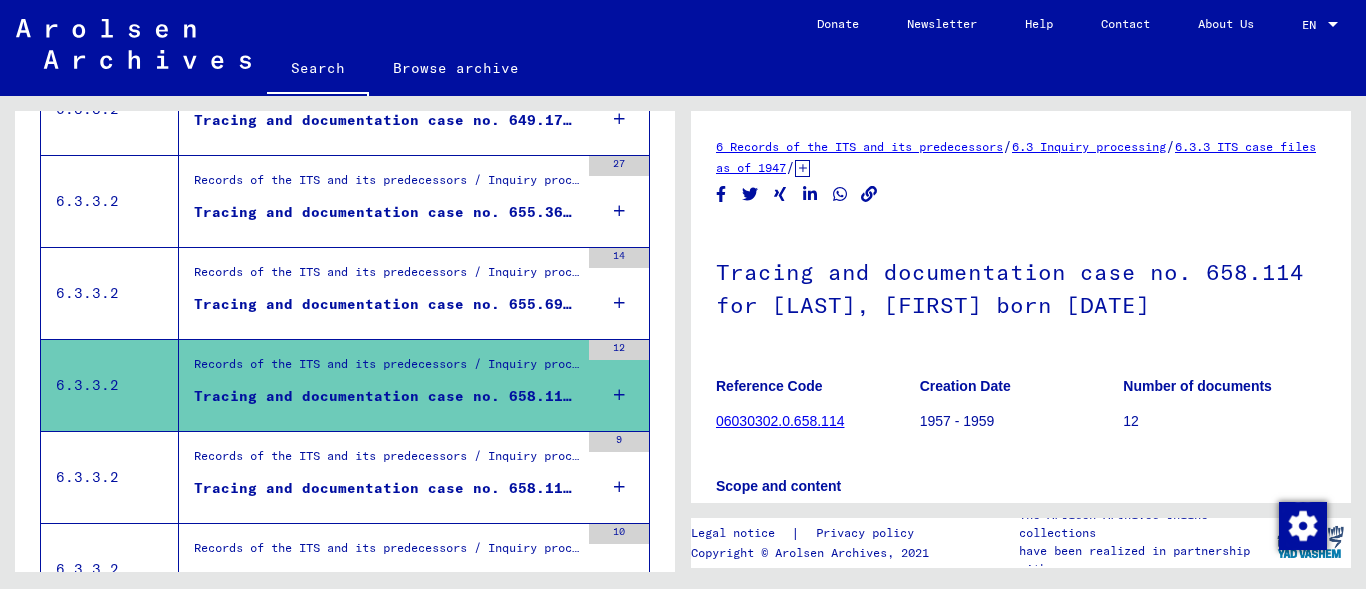 scroll, scrollTop: 431, scrollLeft: 0, axis: vertical 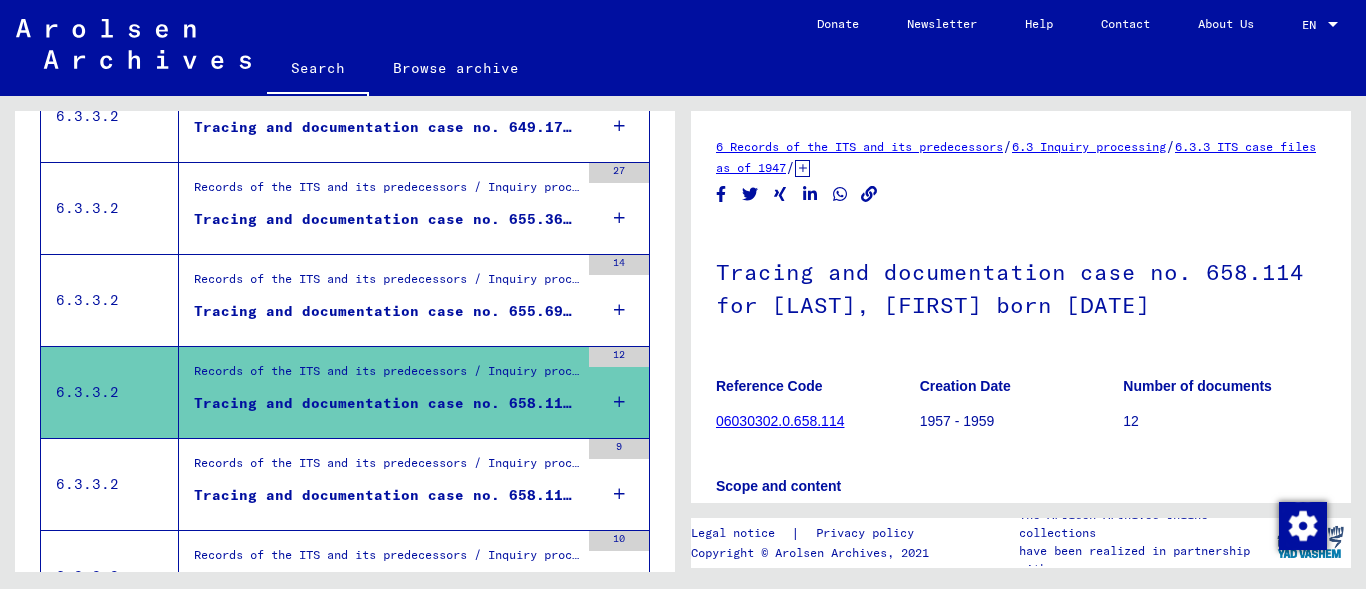 click on "Tracing and documentation case no. 655.695 for [LAST], [FIRST] born [DATE] or[YEAR]" at bounding box center [386, 311] 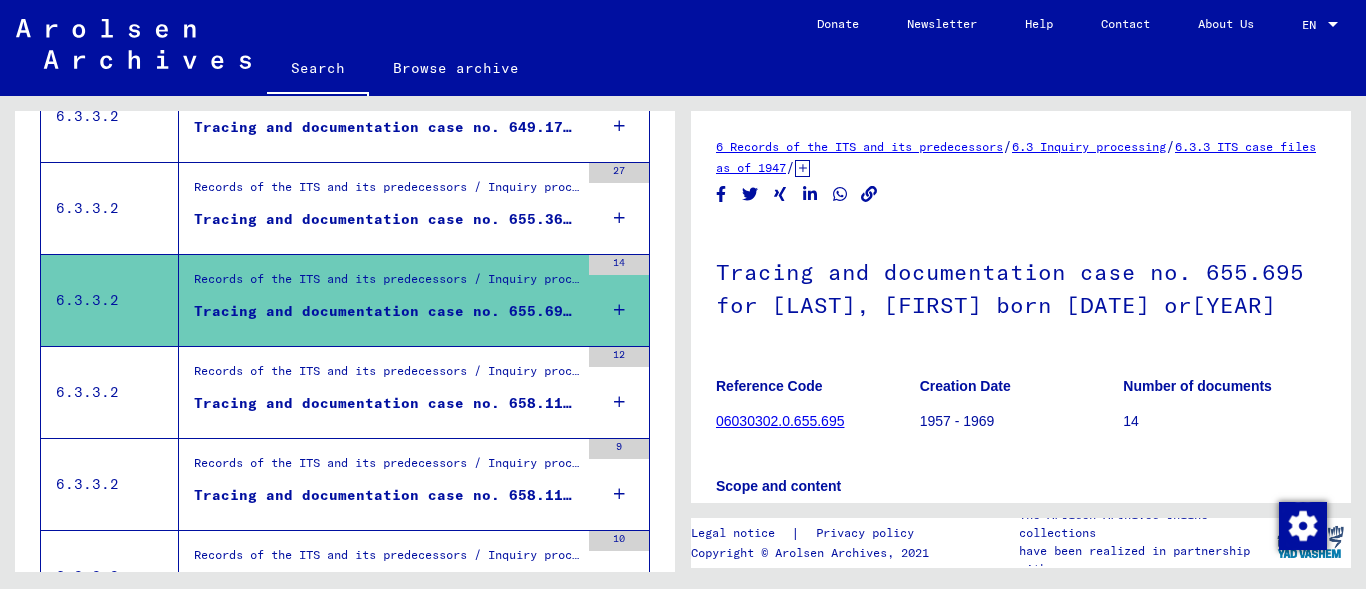 click on "Tracing and documentation case no. 655.368 for [LAST], [FIRST] born [DATE]" at bounding box center [386, 219] 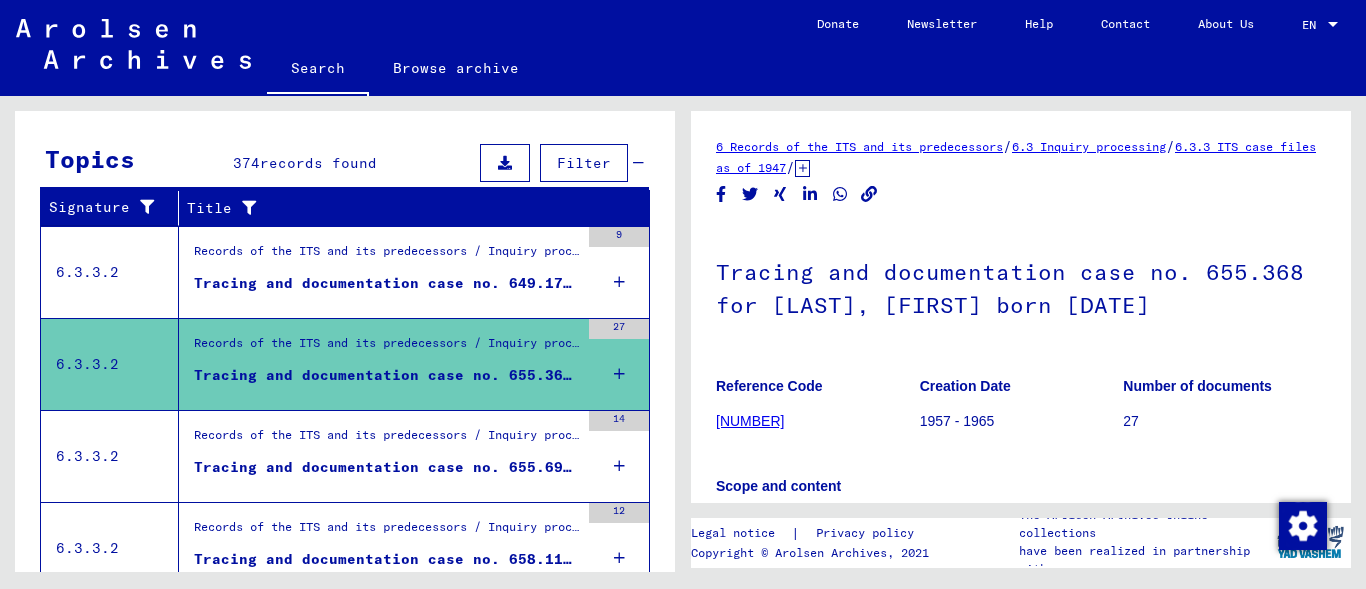 scroll, scrollTop: 263, scrollLeft: 0, axis: vertical 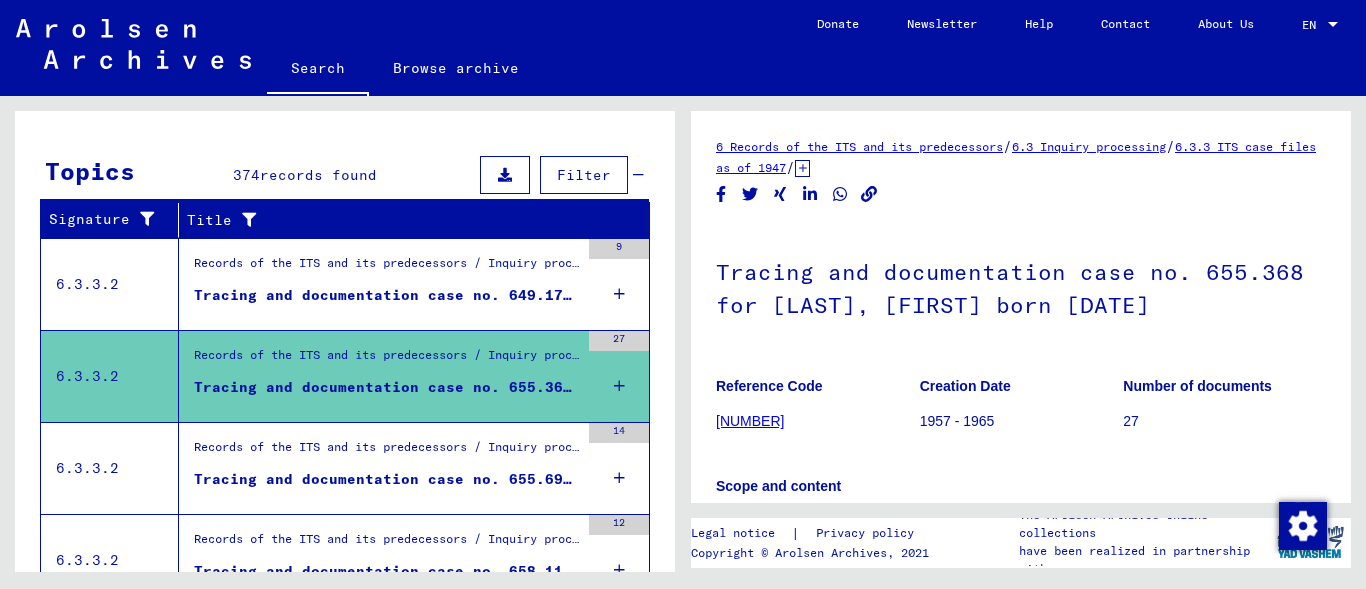 click on "Tracing and documentation case no. 649.176 for CUKIERMAN, SCHIMON born [DATE]" at bounding box center [386, 295] 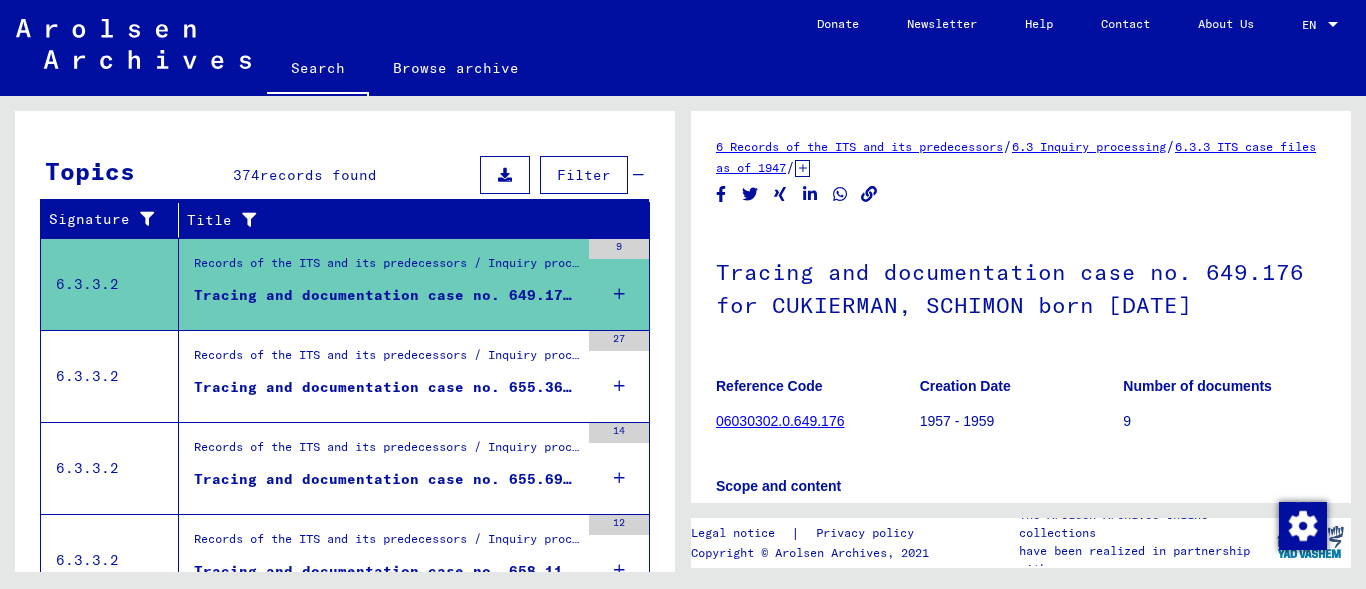 click on "Tracing and documentation case no. 649.176 for CUKIERMAN, SCHIMON born [DATE]" at bounding box center (386, 295) 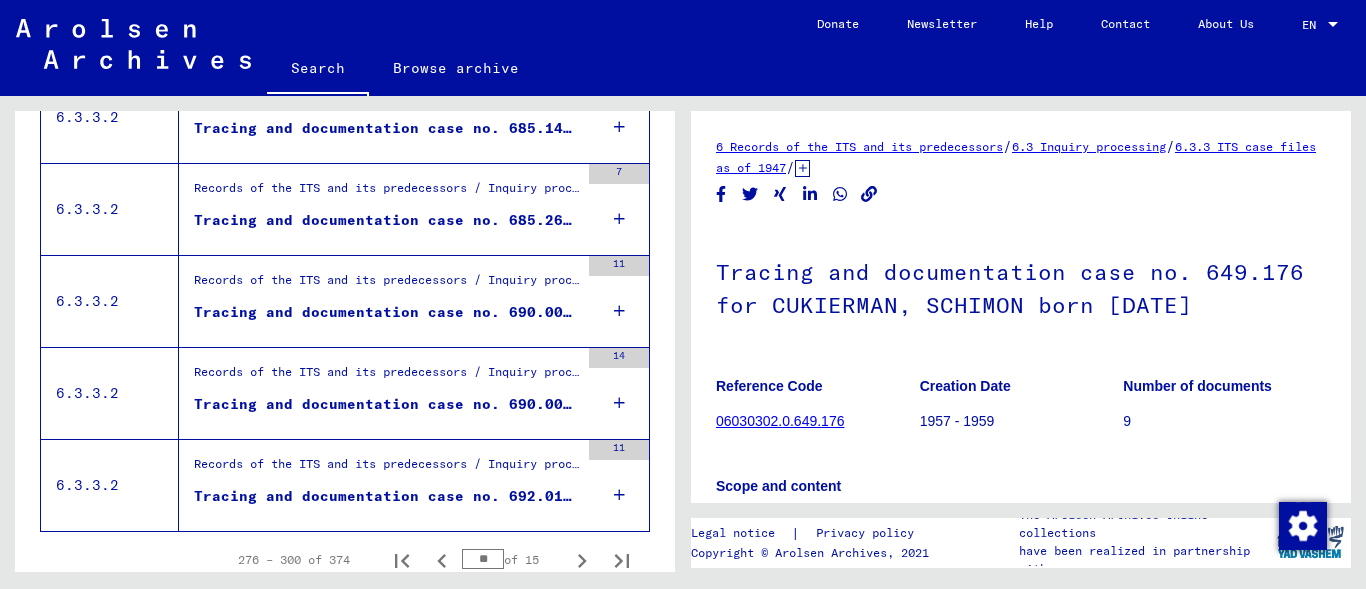 scroll, scrollTop: 2345, scrollLeft: 0, axis: vertical 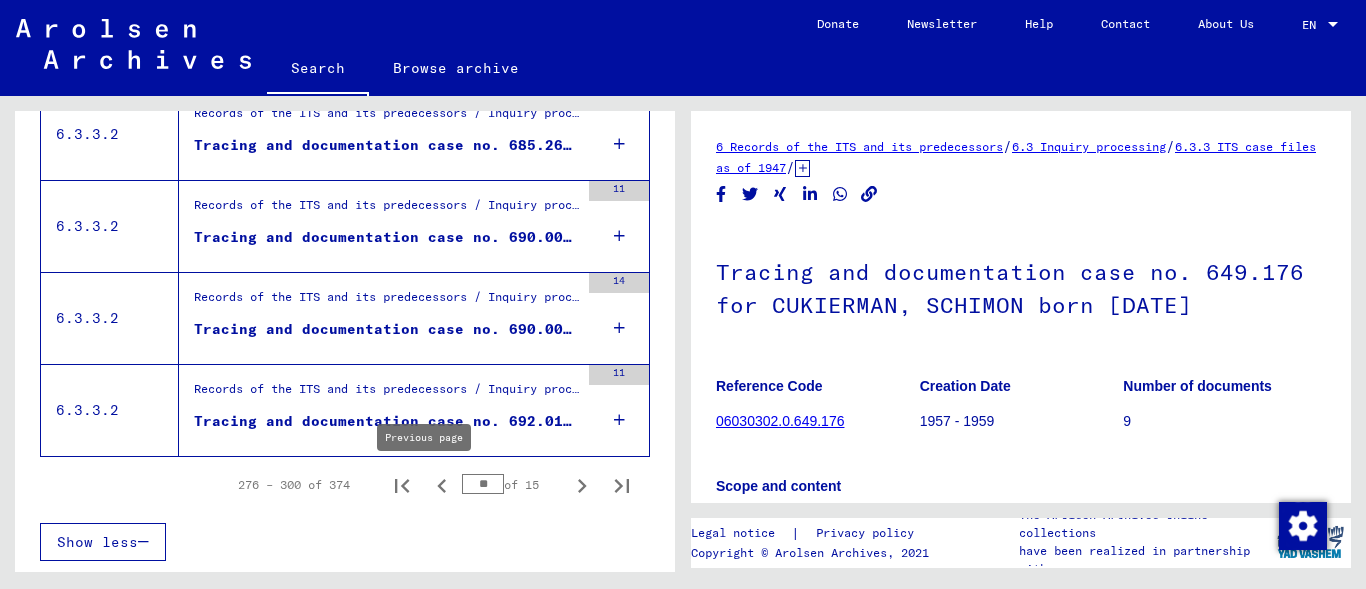 click 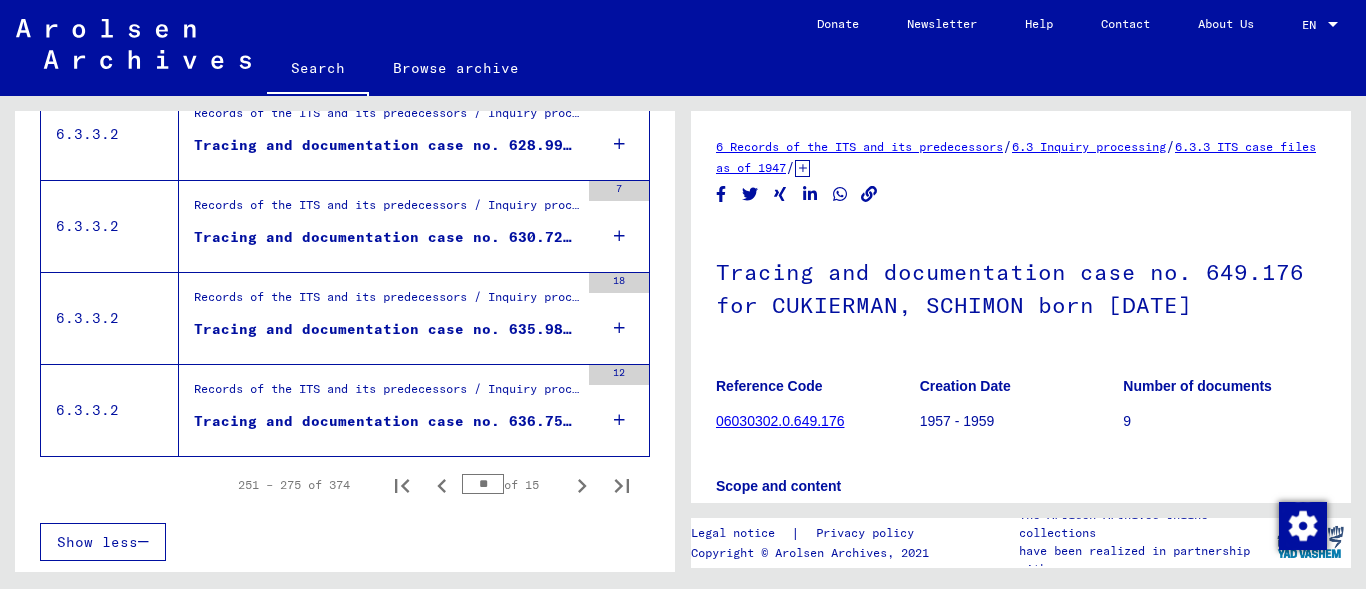 click on "Tracing and documentation case no. 636.758 for [LAST], [LAST] born [DATE]" at bounding box center (386, 421) 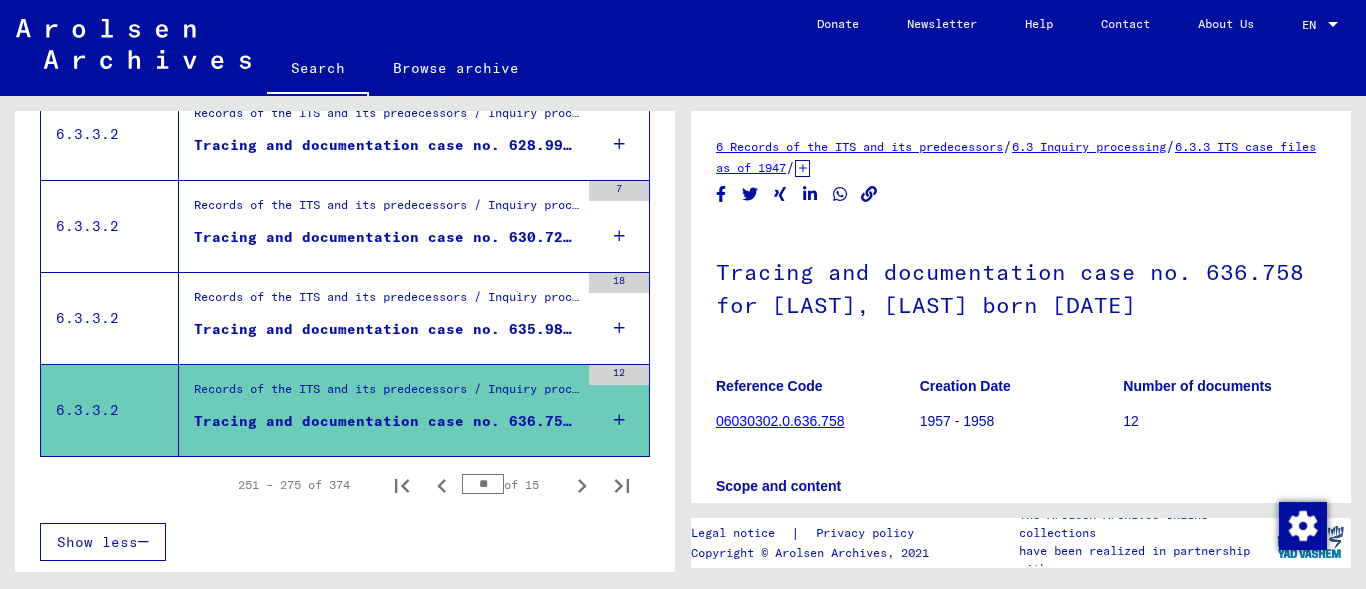 click on "Tracing and documentation case no. 635.984 for [LAST], [LAST] born [DATE]" at bounding box center [386, 329] 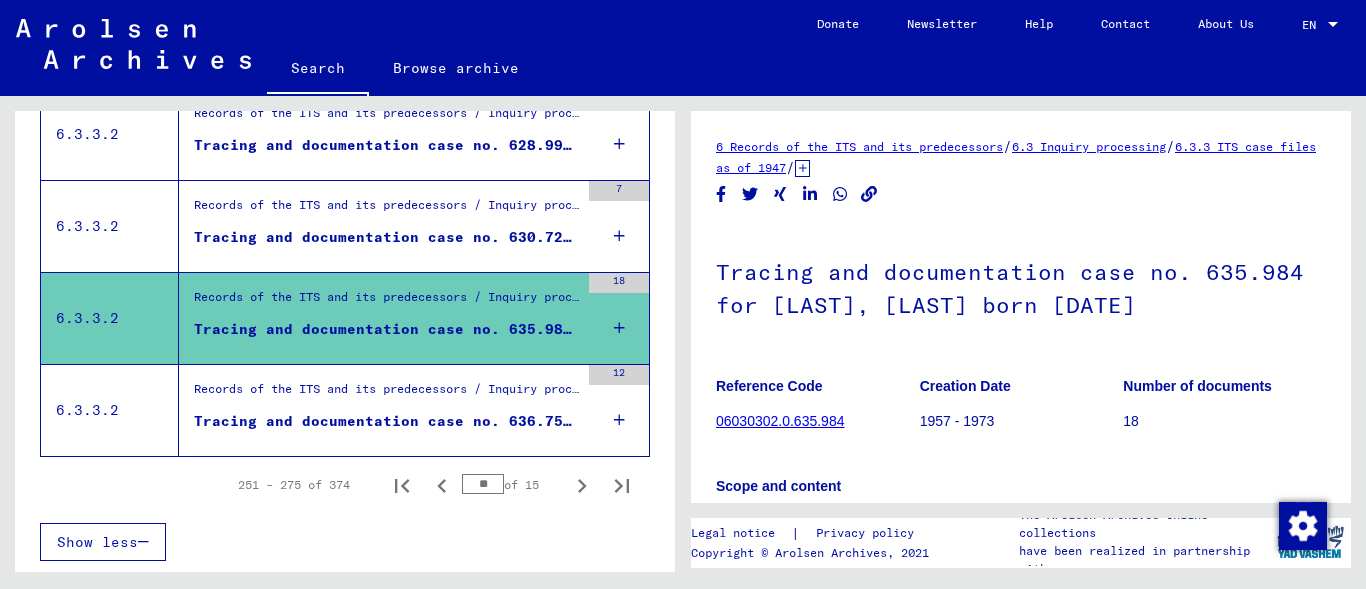 click on "Tracing and documentation case no. 630.723 for GAL, REGINA born [DATE]" at bounding box center [386, 237] 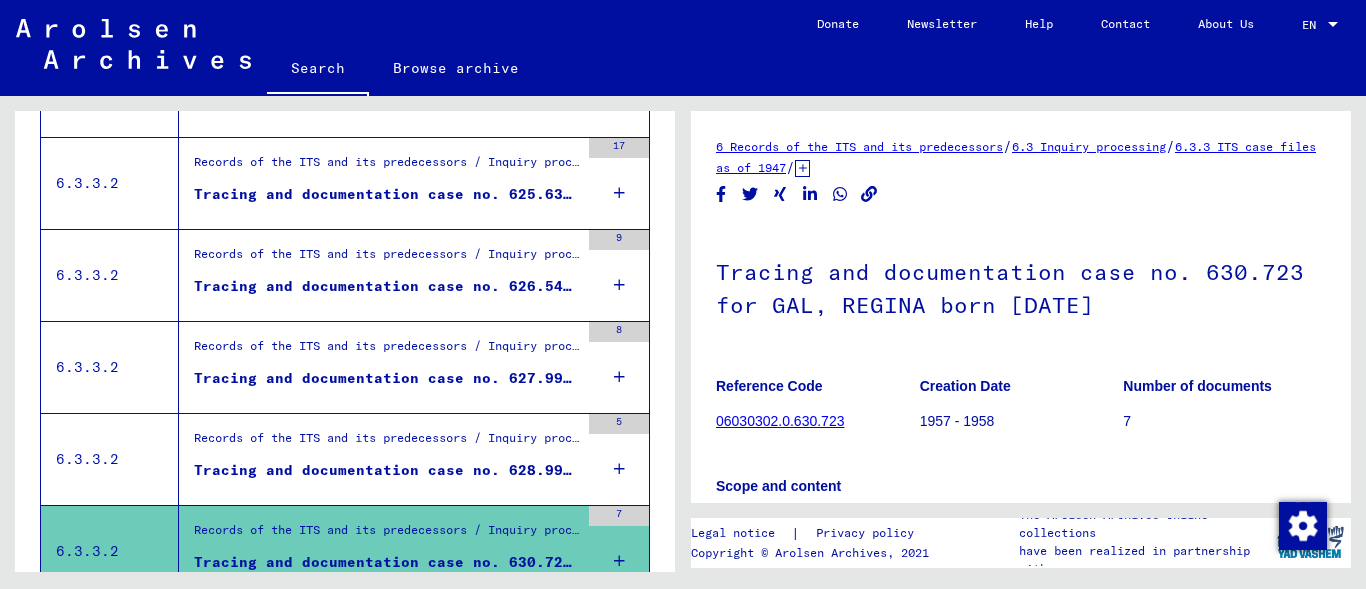 scroll, scrollTop: 2014, scrollLeft: 0, axis: vertical 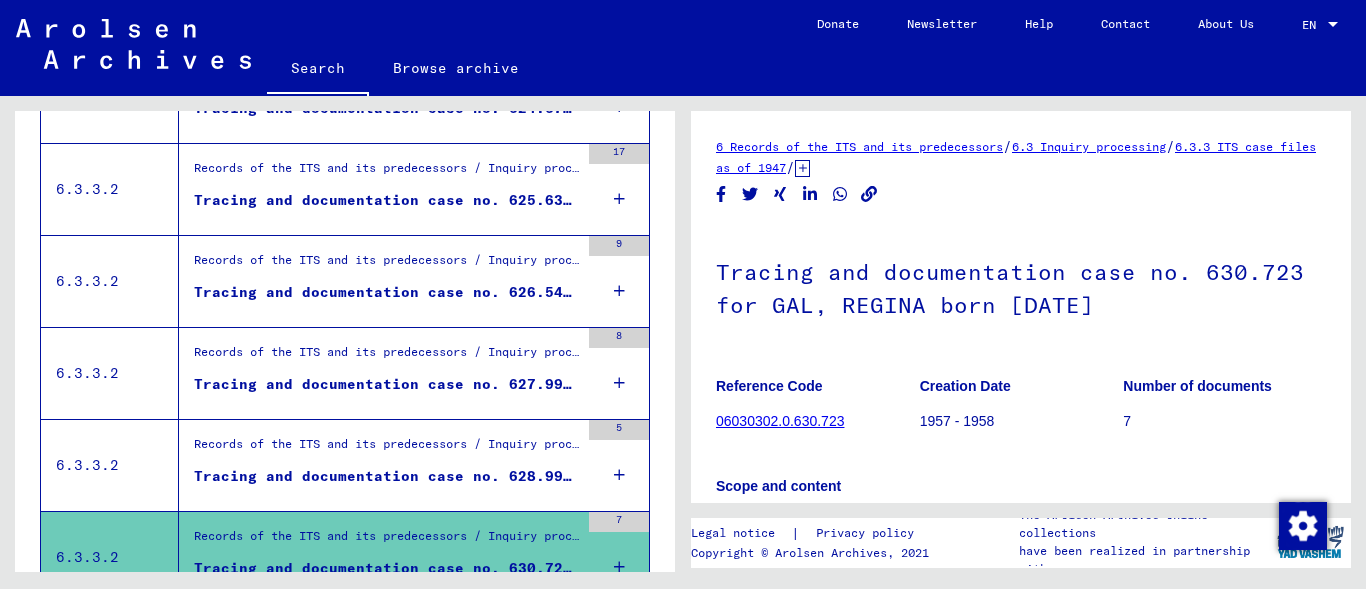 click on "Tracing and documentation case no. 628.996 for KUPFERBERG, MIRJAM born 1896" at bounding box center [386, 476] 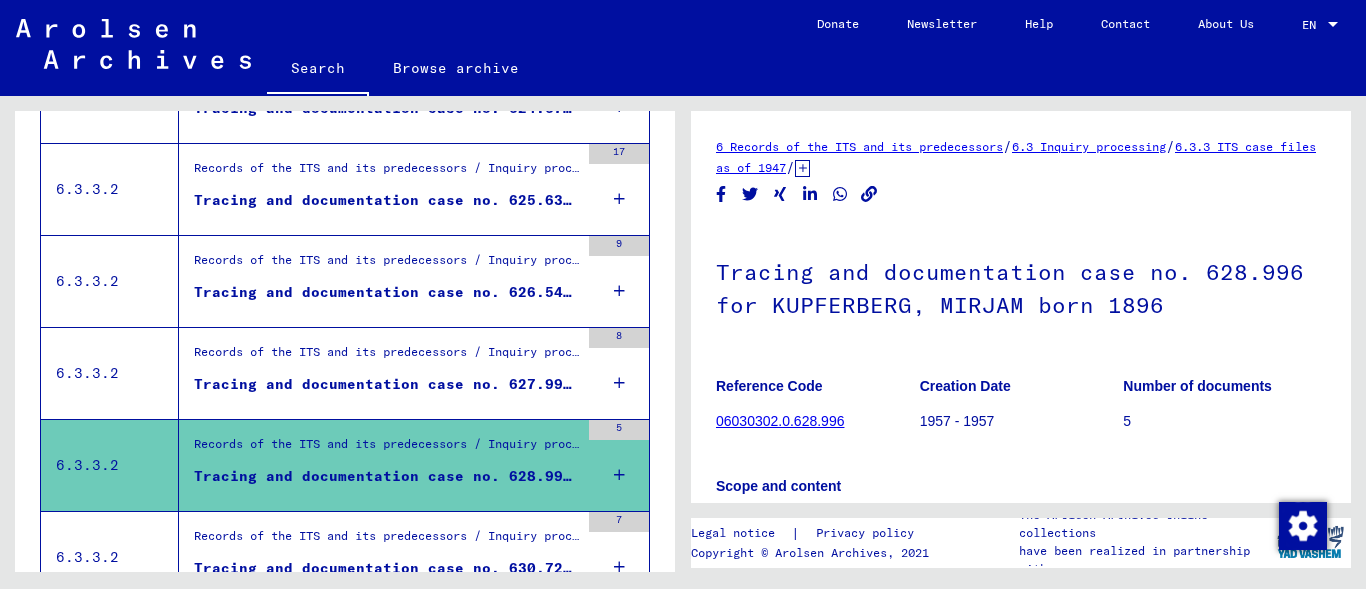 click on "Tracing and documentation case no. 627.992 for [LAST], [FIRST] born [DATE]" at bounding box center [386, 384] 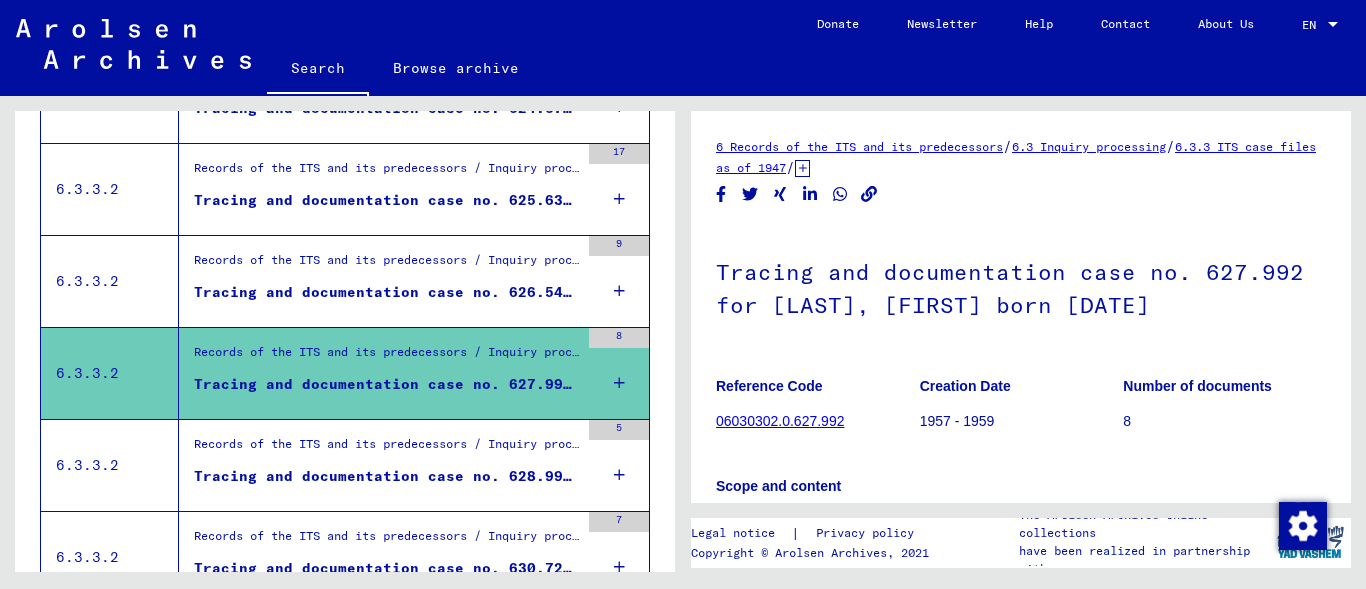 click on "Tracing and documentation case no. 626.544 for DAWIDOWICZ, SONIA born [DATE]" at bounding box center (386, 292) 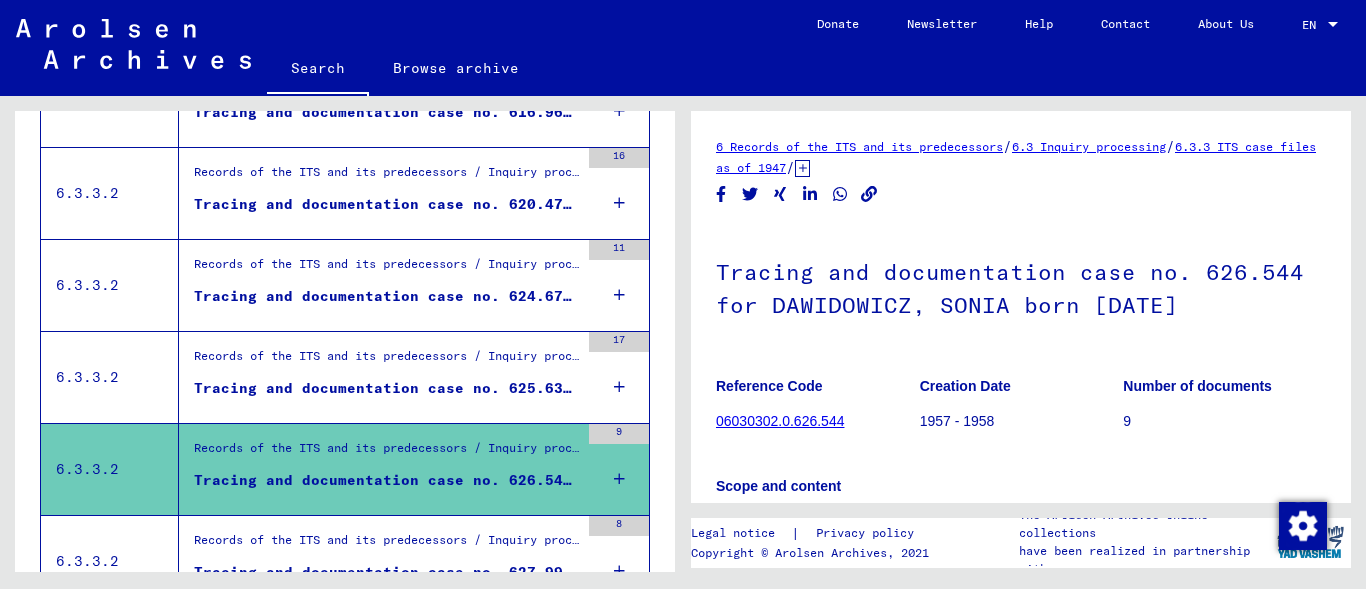 scroll, scrollTop: 1795, scrollLeft: 0, axis: vertical 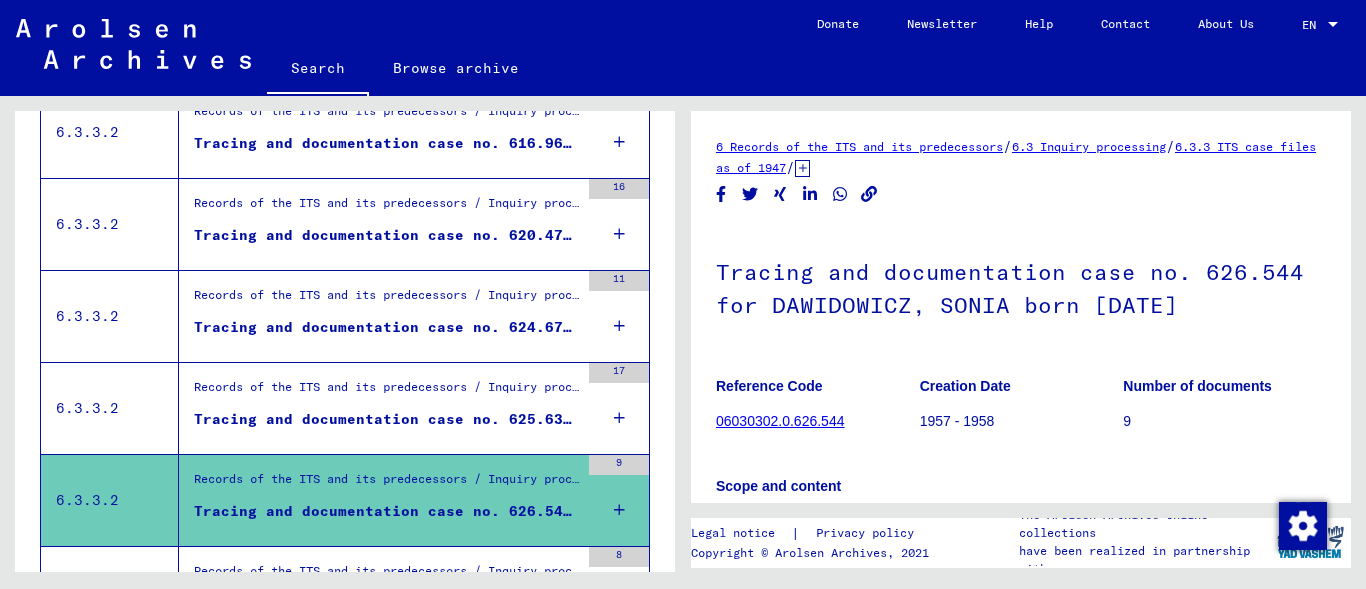 click on "Tracing and documentation case no. 625.632 for [LAST], [LAST] born [DATE]" at bounding box center (386, 419) 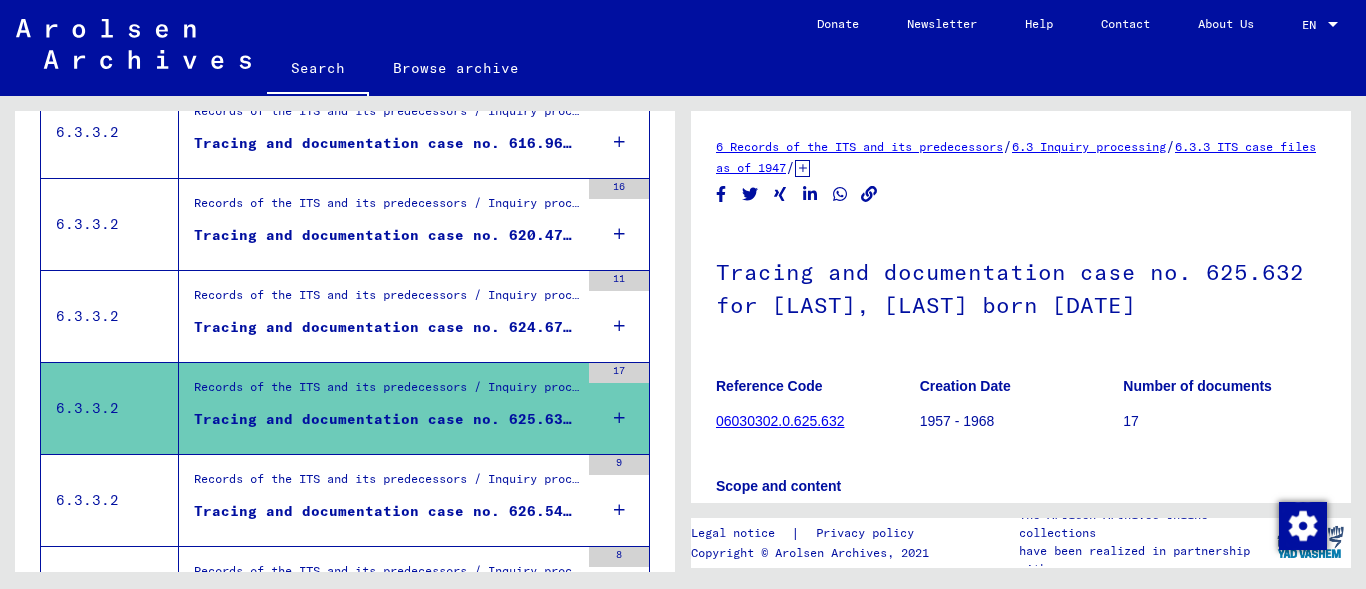click on "Tracing and documentation case no. 624.676 for [LAST], [FIRST] born [DATE]" at bounding box center (386, 327) 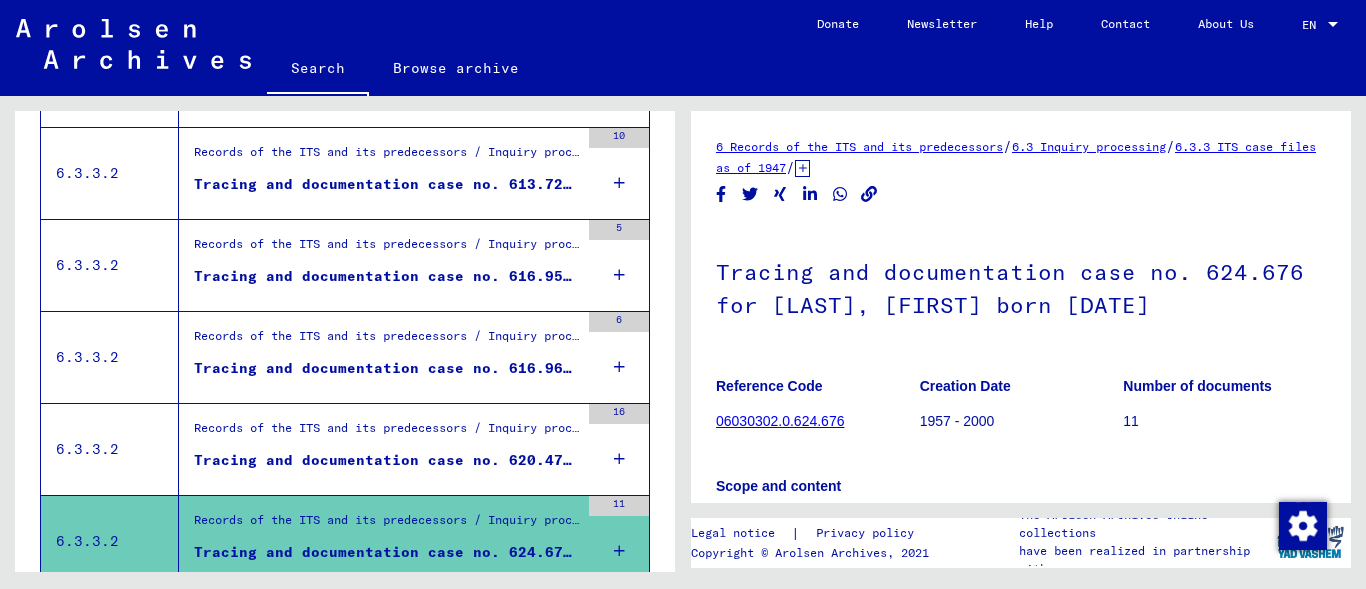 scroll, scrollTop: 1538, scrollLeft: 0, axis: vertical 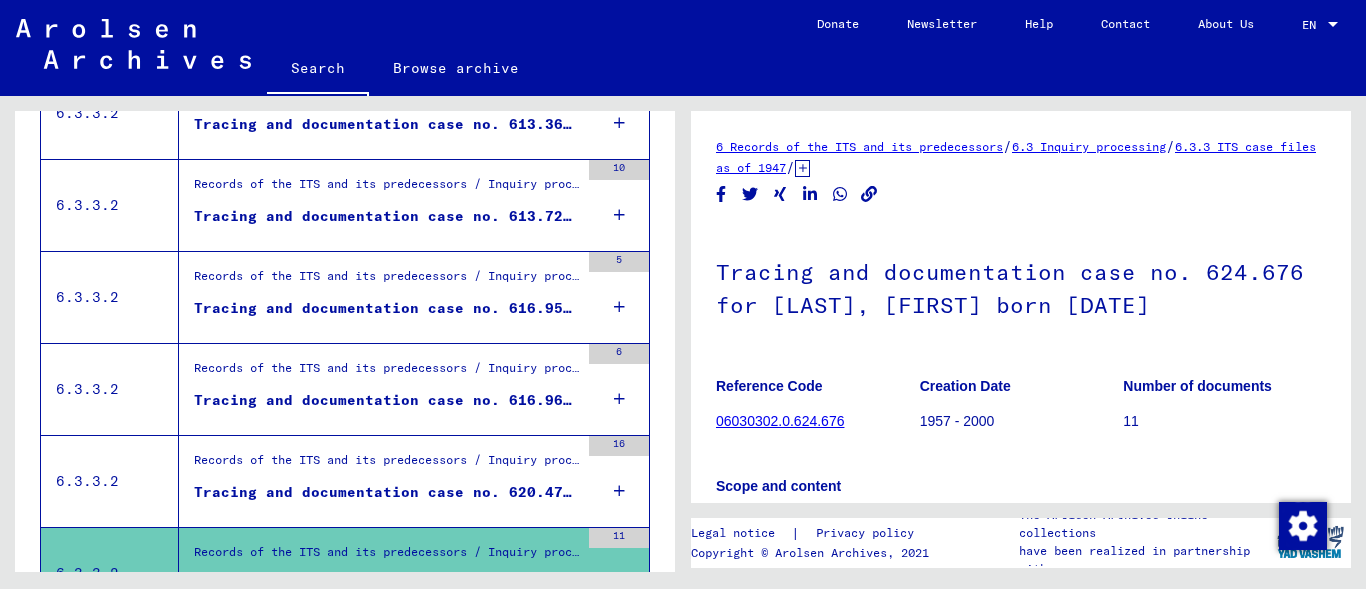 click on "Tracing and documentation case no. 620.470 for [LAST], [FIRST] born [DATE]" at bounding box center [386, 492] 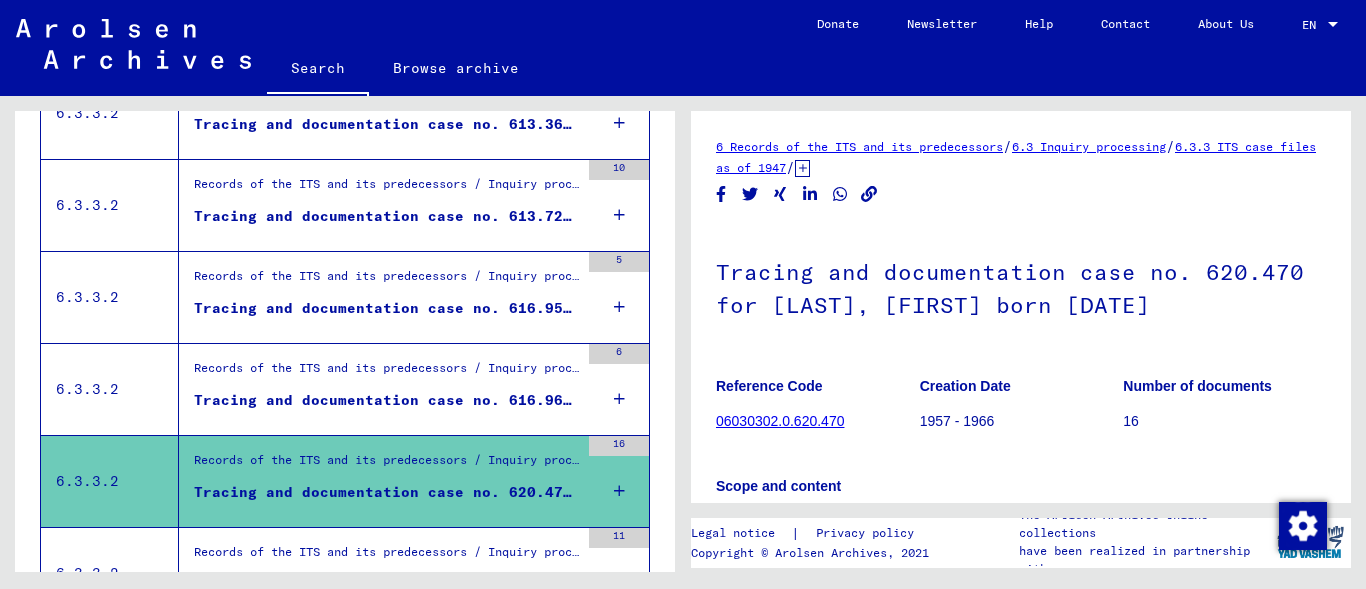 click on "Tracing and documentation case no. 616.960 for [LAST], [FIRST] born [DATE]" at bounding box center (386, 400) 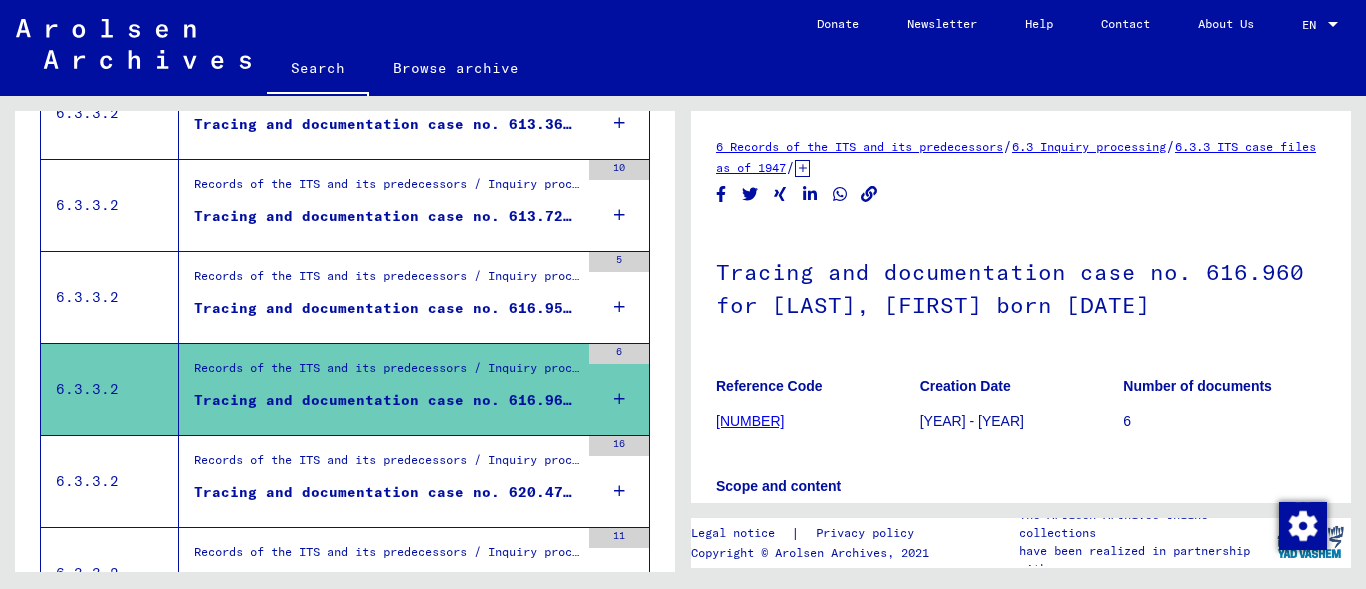 click on "Tracing and documentation case no. 616.959 for [LAST], [FIRST] born [DATE]" at bounding box center (386, 308) 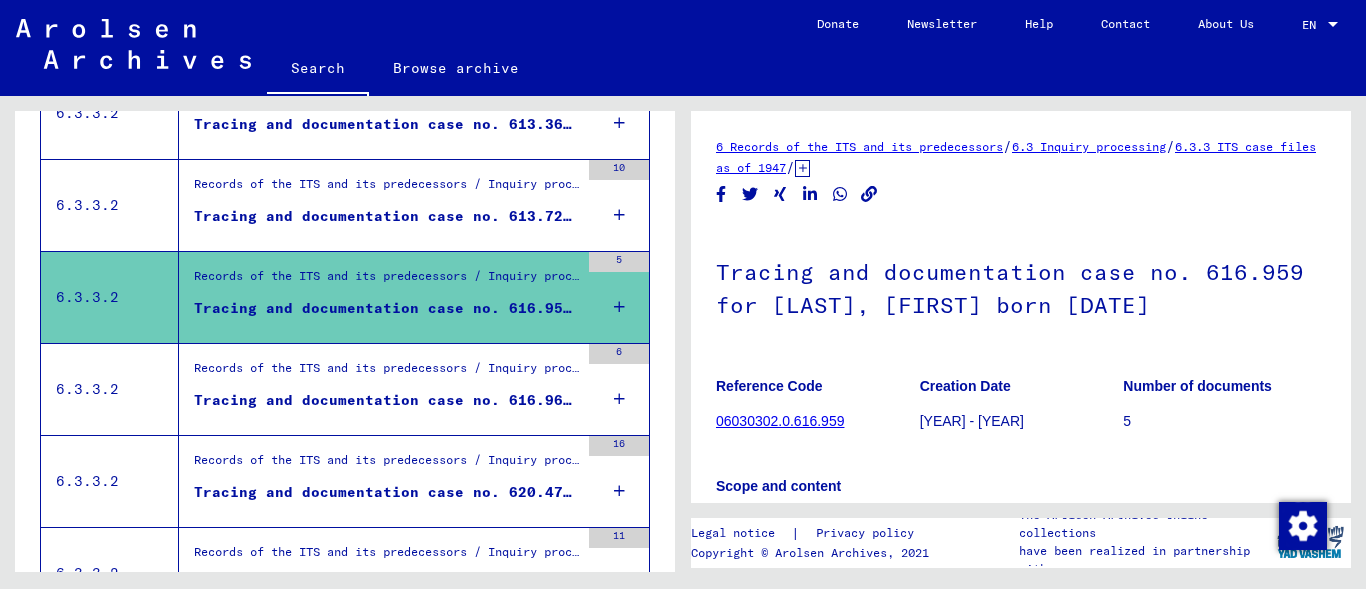 click on "Tracing and documentation case no. 613.728 for [LAST], [FIRST] born [DATE]" at bounding box center [386, 216] 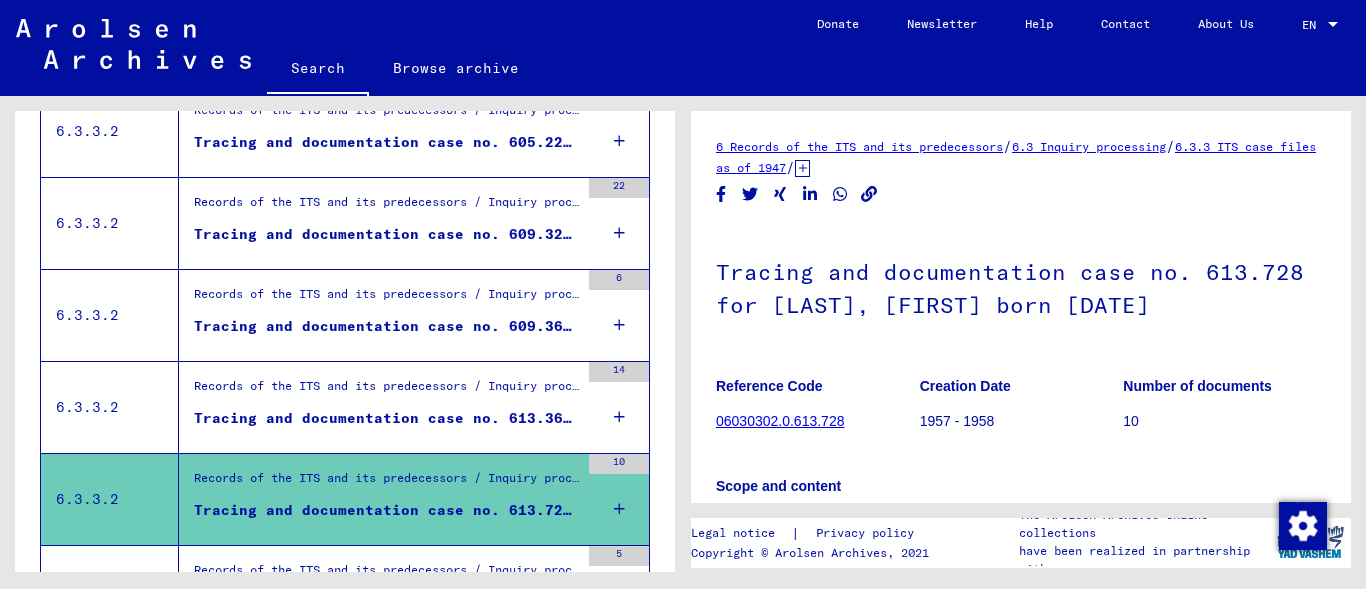 scroll, scrollTop: 1238, scrollLeft: 0, axis: vertical 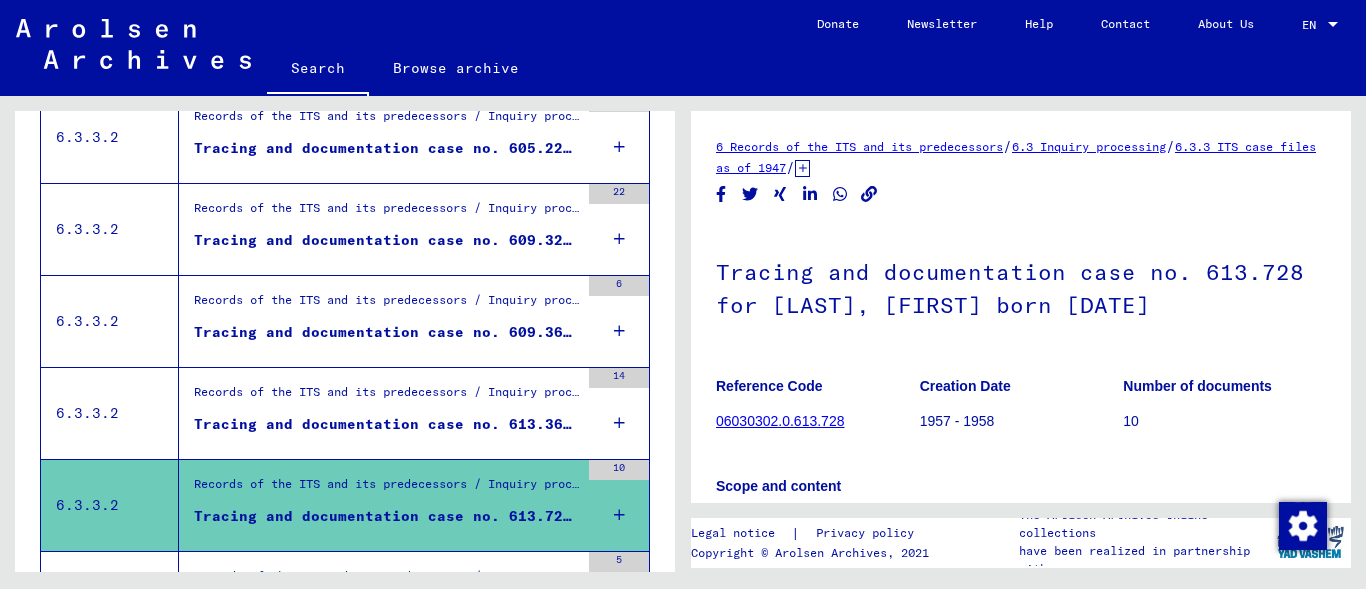 click on "Tracing and documentation case no. 613.364 for FOK, FELICJA born [DATE]" at bounding box center [386, 424] 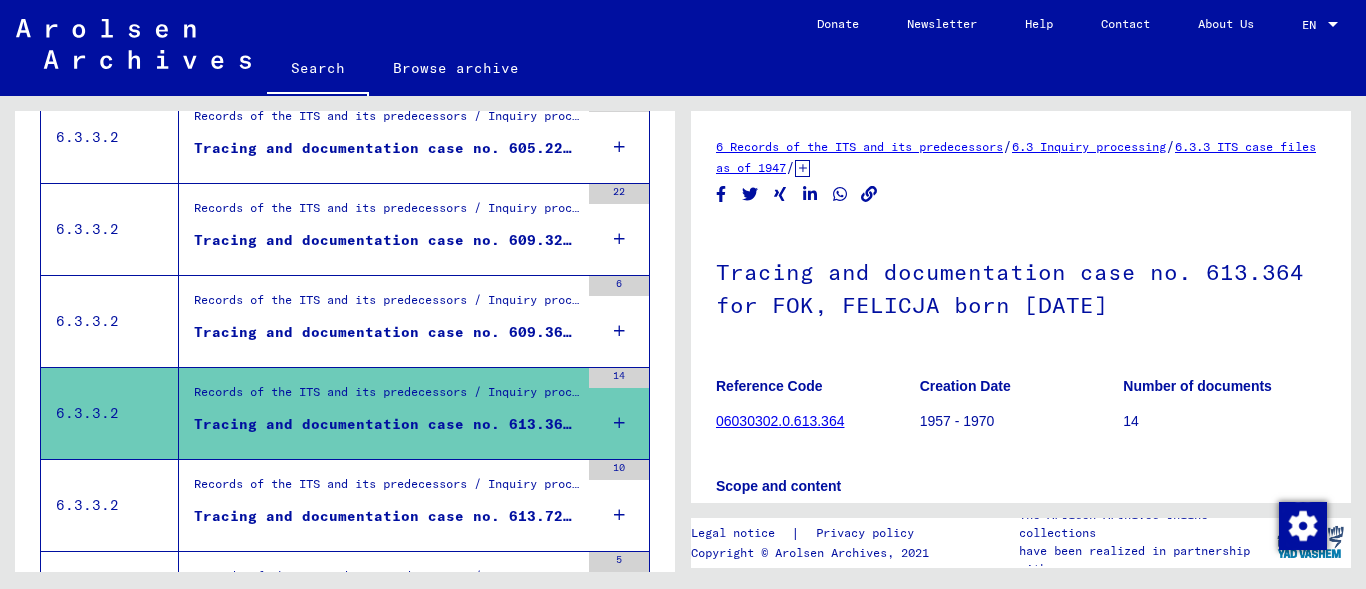 click on "Tracing and documentation case no. 609.364 for [LAST], [LAST] born [DATE]" at bounding box center (386, 332) 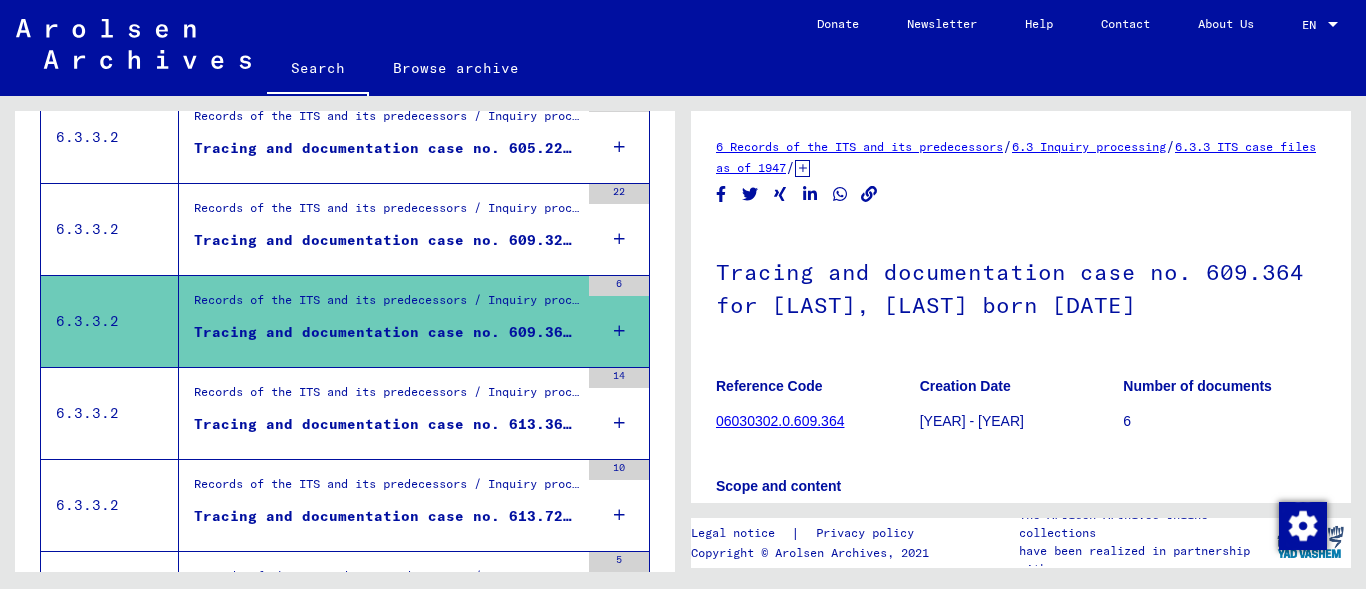 click on "Tracing and documentation case no. 609.320 for [LAST], [FIRST] born [DATE] or[DATE]" at bounding box center [386, 240] 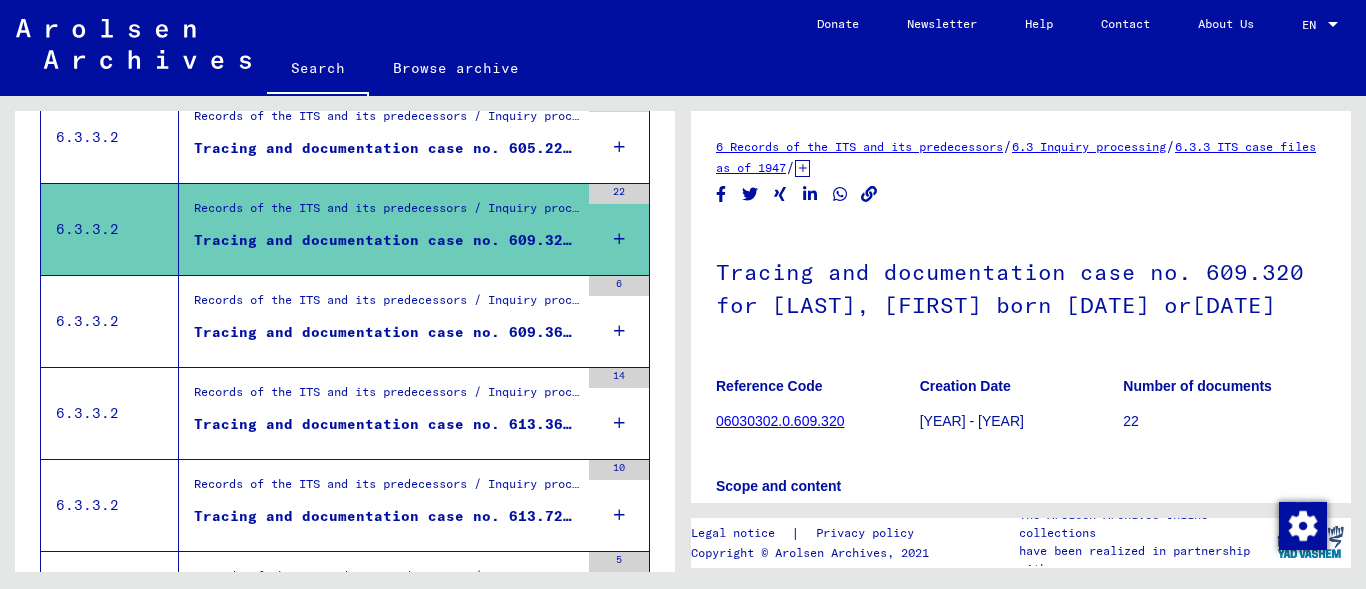 click on "Tracing and documentation case no. 605.226 for CUKIERMAN, ALEX born [DATE]" at bounding box center [386, 148] 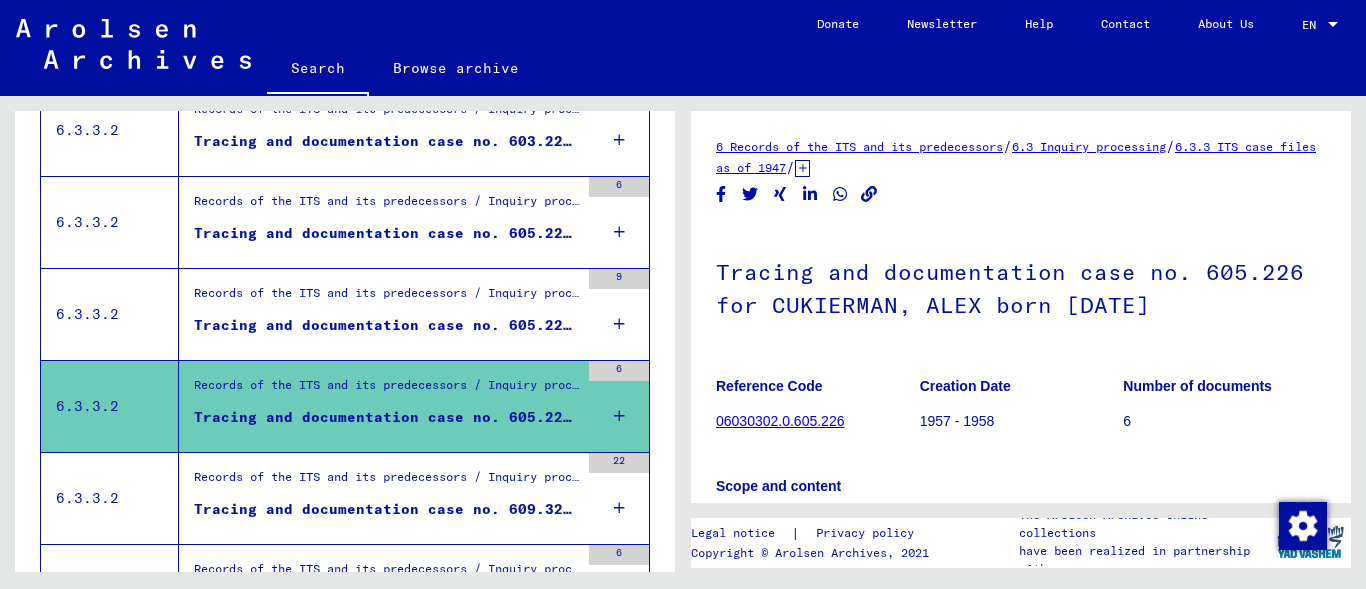 scroll, scrollTop: 938, scrollLeft: 0, axis: vertical 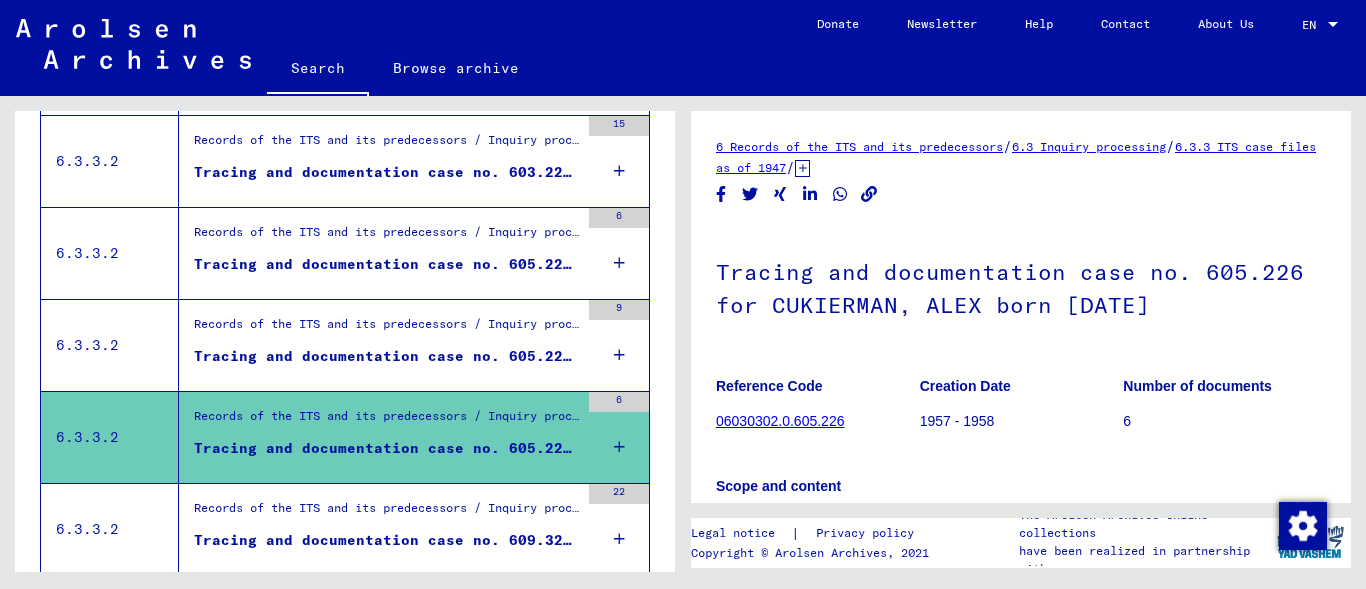 click on "Tracing and documentation case no. 605.225 for [LAST], [FIRST] born [DATE]" at bounding box center (386, 356) 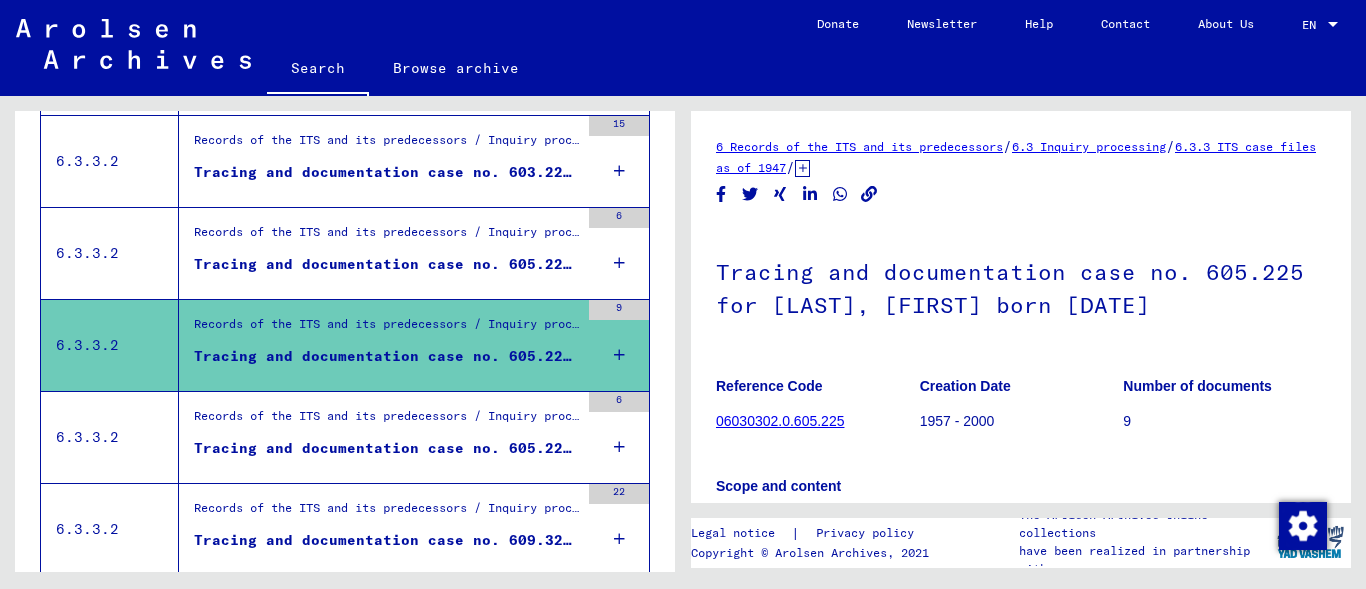 click on "Tracing and documentation case no. 605.224 for [LAST], [LAST] born [DATE]" at bounding box center (386, 264) 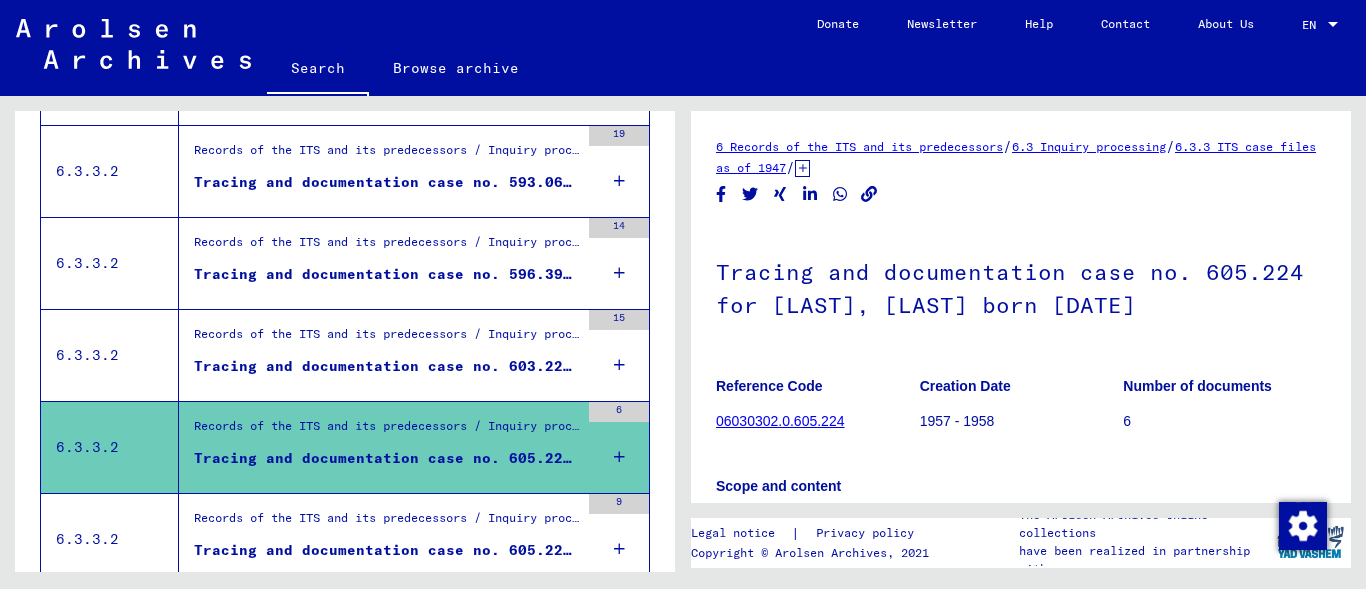 scroll, scrollTop: 732, scrollLeft: 0, axis: vertical 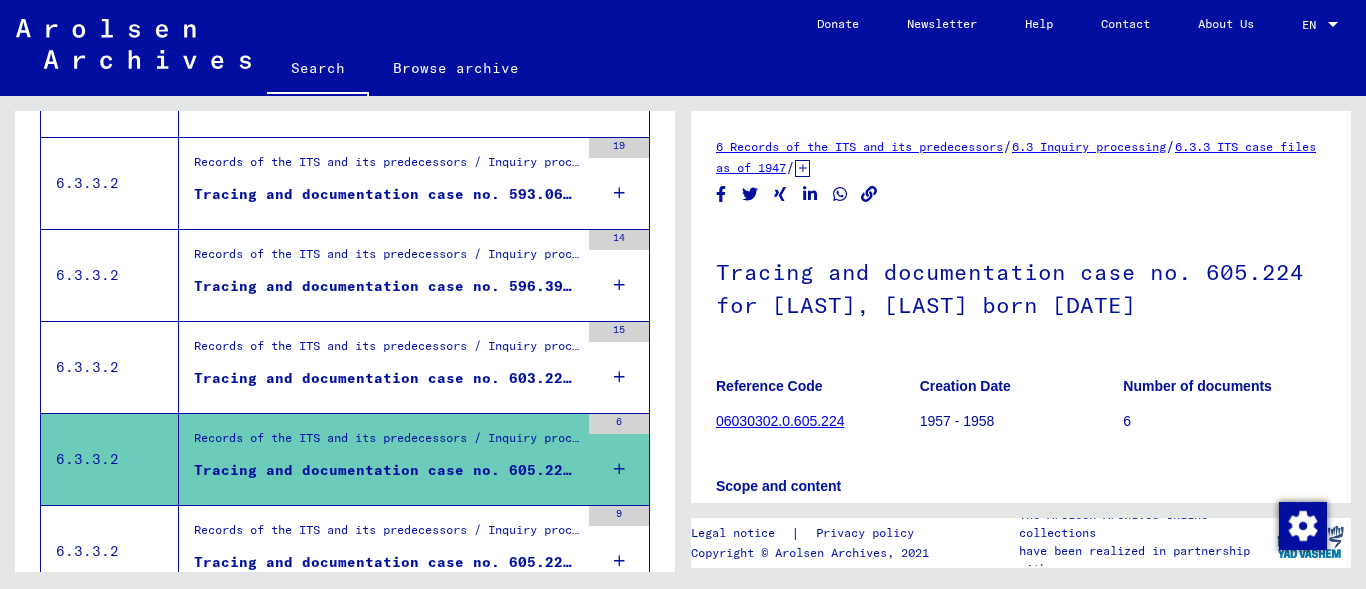 click on "Tracing and documentation case no. 603.224 for [LAST], [FIRST] born [DATE]" at bounding box center [386, 378] 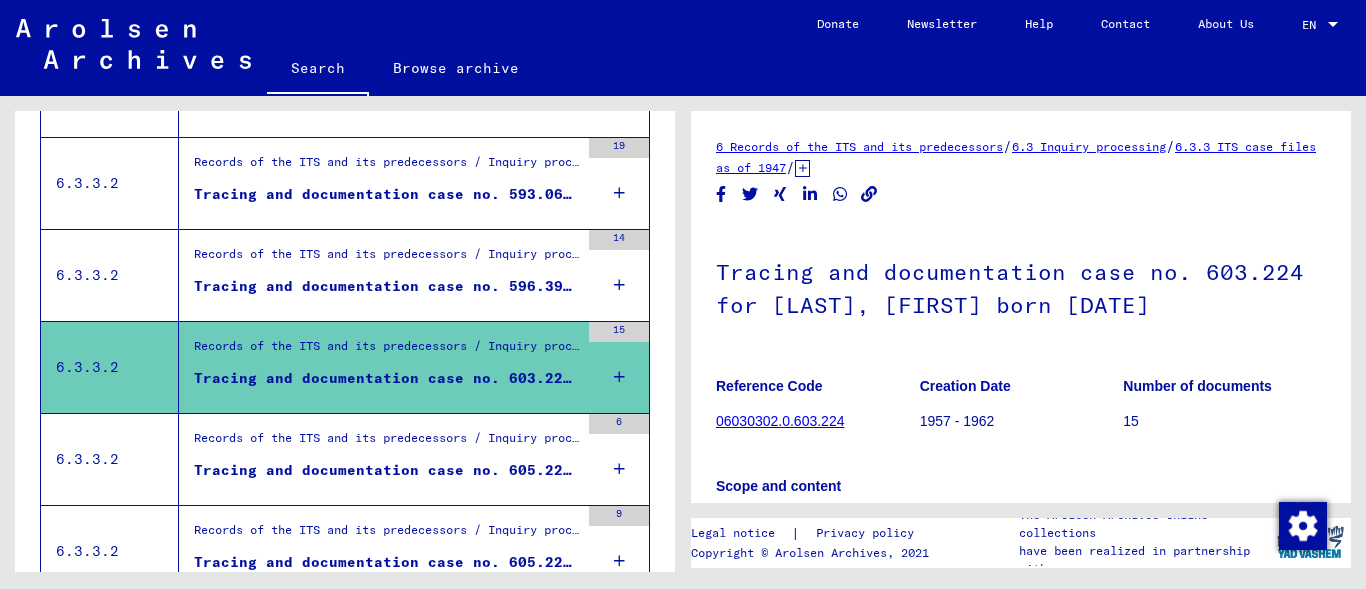 click on "Tracing and documentation case no. 596.396 for CUKIER, HEGUDA born [DATE]" at bounding box center [386, 286] 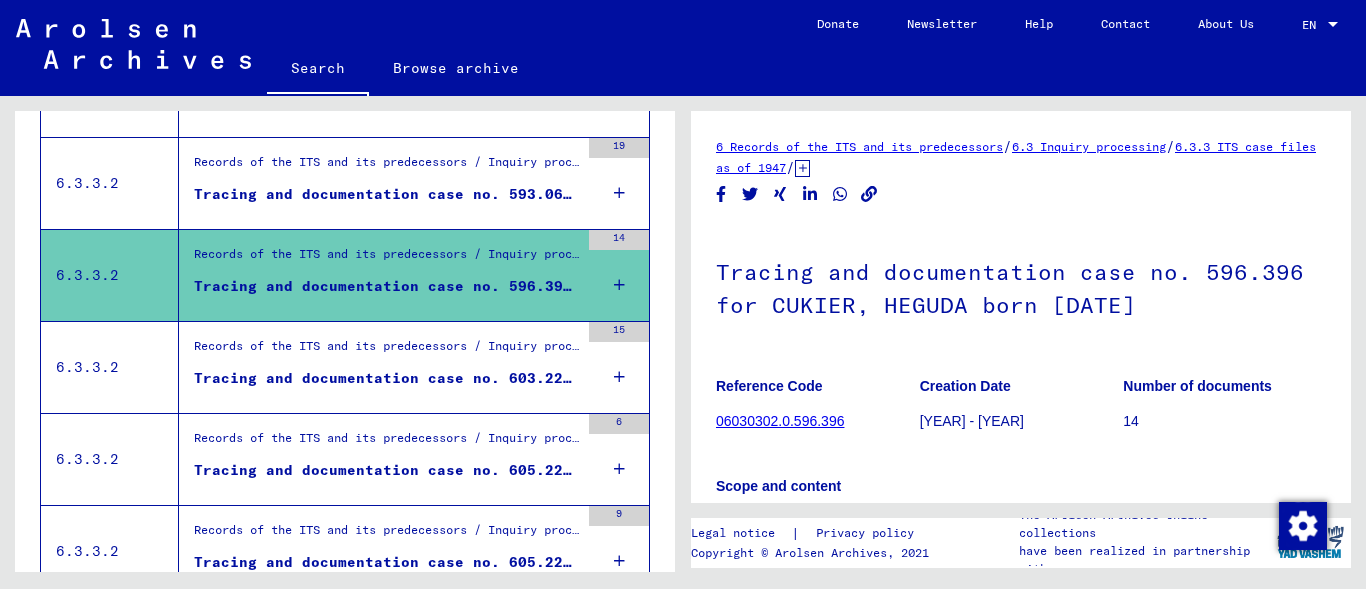 click on "Tracing and documentation case no. 593.068 for [LAST], [FIRST] born [DATE]" at bounding box center (386, 194) 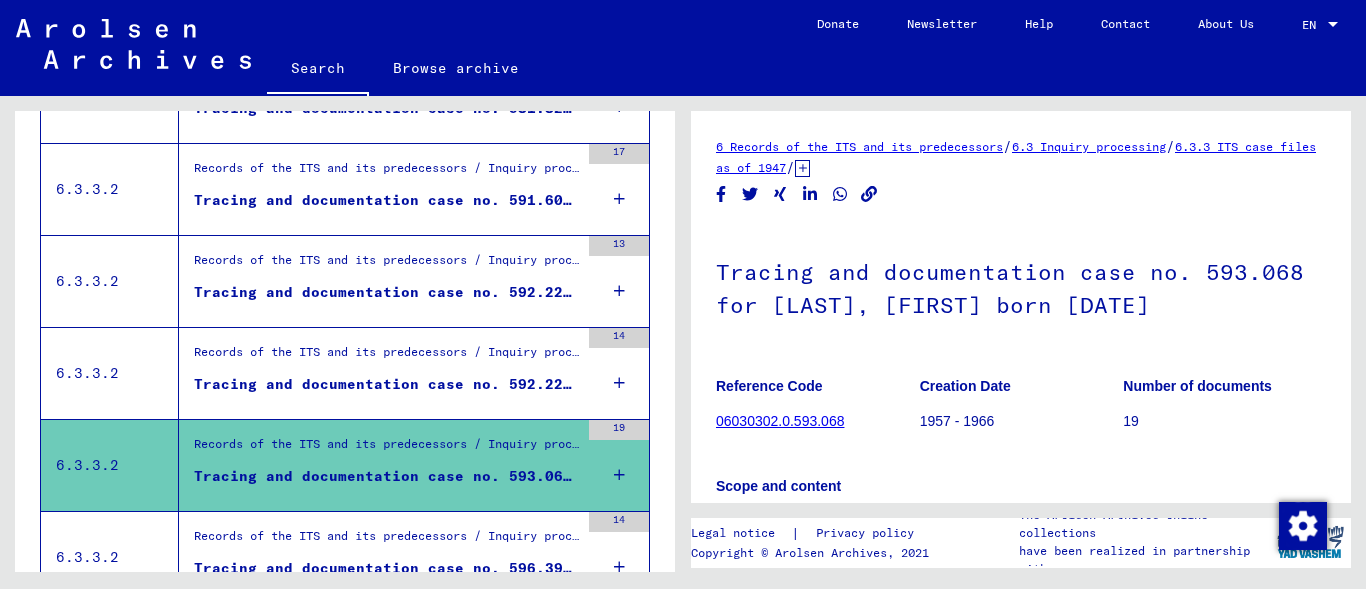 scroll, scrollTop: 419, scrollLeft: 0, axis: vertical 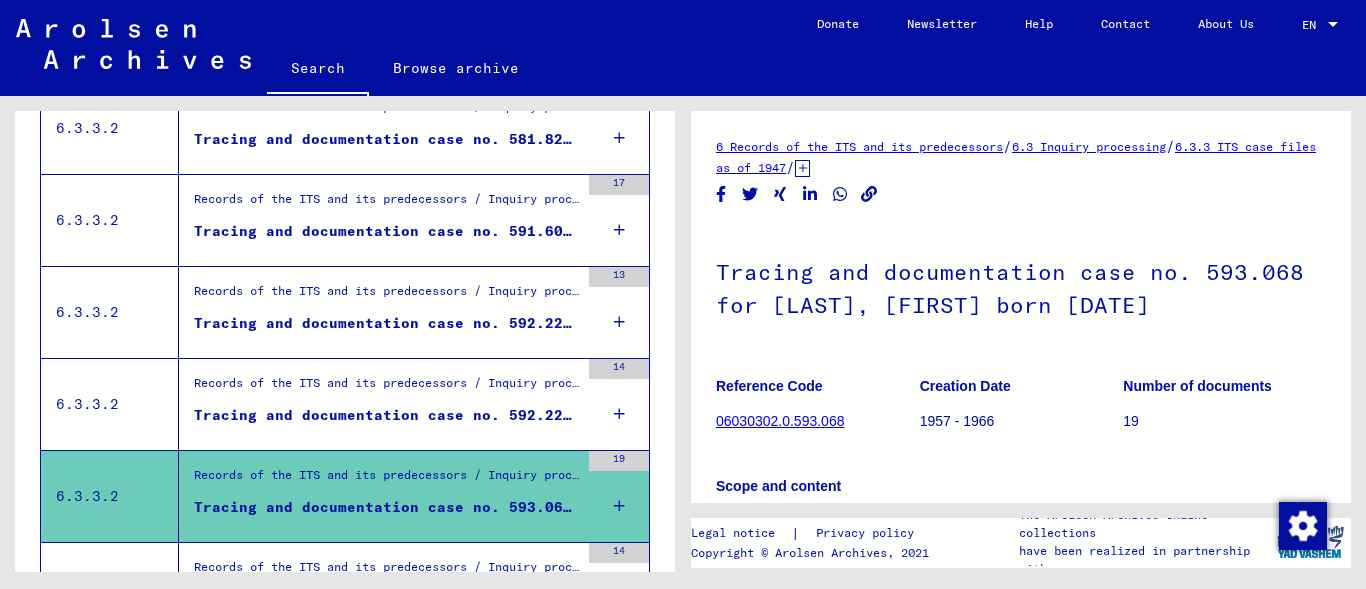 click on "Tracing and documentation case no. 592.226 for [LAST], [FIRST] born [DATE]" at bounding box center (386, 415) 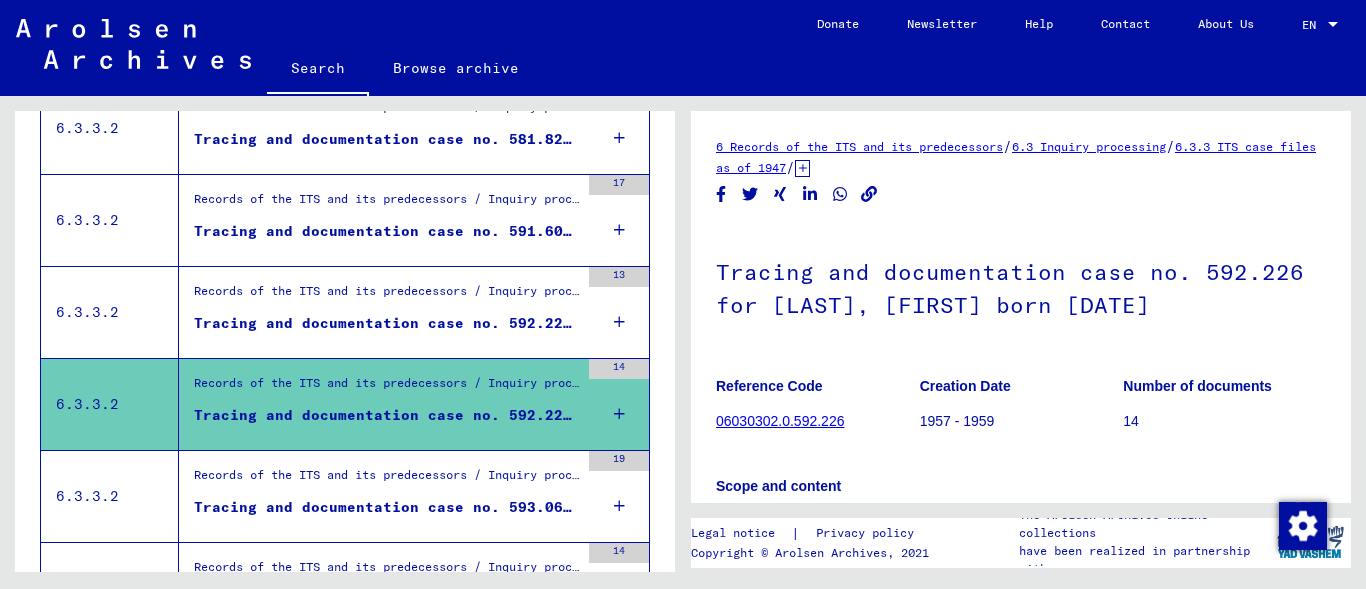 click on "Tracing and documentation case no. 592.225 for CUKIERMAN, ESTERA born 1908" at bounding box center (386, 323) 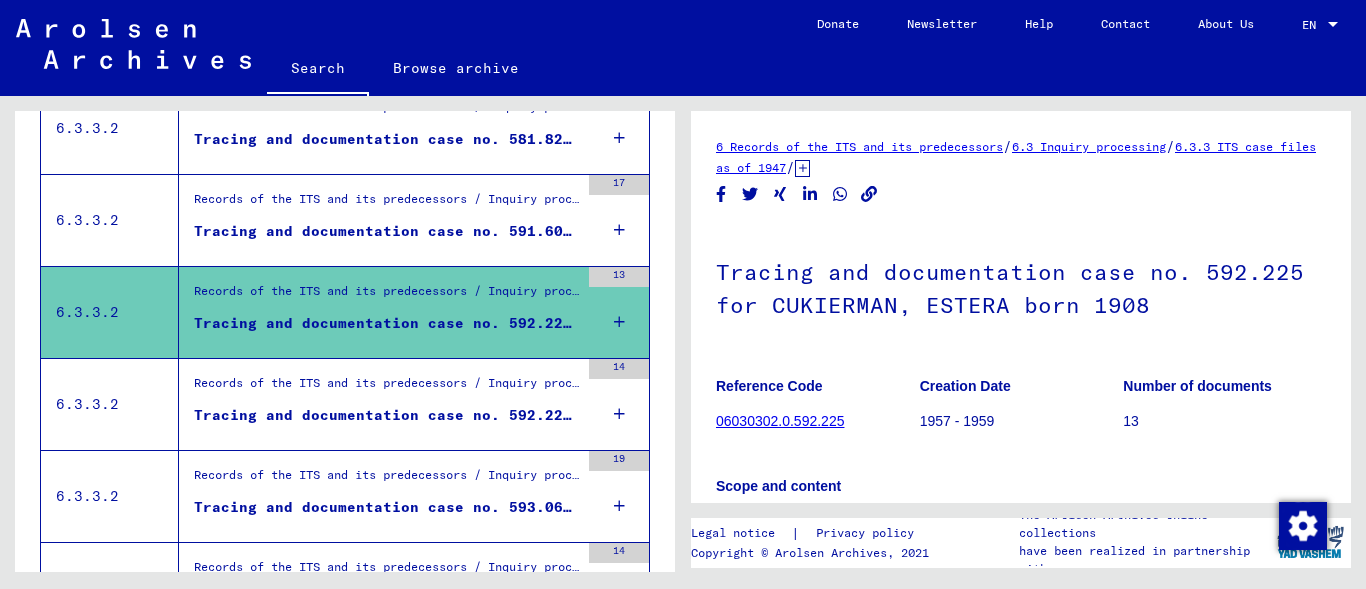 click on "Tracing and documentation case no. 591.606 for [LAST], [FIRST] born [DATE]" at bounding box center [386, 231] 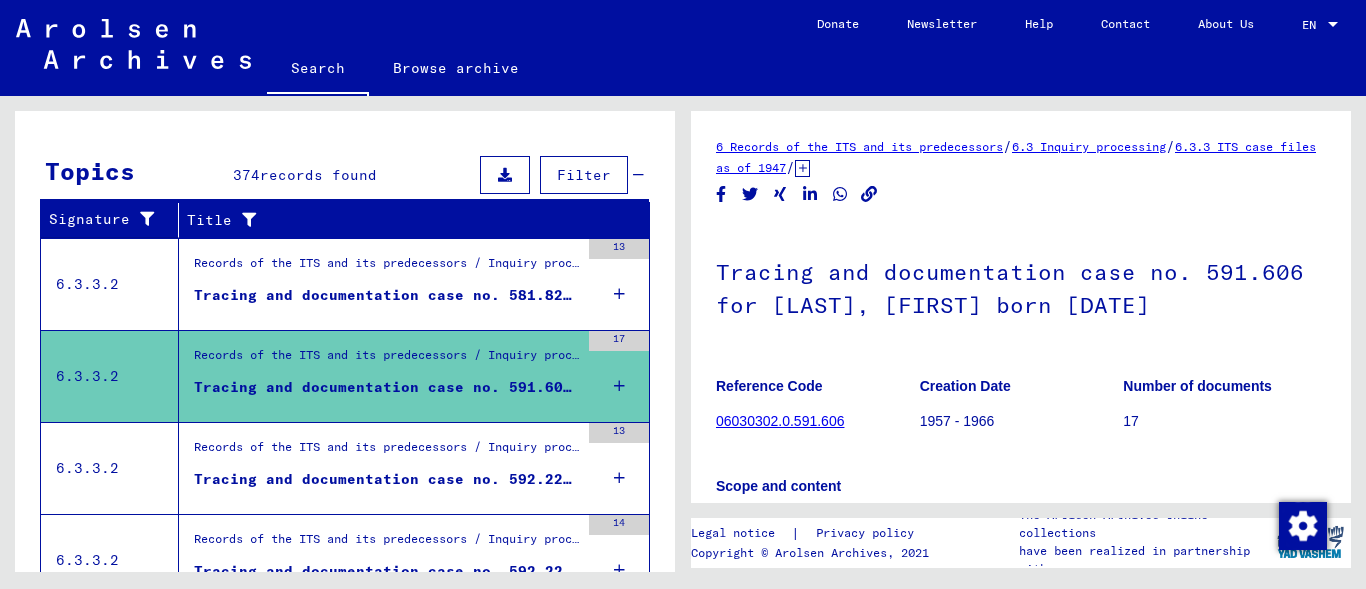 scroll, scrollTop: 256, scrollLeft: 0, axis: vertical 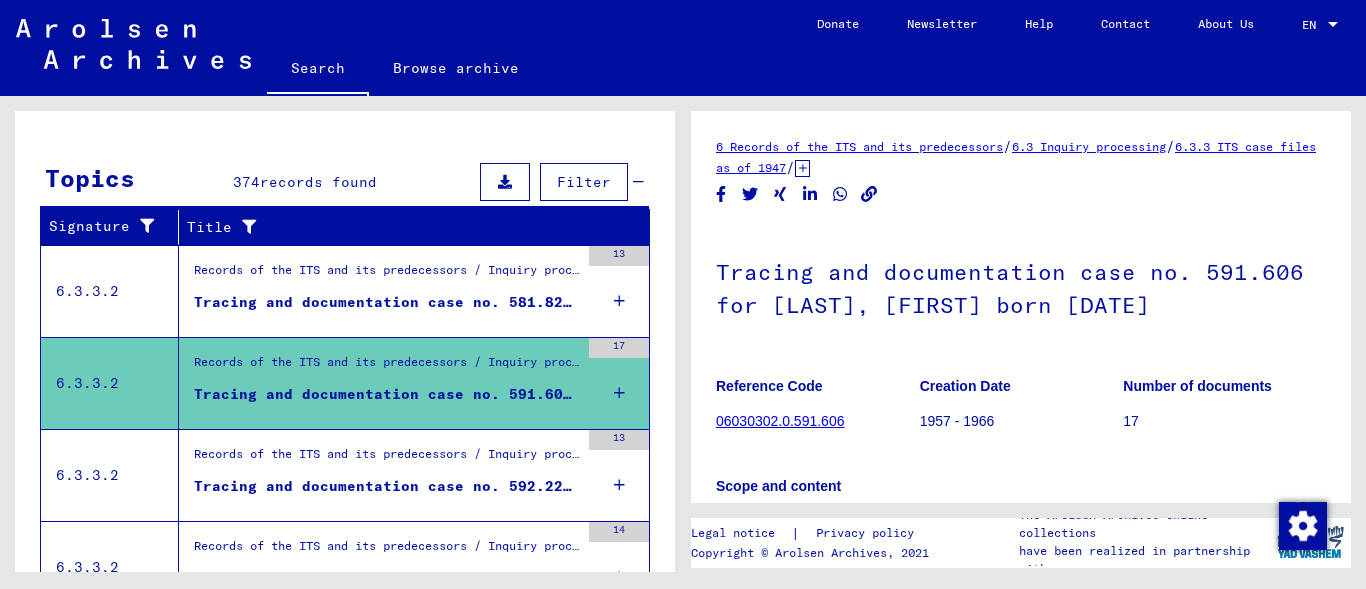 click on "Tracing and documentation case no. 581.827 for [LAST], [FIRST] born [DATE]" at bounding box center [386, 302] 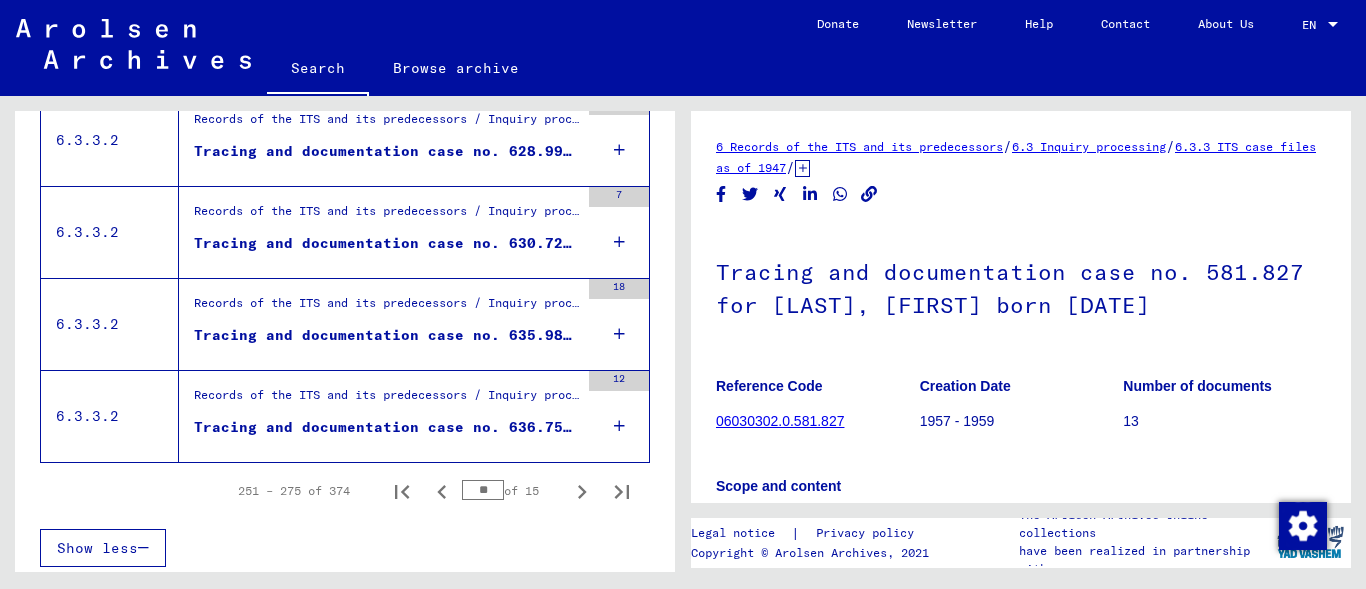 scroll, scrollTop: 2345, scrollLeft: 0, axis: vertical 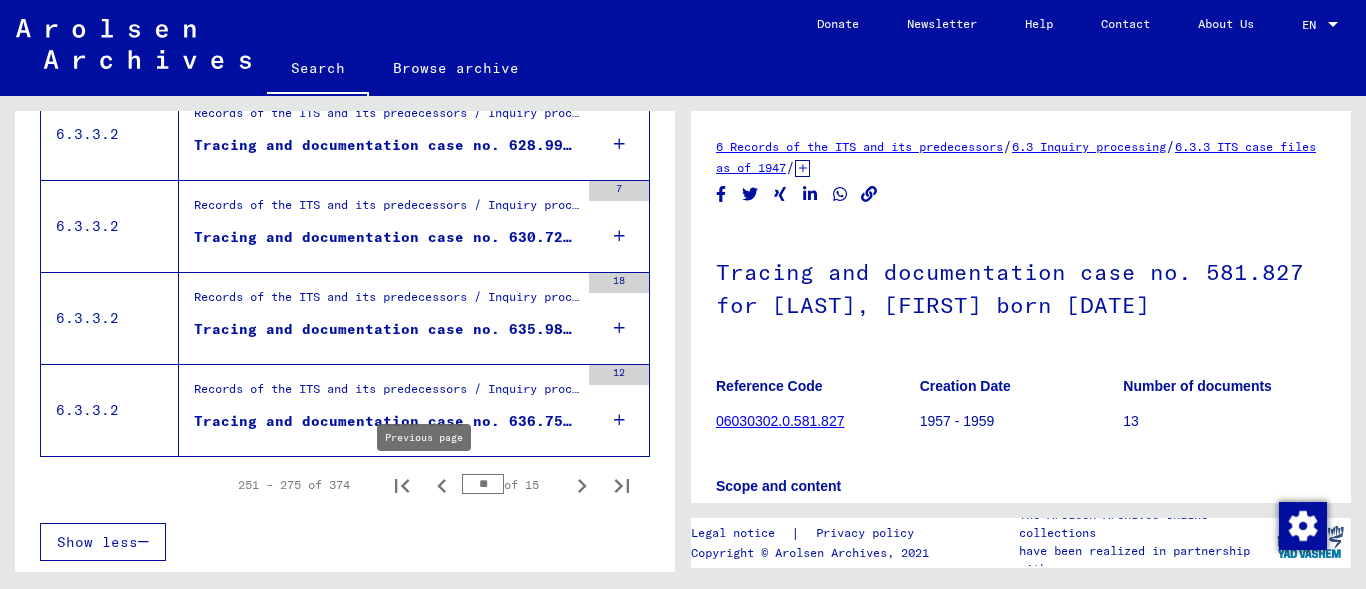 click 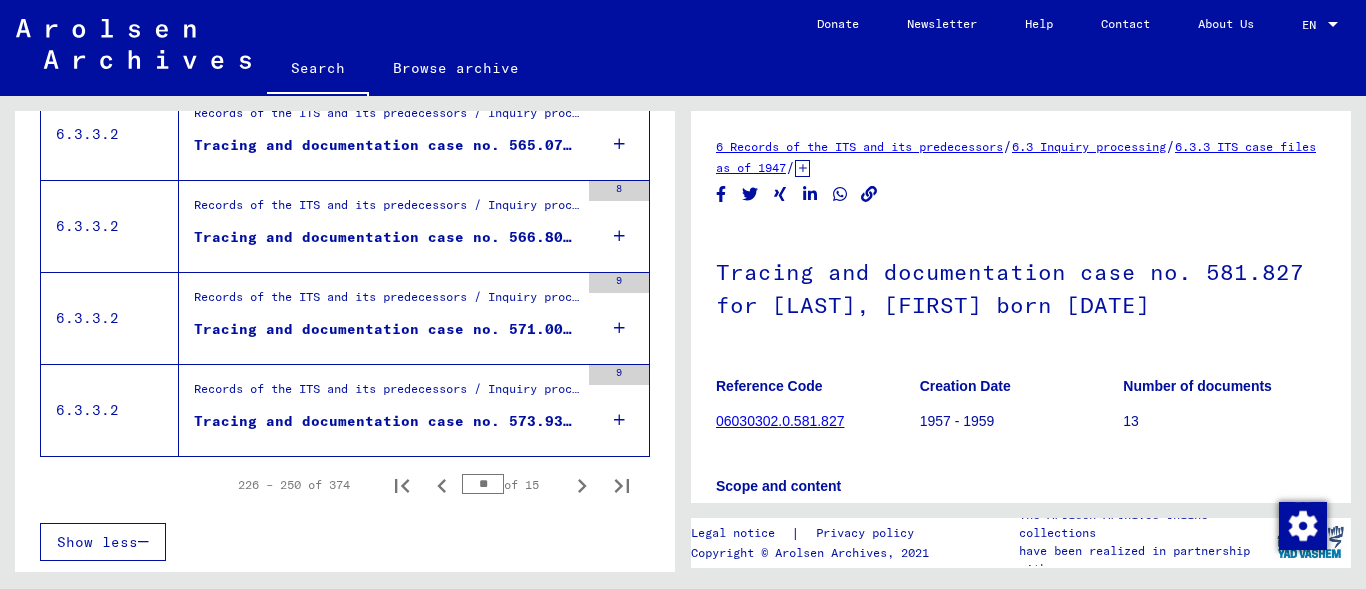 click on "Tracing and documentation case no. 573.937 for [LAST], [LAST] born [DATE]" at bounding box center (386, 421) 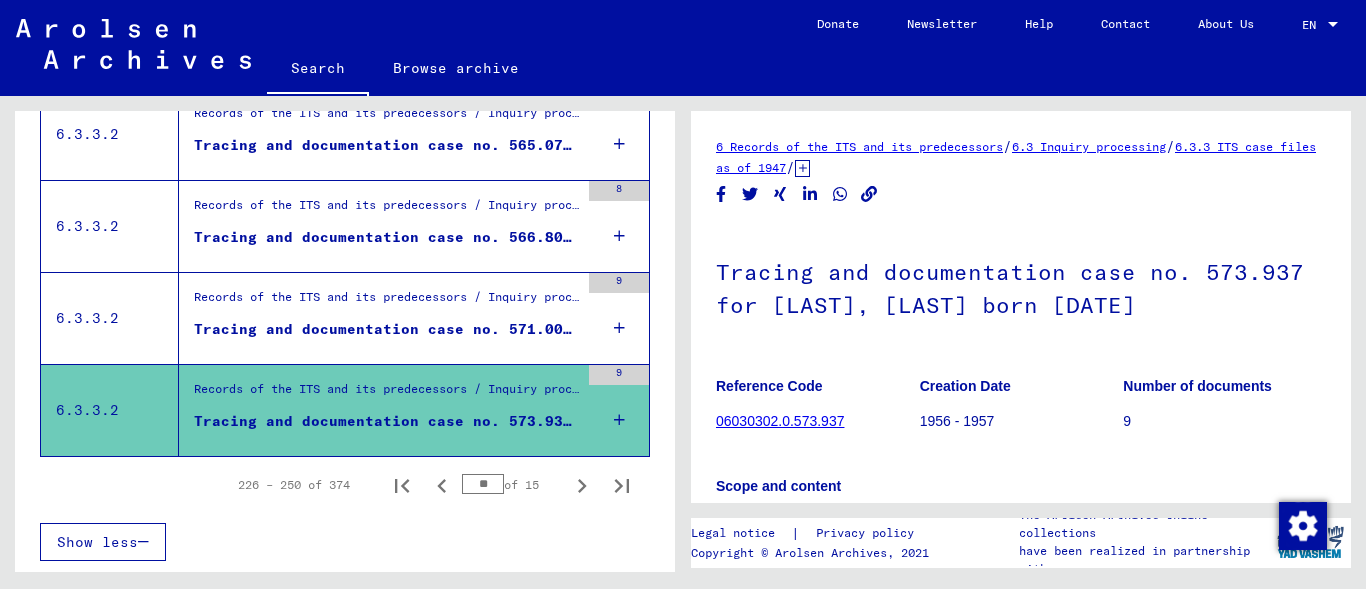 click on "Tracing and documentation case no. 571.004 for [LAST], [FIRST] born [DATE]" at bounding box center [386, 329] 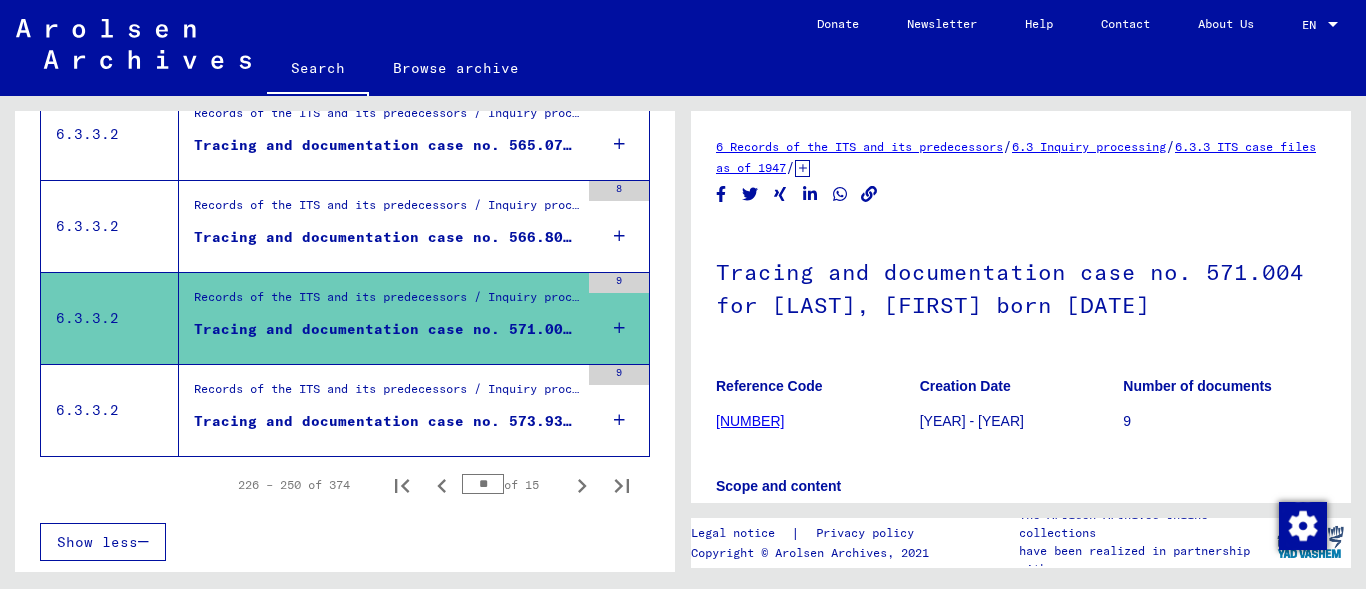 click on "Tracing and documentation case no. 566.805 for [LAST], [FIRST] born [DATE]" at bounding box center (386, 237) 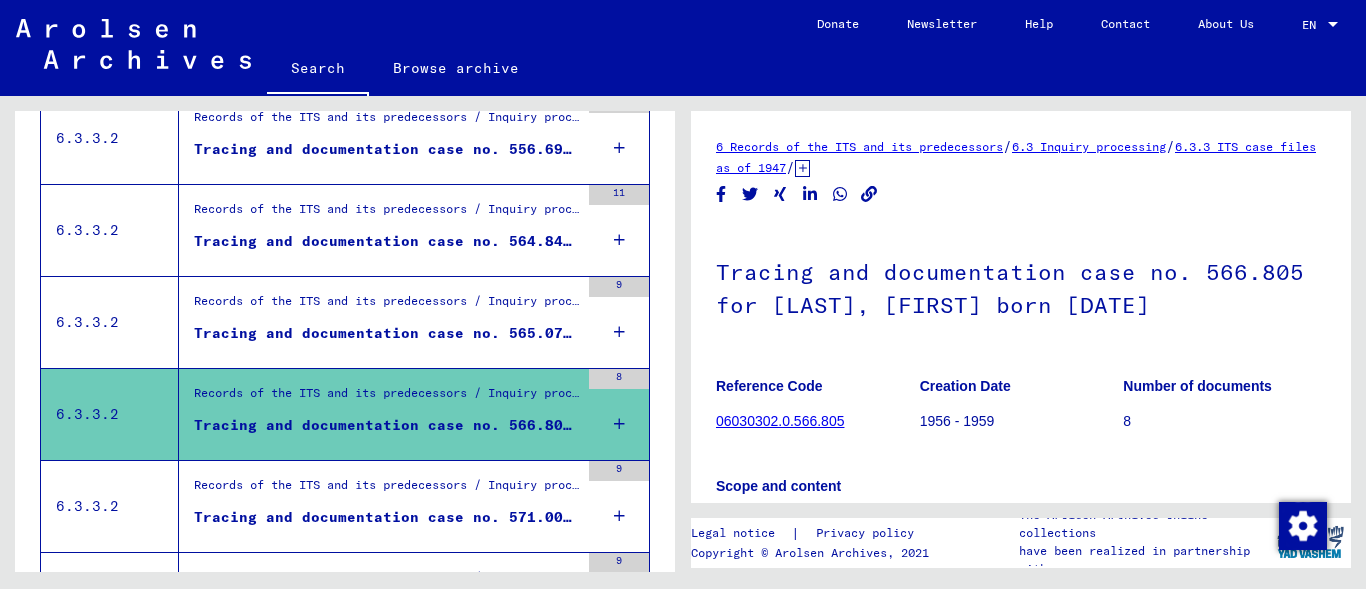 scroll, scrollTop: 2089, scrollLeft: 0, axis: vertical 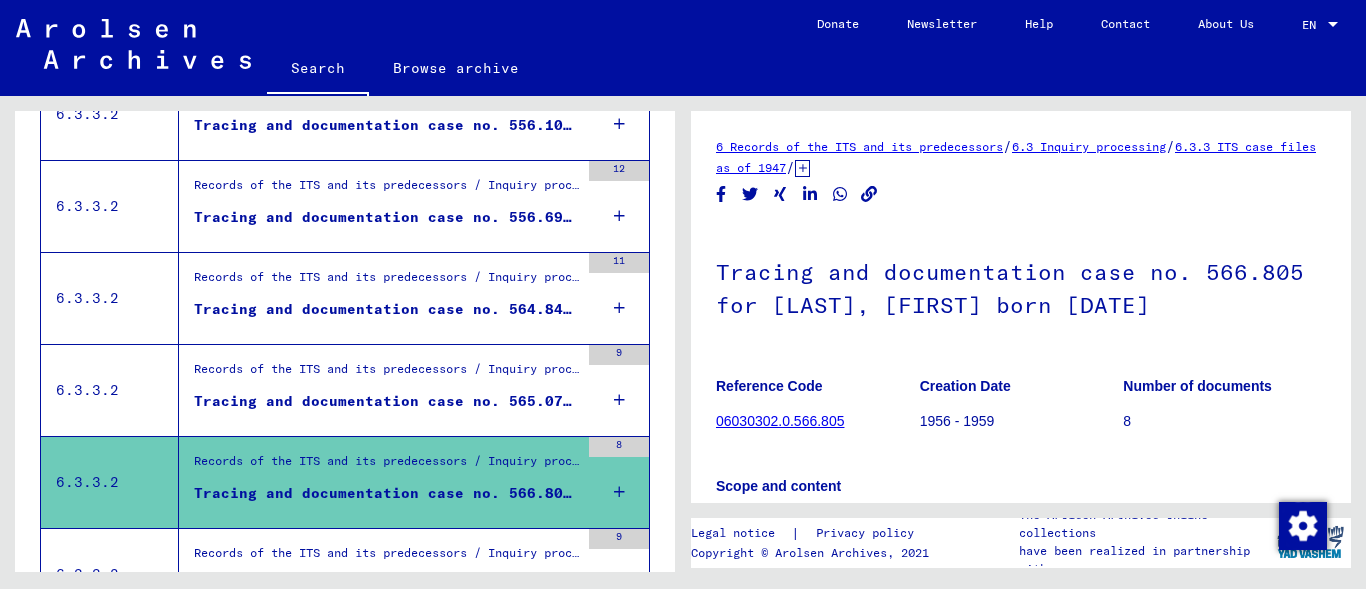 click on "Tracing and documentation case no. 565.078 for [LAST], [LAST] born [DATE]" at bounding box center [386, 401] 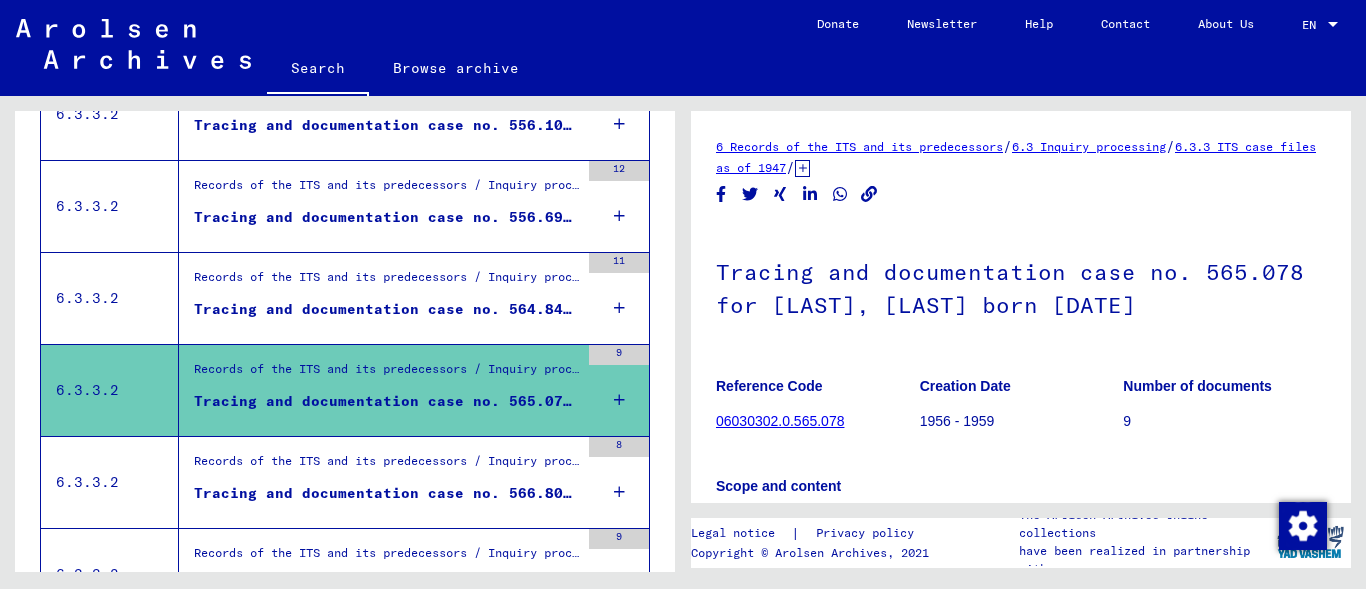 click on "Tracing and documentation case no. 564.847 for [LAST], [FIRST] born [DATE]" at bounding box center (386, 309) 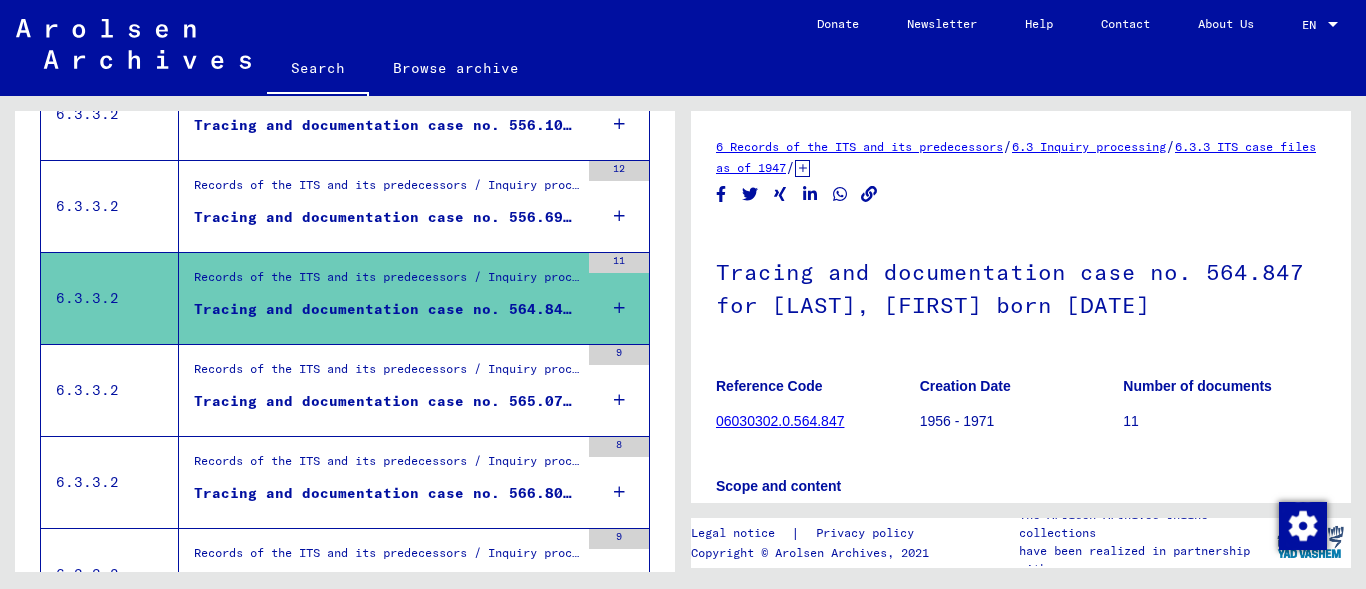 click on "Tracing and documentation case no. 556.696 for [LAST], [LAST] born [DATE]" at bounding box center (386, 217) 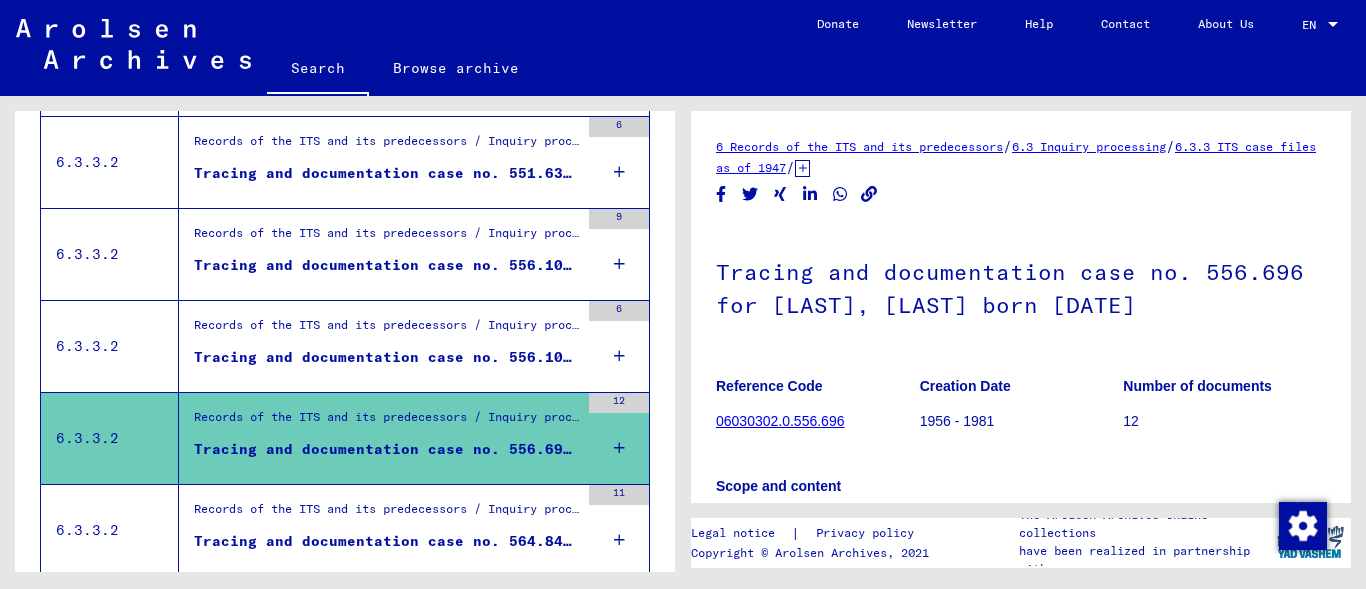 scroll, scrollTop: 1845, scrollLeft: 0, axis: vertical 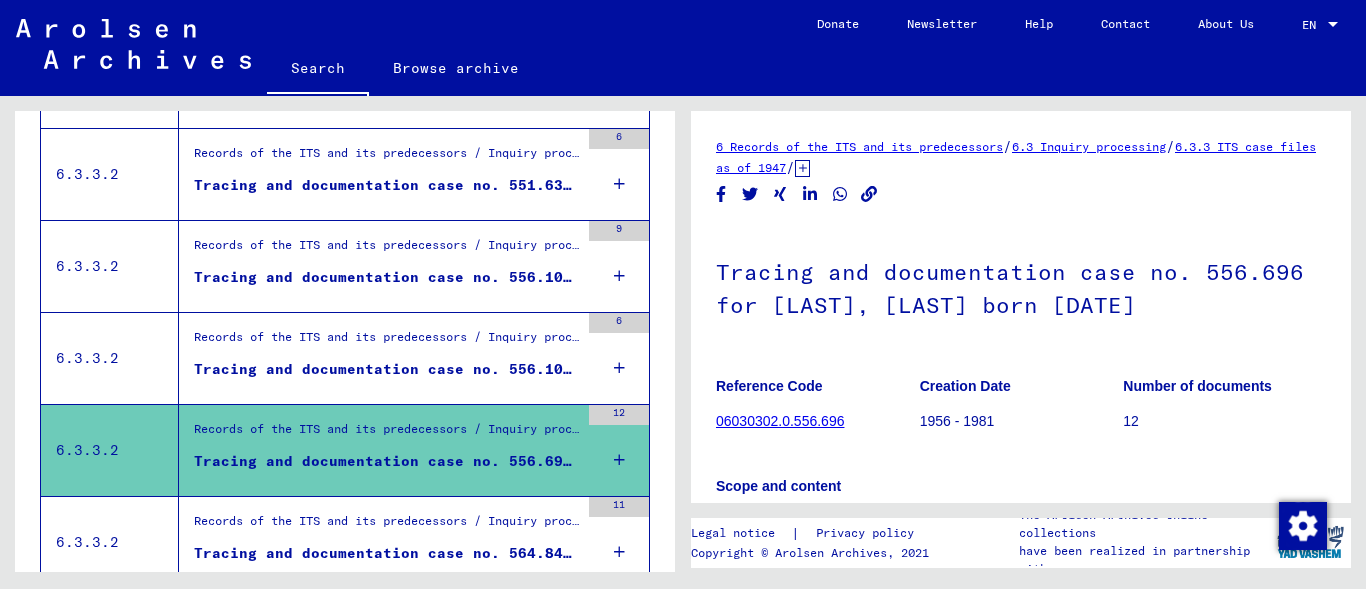 click on "Tracing and documentation case no. 556.103 for CUKIERMAN, JANINA born [YEAR]" at bounding box center [386, 369] 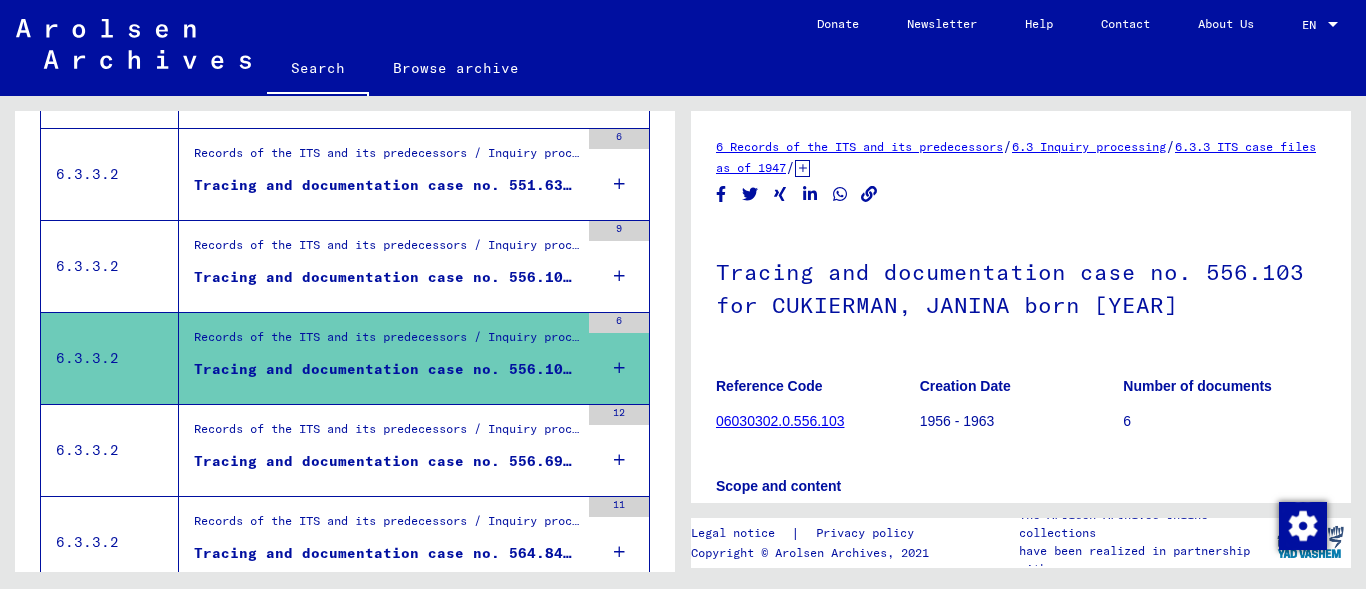 click on "Tracing and documentation case no. 556.102 for [LAST], [FIRST] born [DATE] or[DATE]" at bounding box center (386, 277) 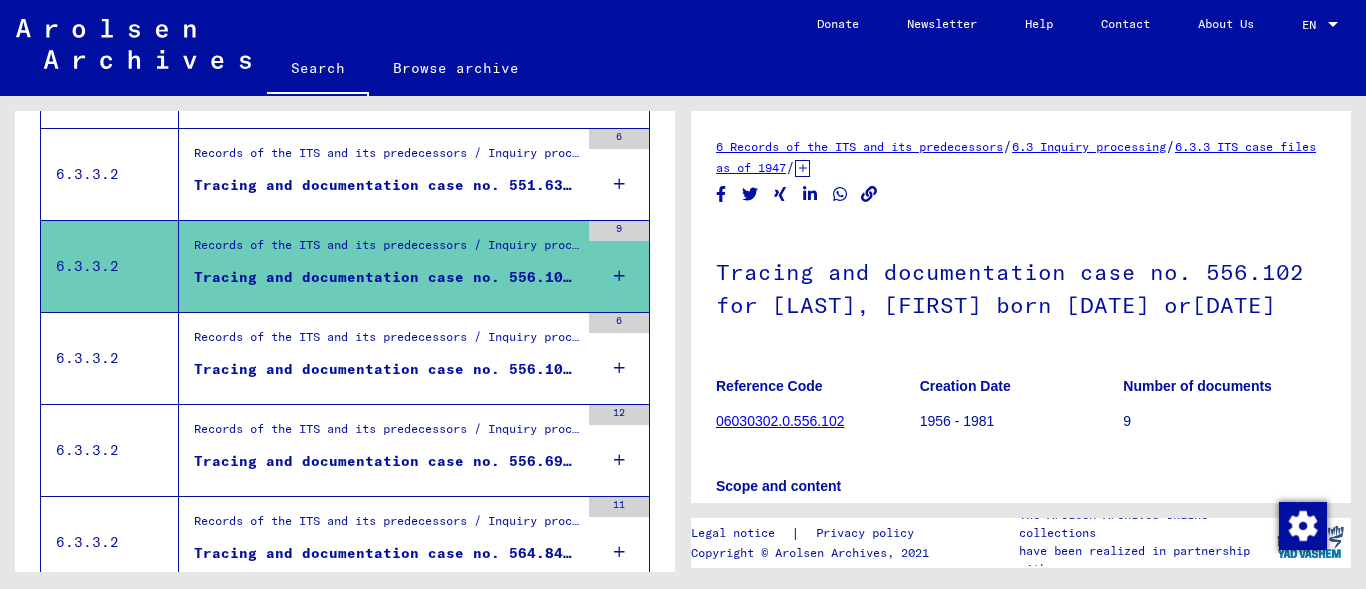 click on "Tracing and documentation case no. 551.637 for [LAST], [FIRST] born [DATE]" at bounding box center [386, 185] 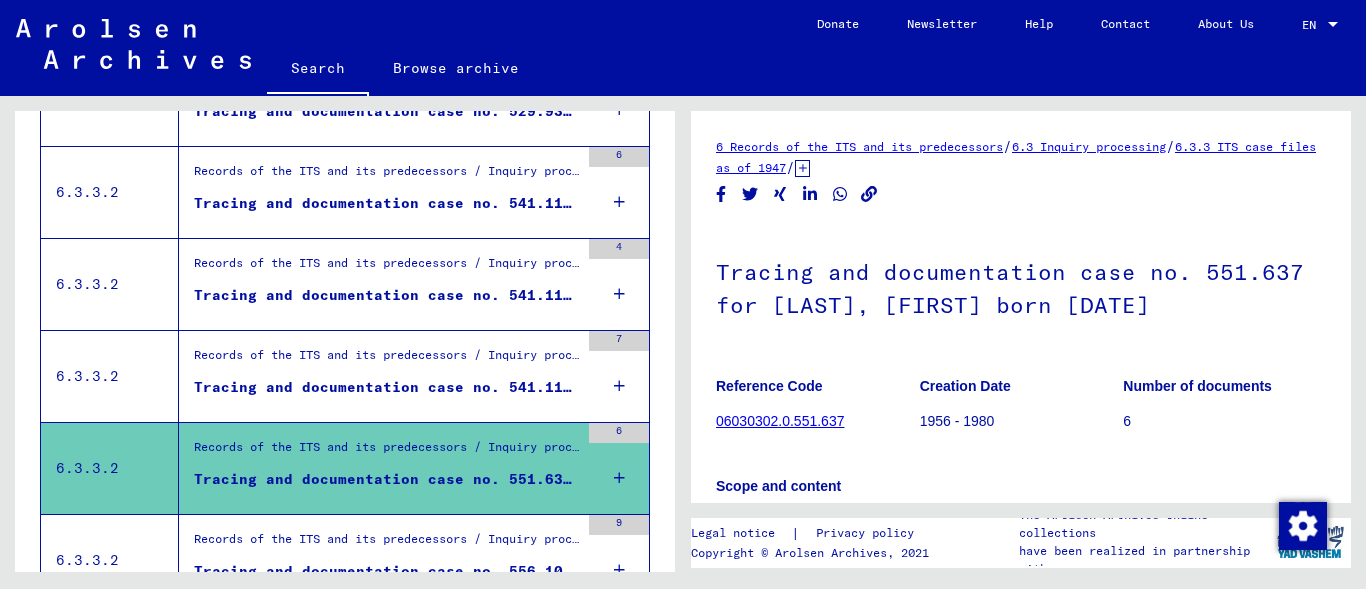 scroll, scrollTop: 1526, scrollLeft: 0, axis: vertical 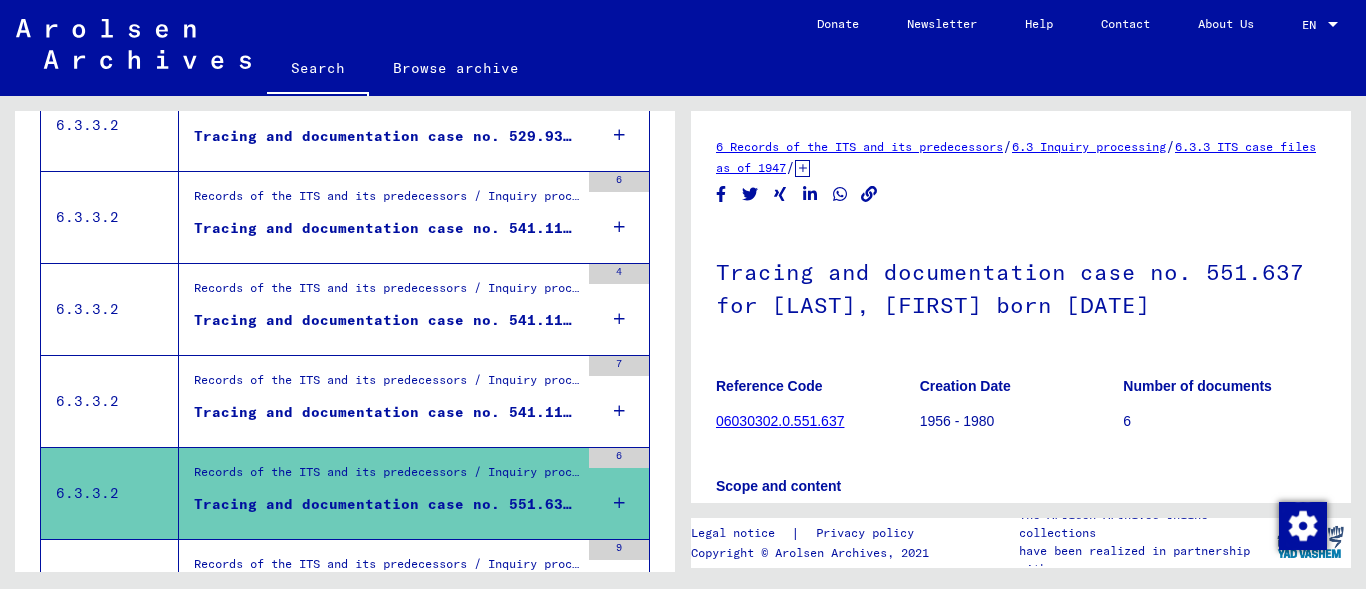 click on "Tracing and documentation case no. 541.118 for CUKIERMAN, MUSZKE born [DATE]" at bounding box center [386, 412] 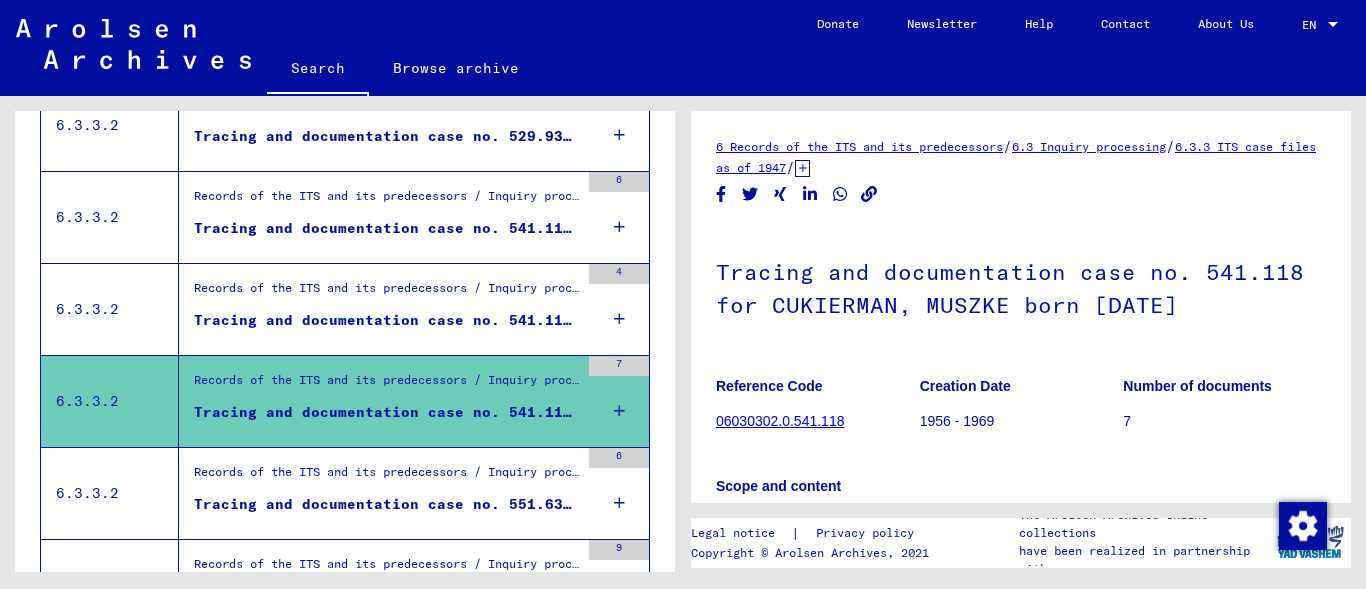 click on "Tracing and documentation case no. 541.117 for [LAST], [LAST] born [DATE]" at bounding box center [386, 320] 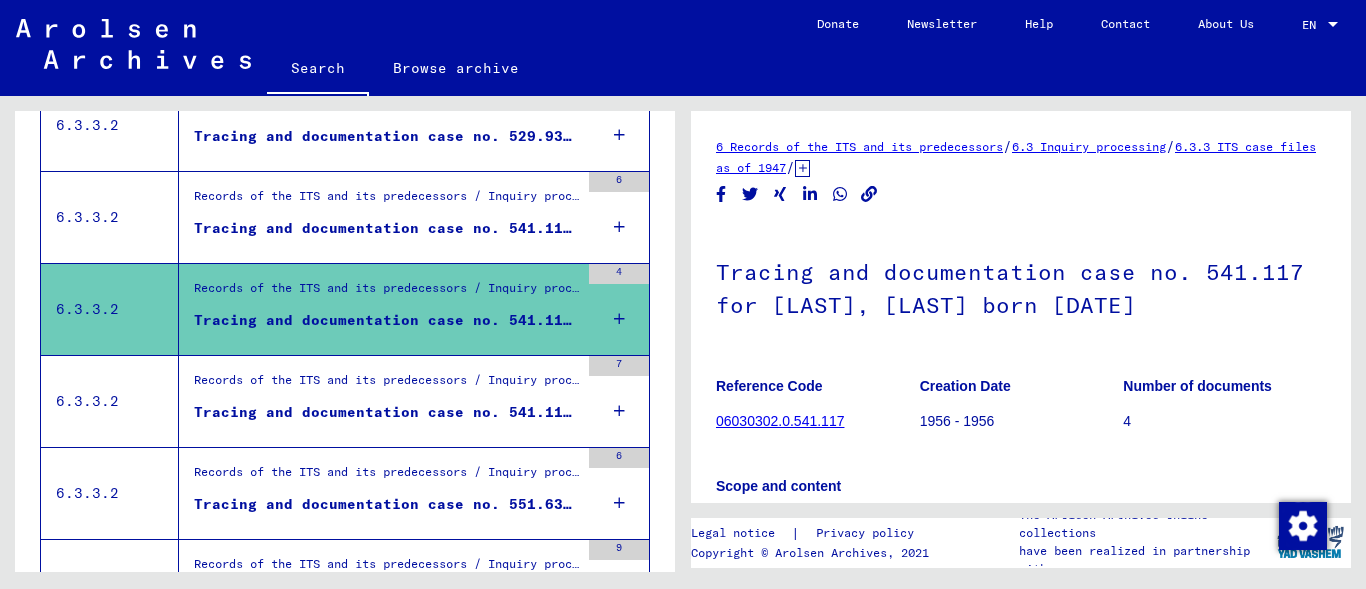 click on "Tracing and documentation case no. 541.116 for [LAST], [FIRST] born [DATE]" at bounding box center (386, 228) 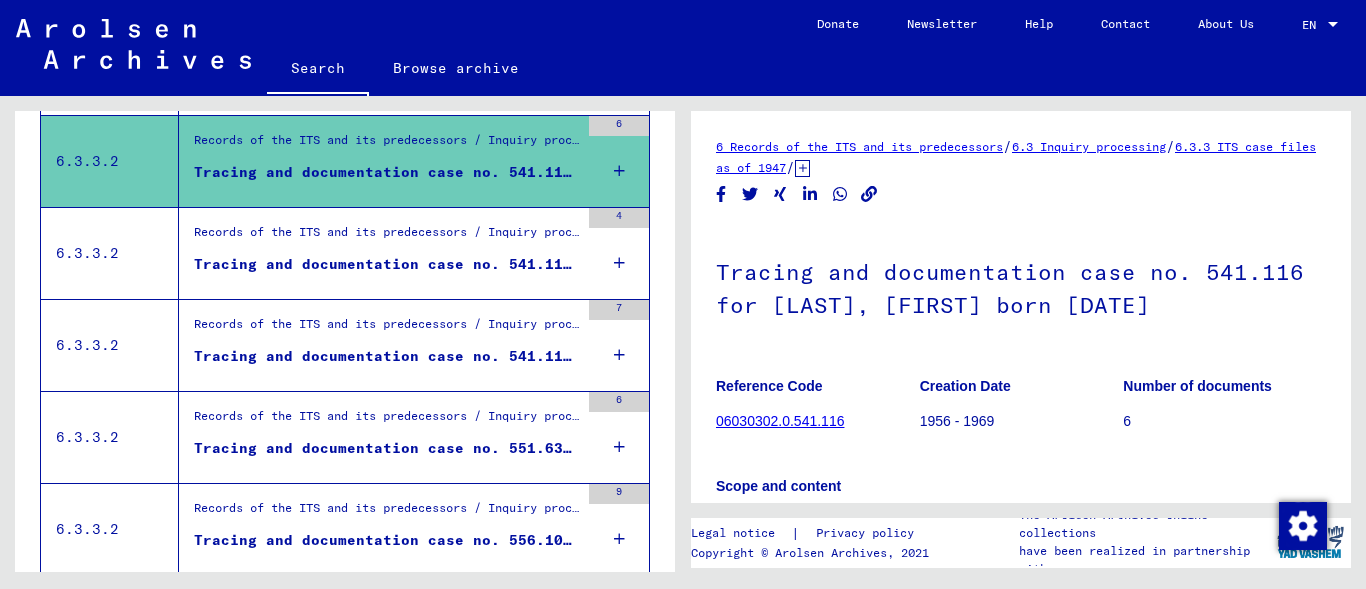 scroll, scrollTop: 1551, scrollLeft: 0, axis: vertical 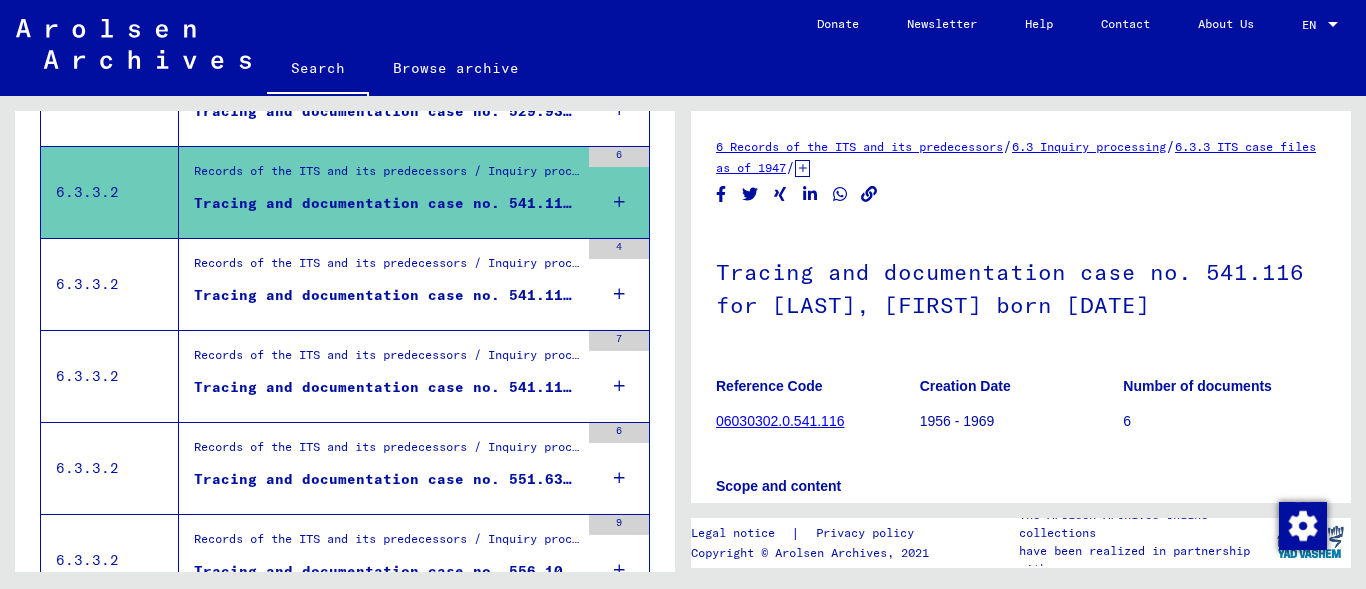 click on "06030302.0.541.116" 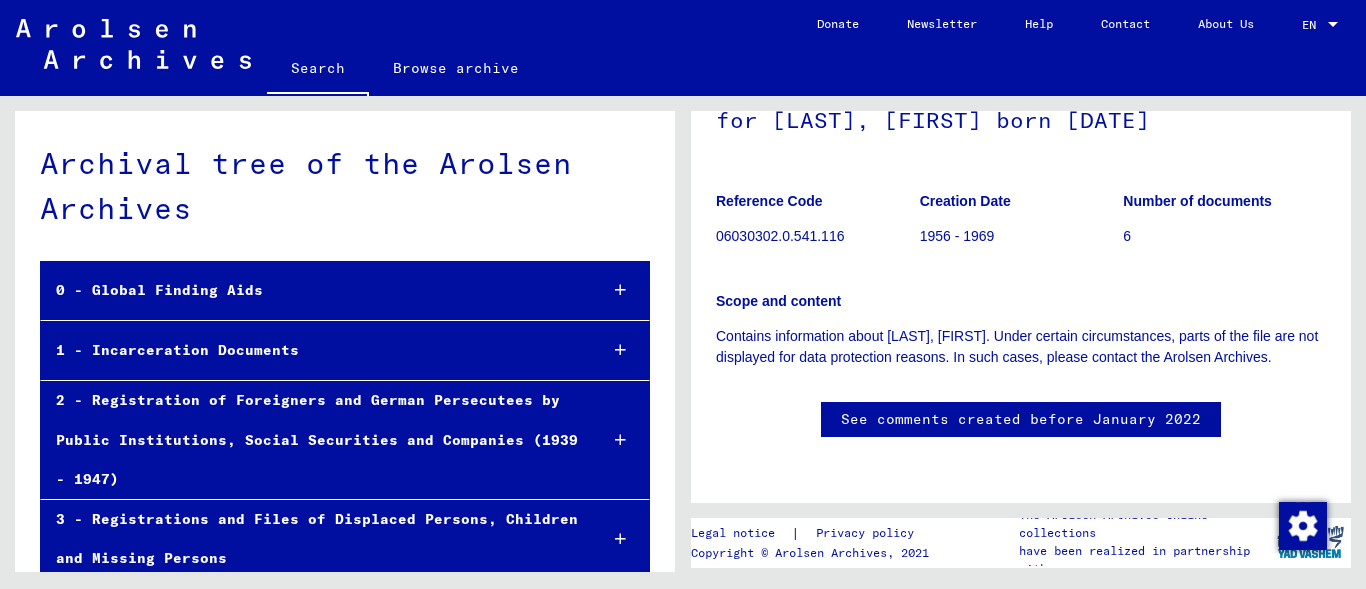 scroll, scrollTop: 277, scrollLeft: 0, axis: vertical 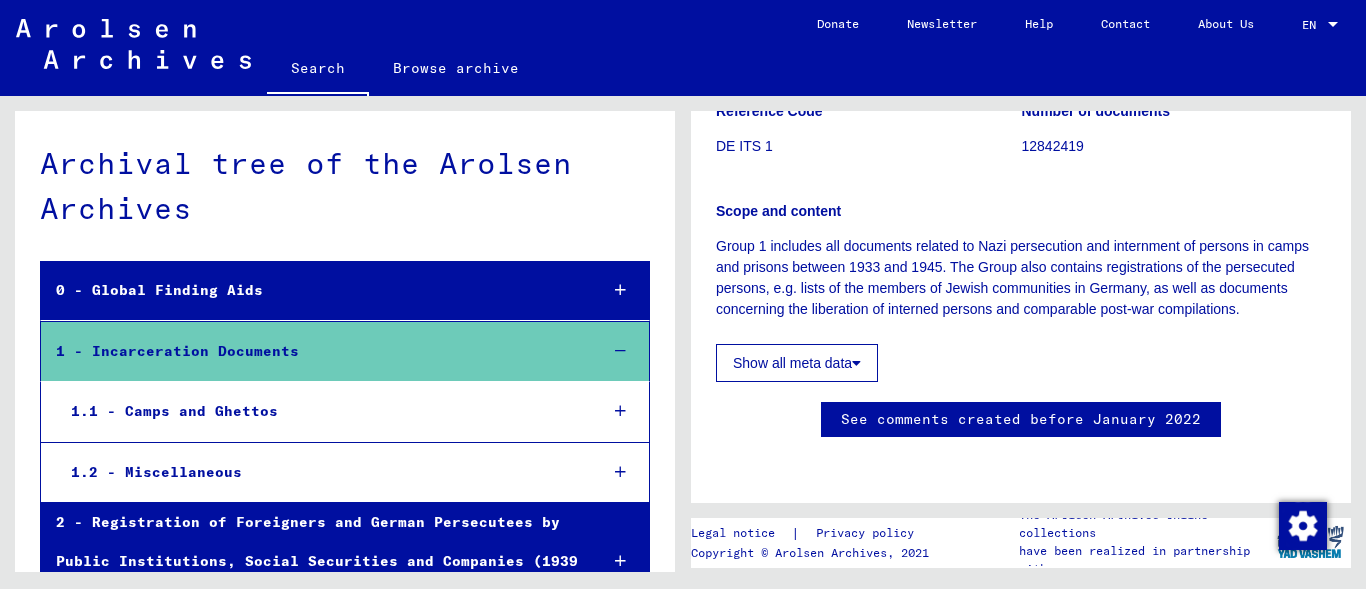 click at bounding box center (620, 411) 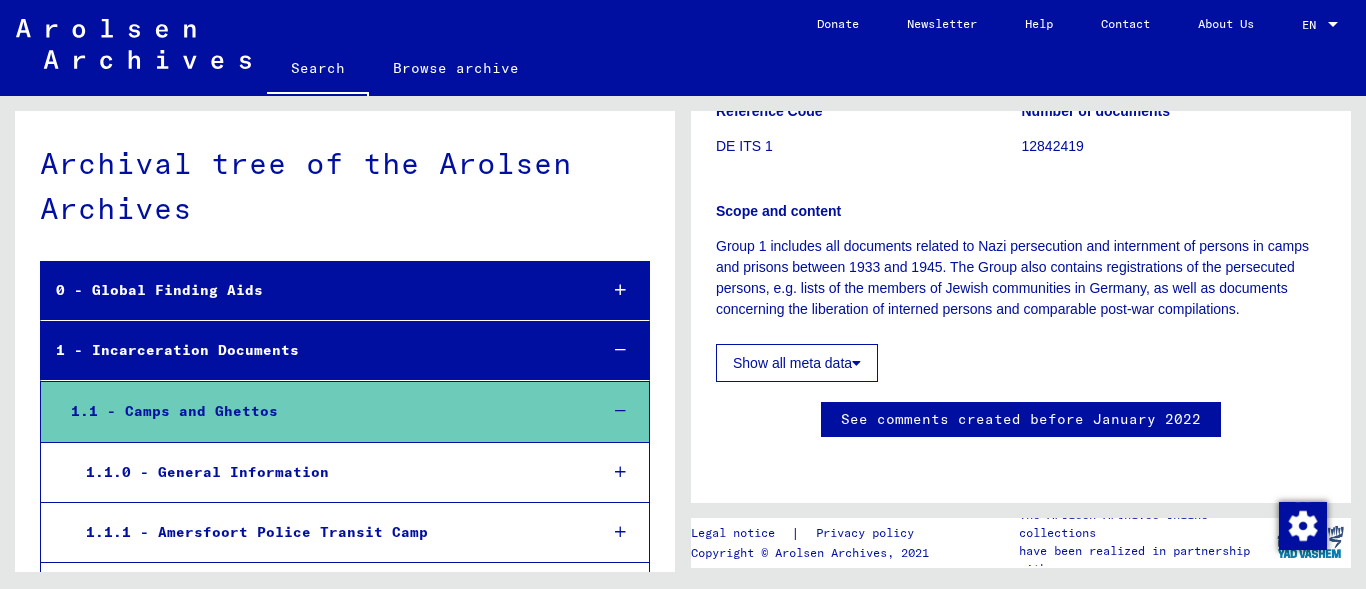 click on "Show all meta data" 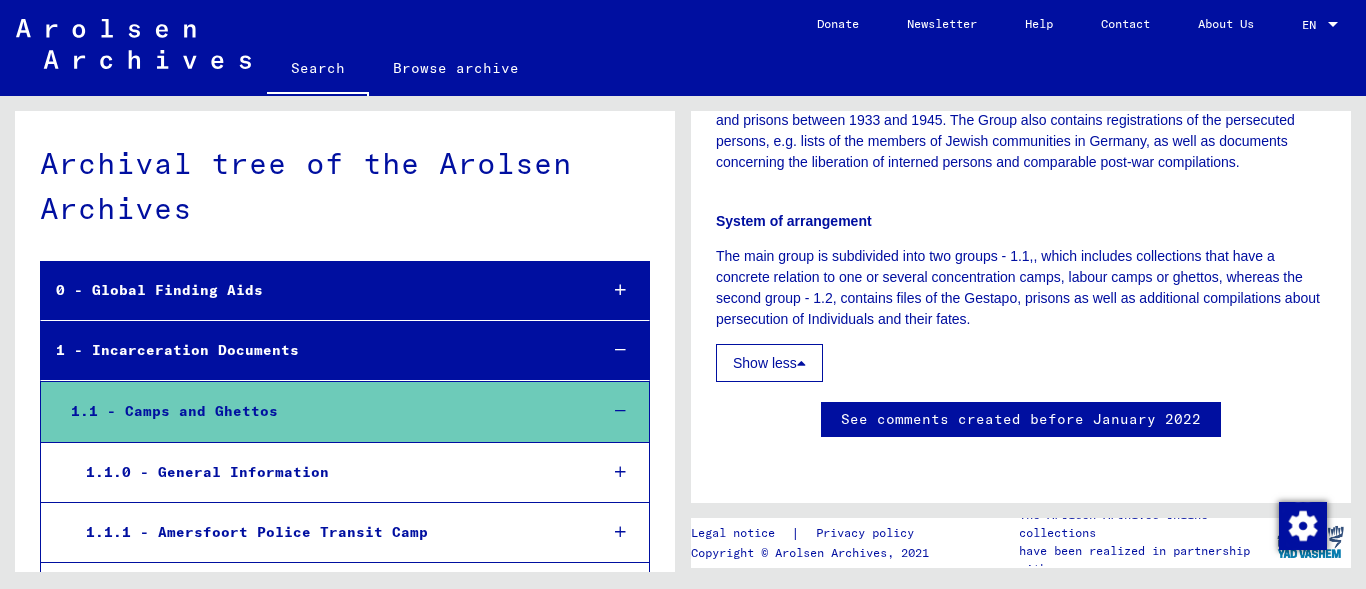 scroll, scrollTop: 1686, scrollLeft: 0, axis: vertical 